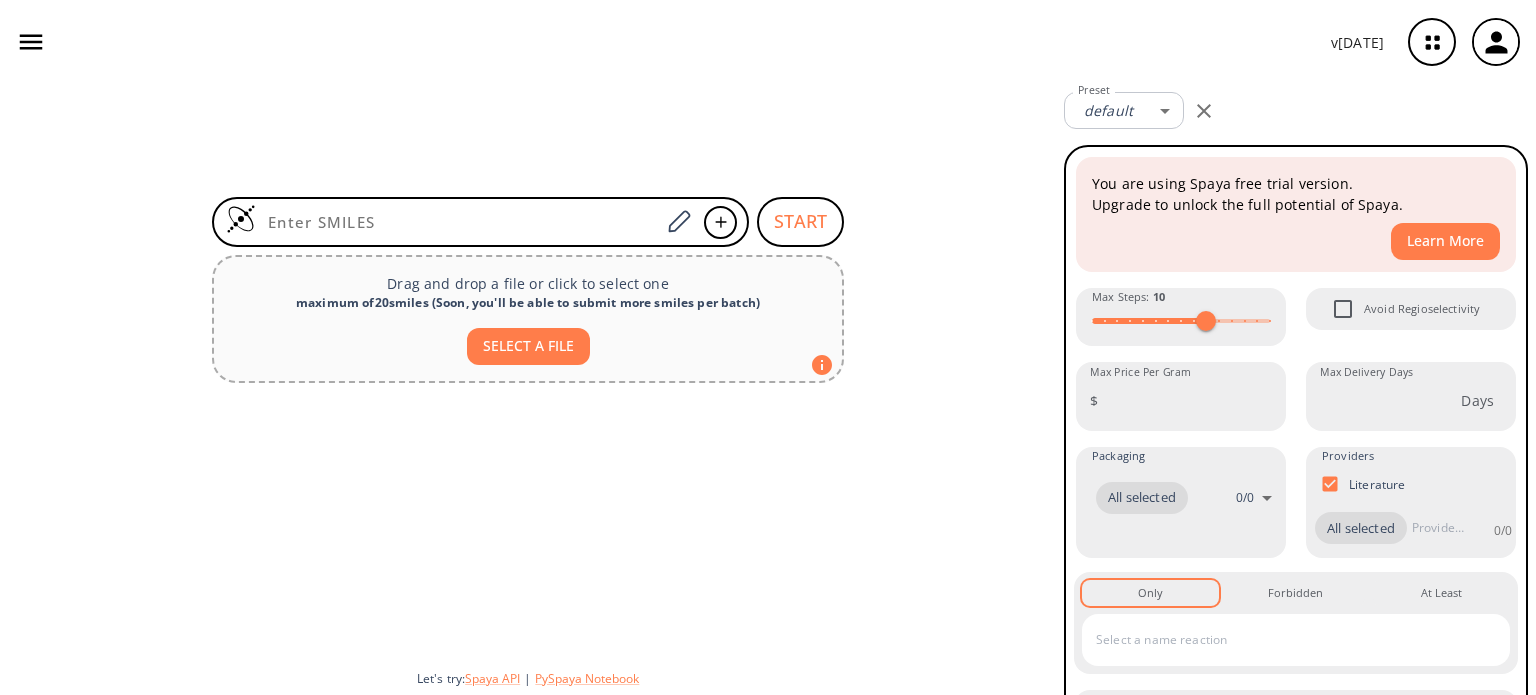scroll, scrollTop: 0, scrollLeft: 0, axis: both 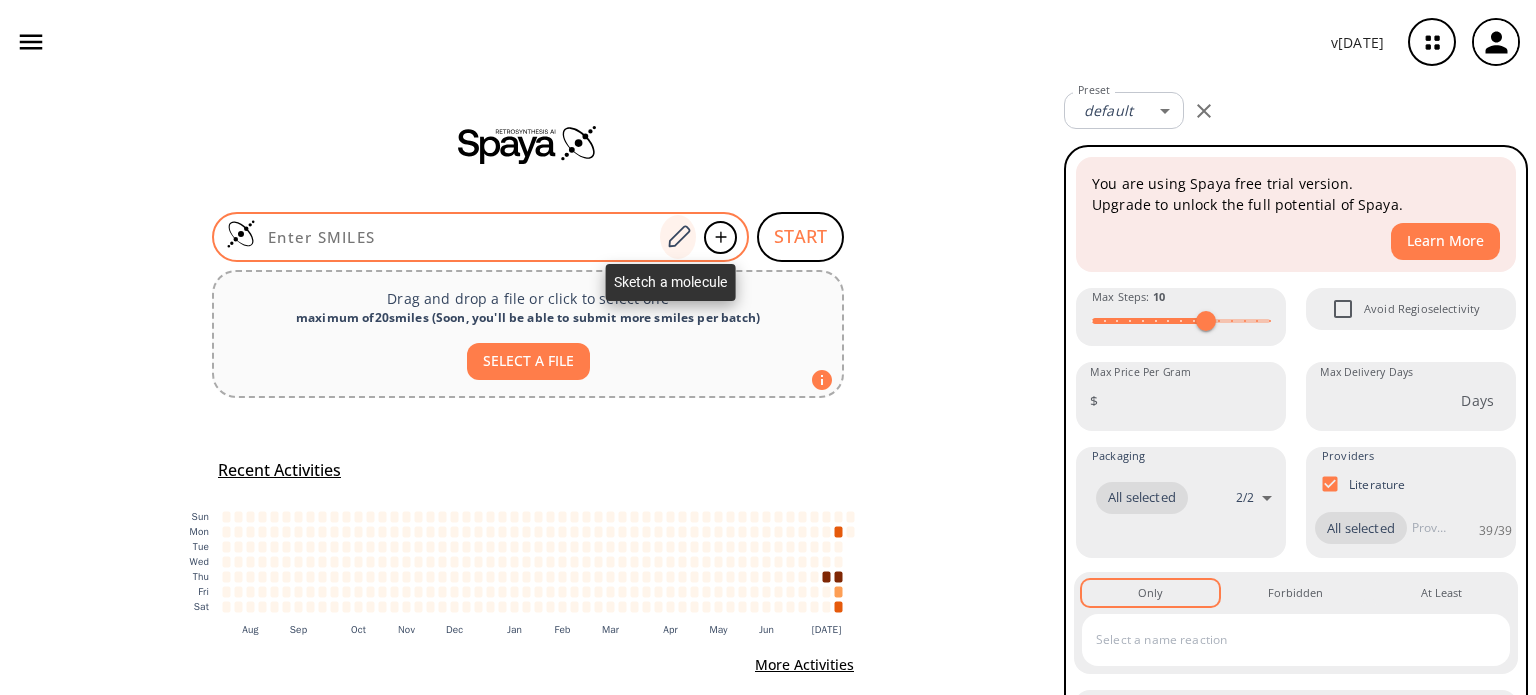 click 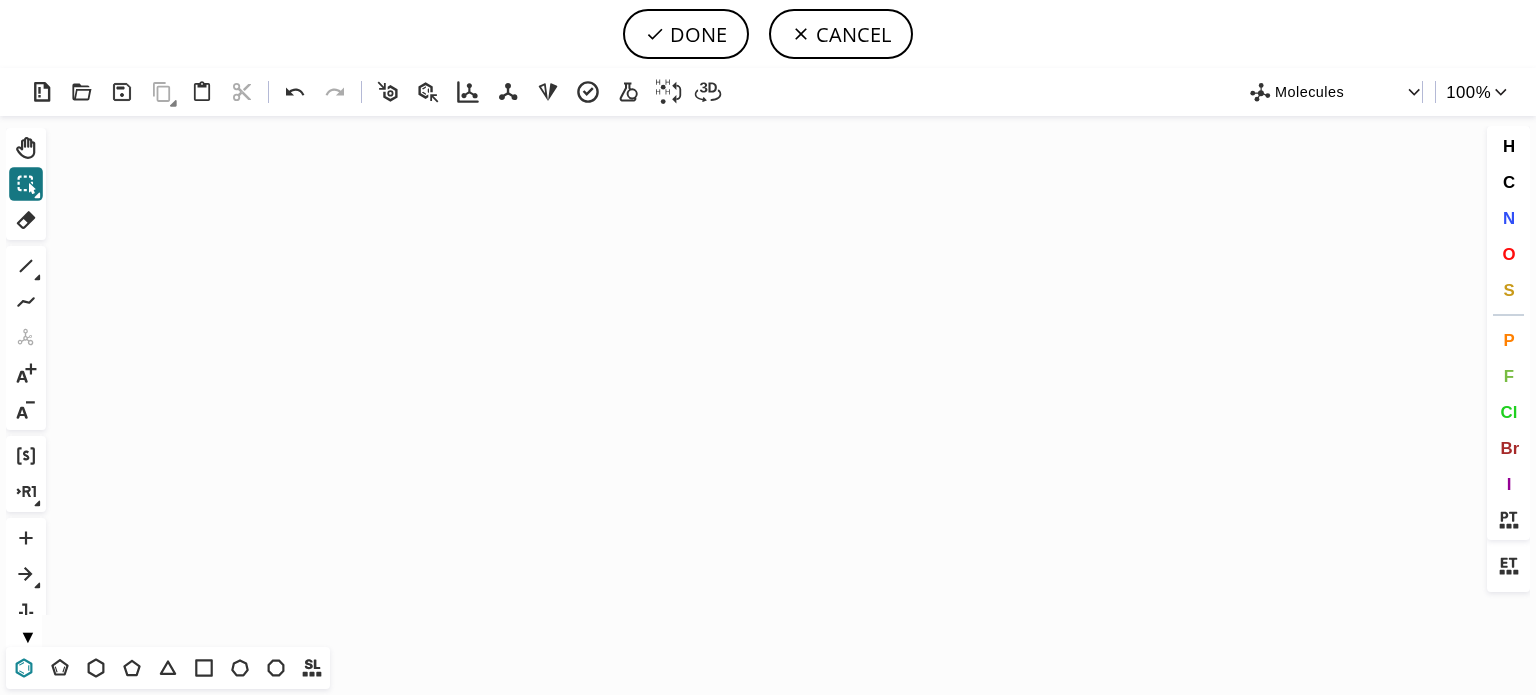 click 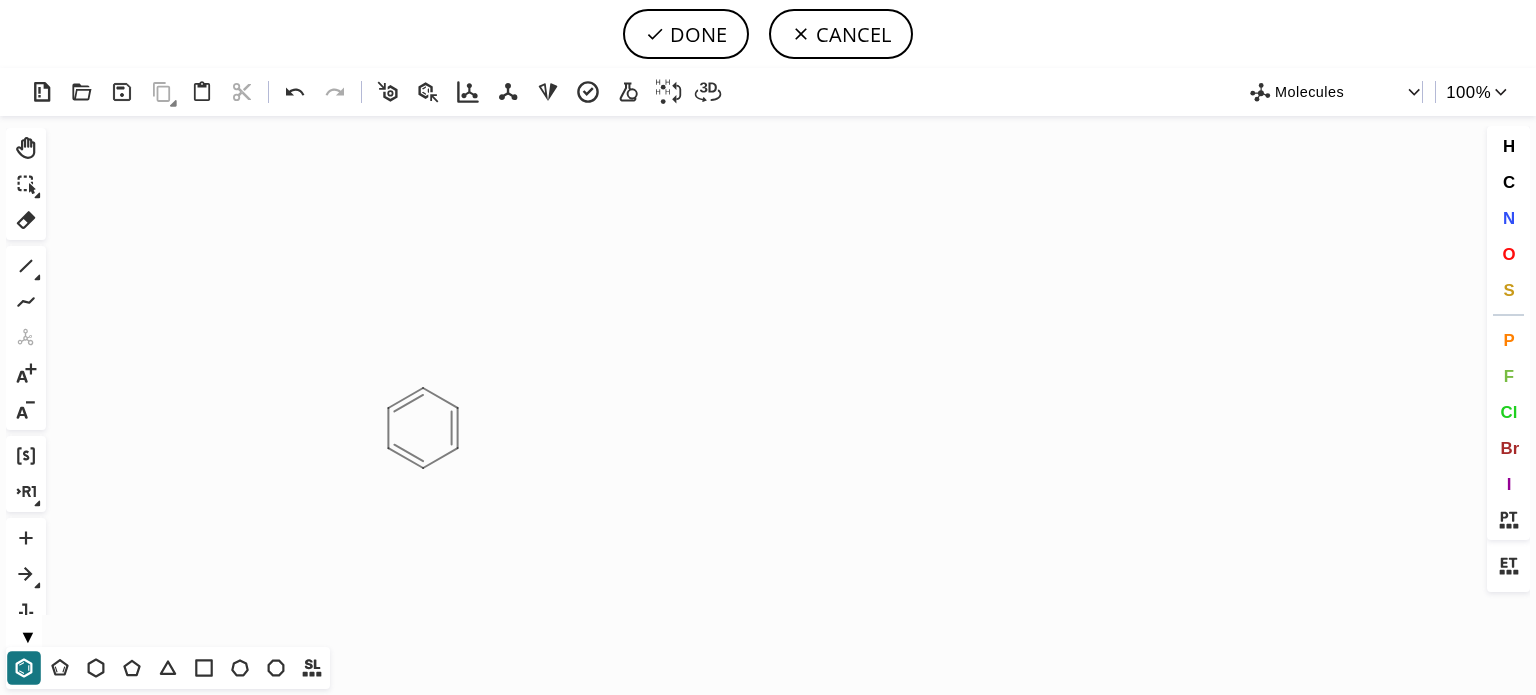 click on "Created with [PERSON_NAME] 2.3.0" 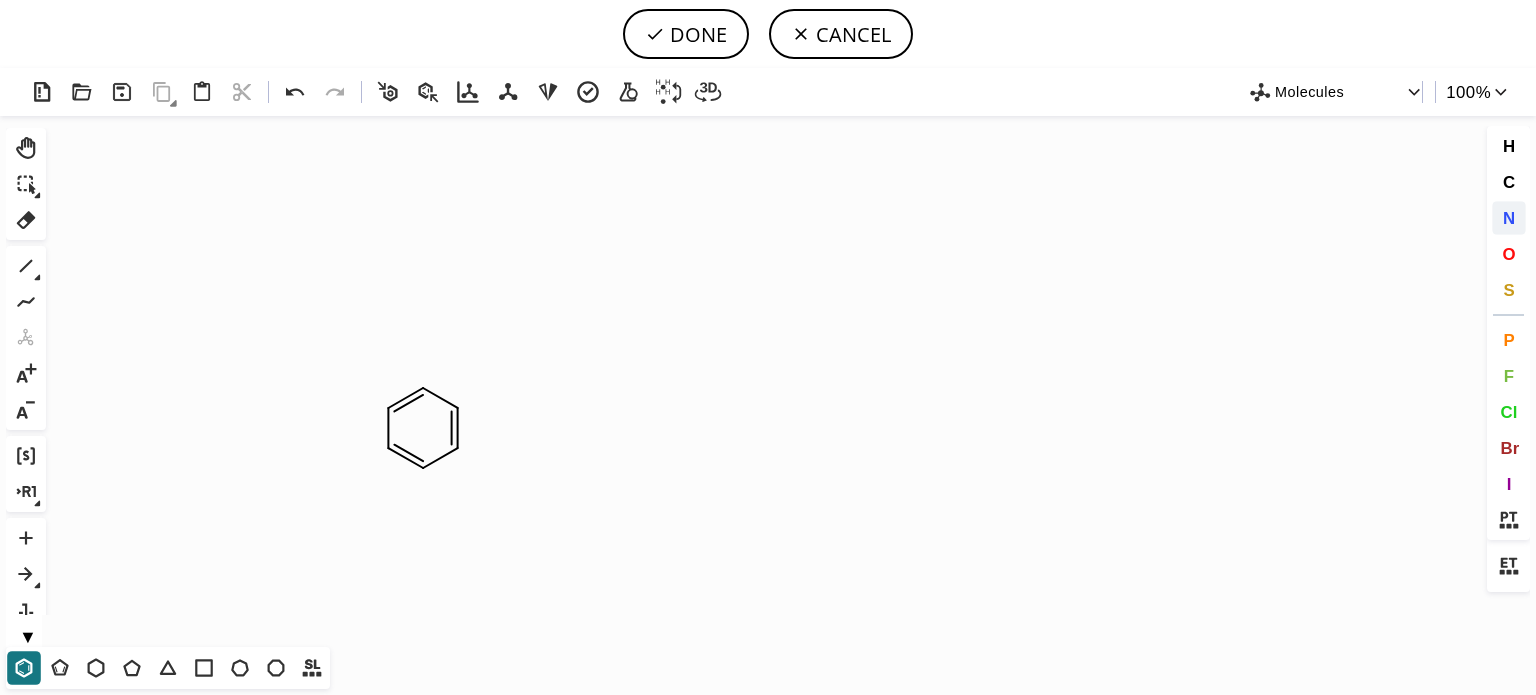 click on "N" at bounding box center [1509, 218] 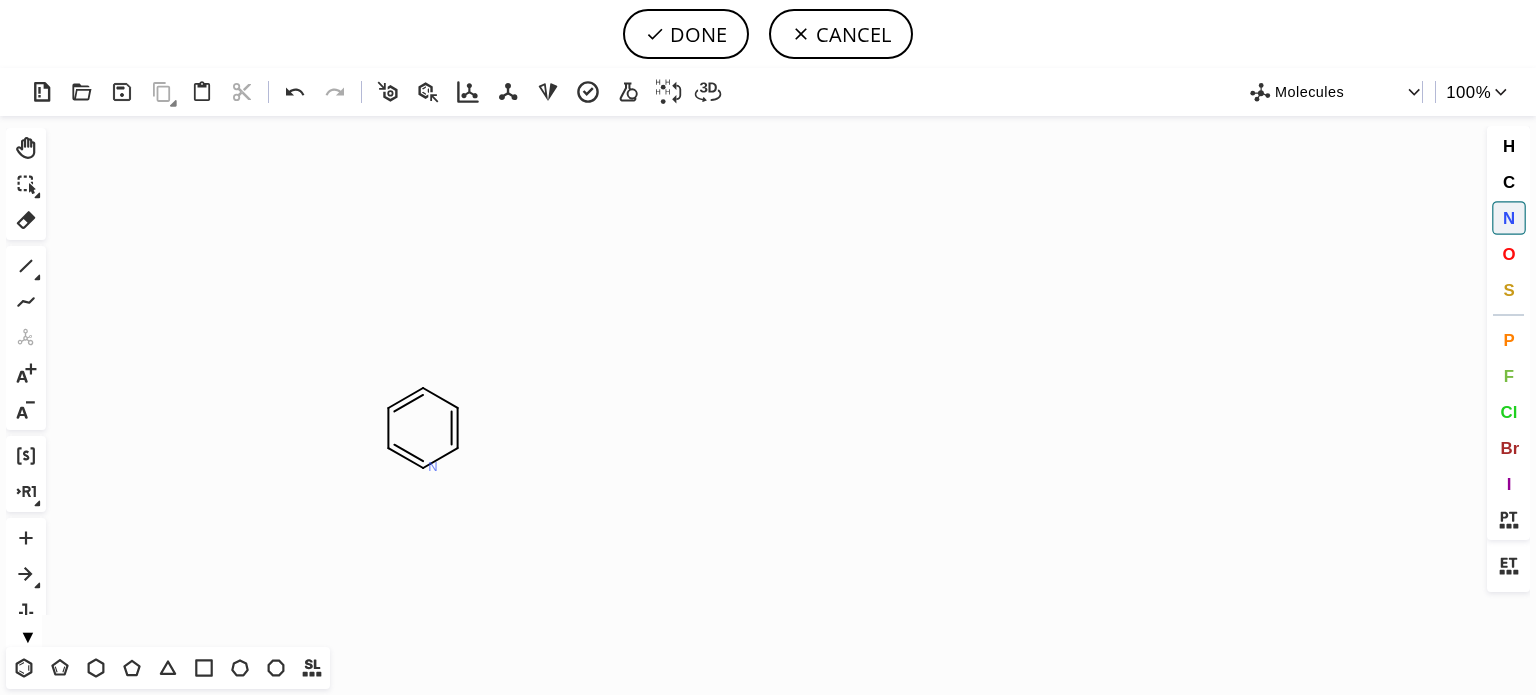 click on "N" 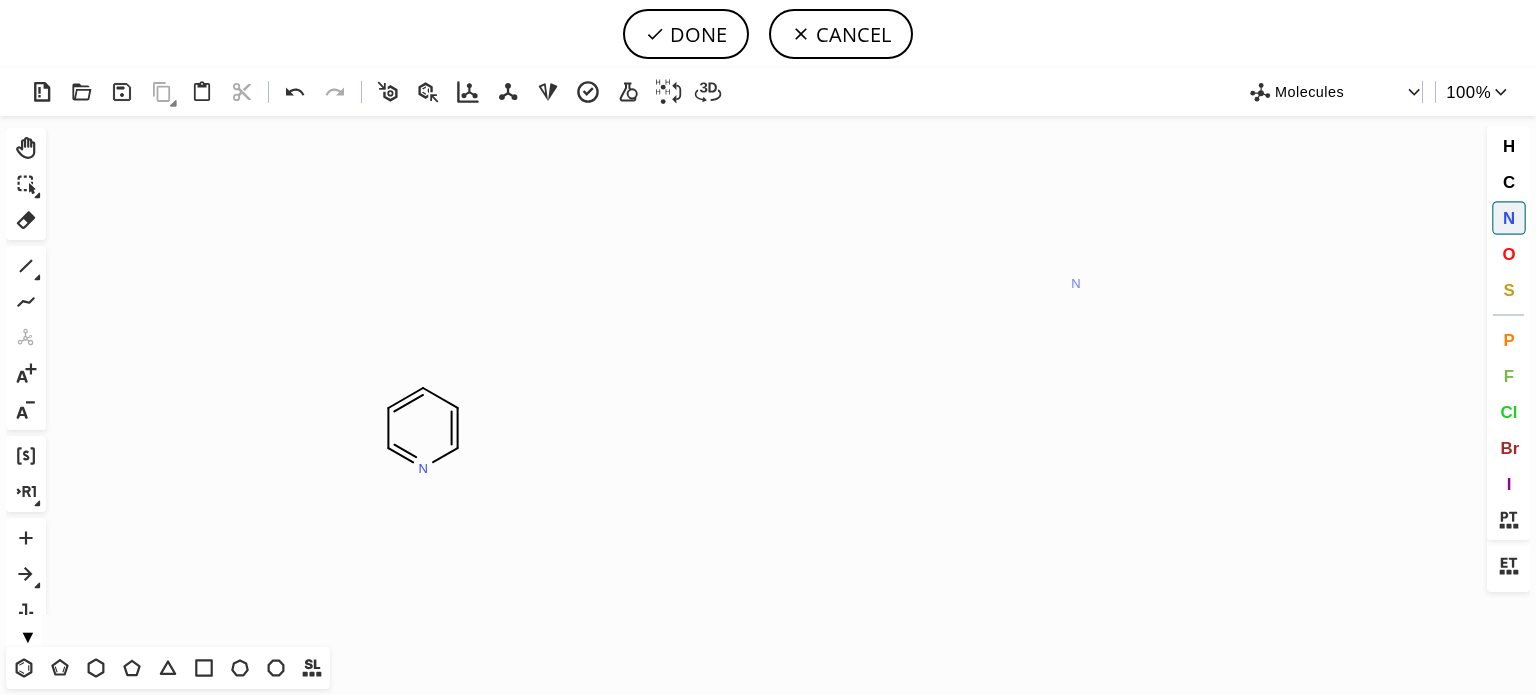 click on "N" 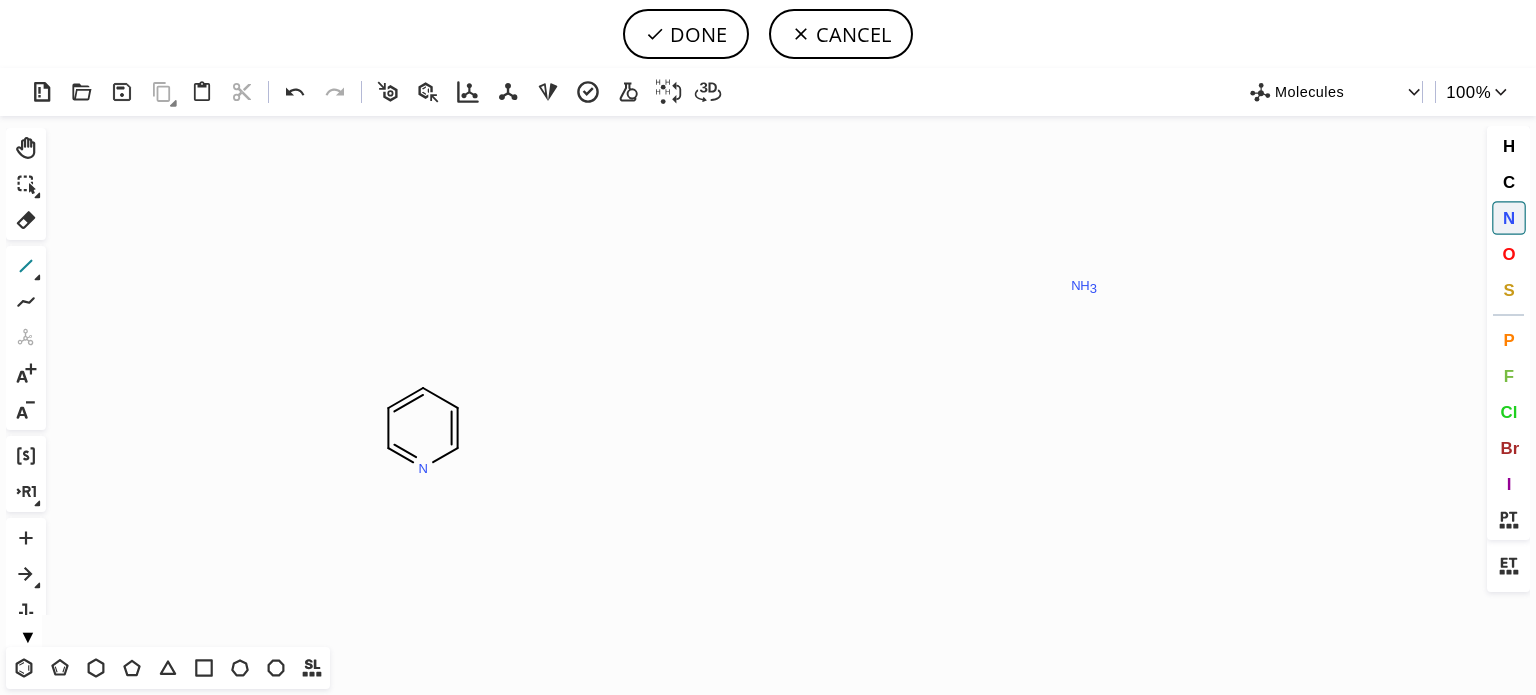 click 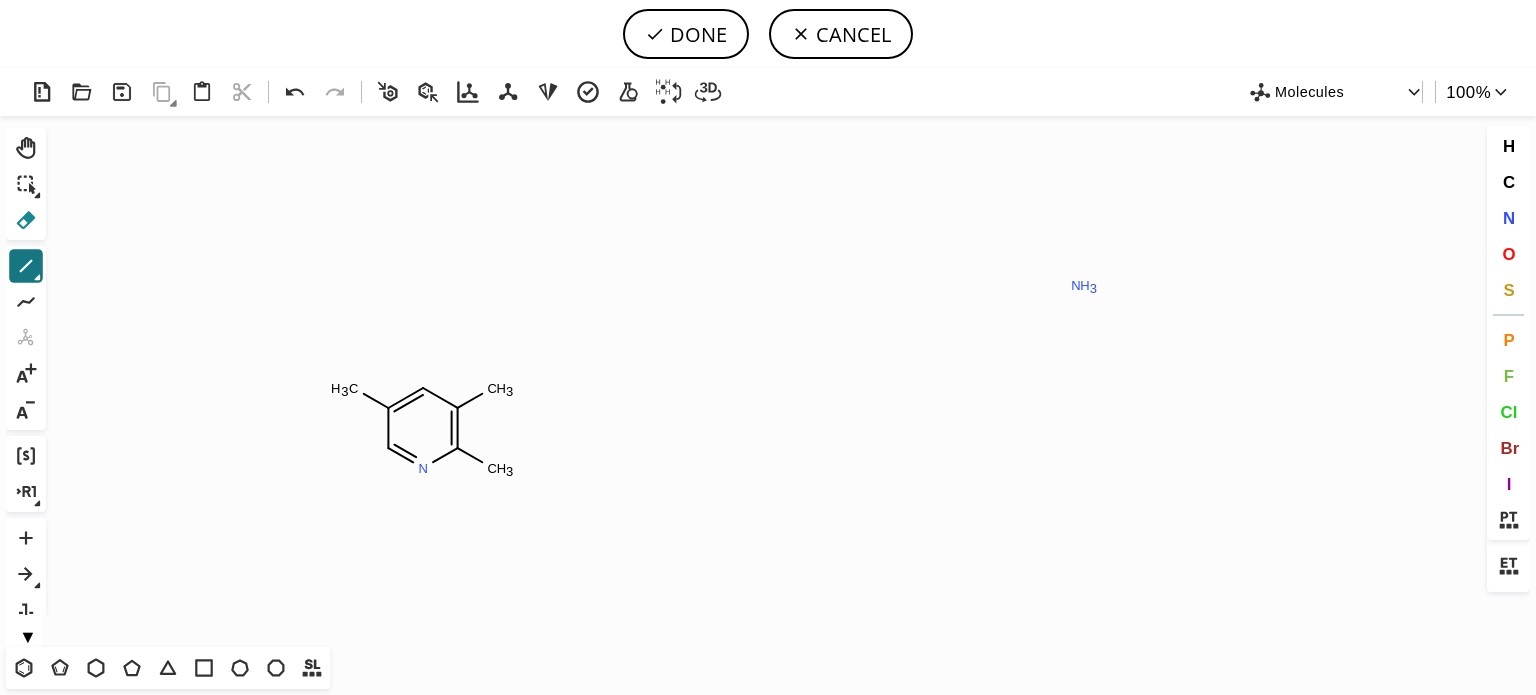 click 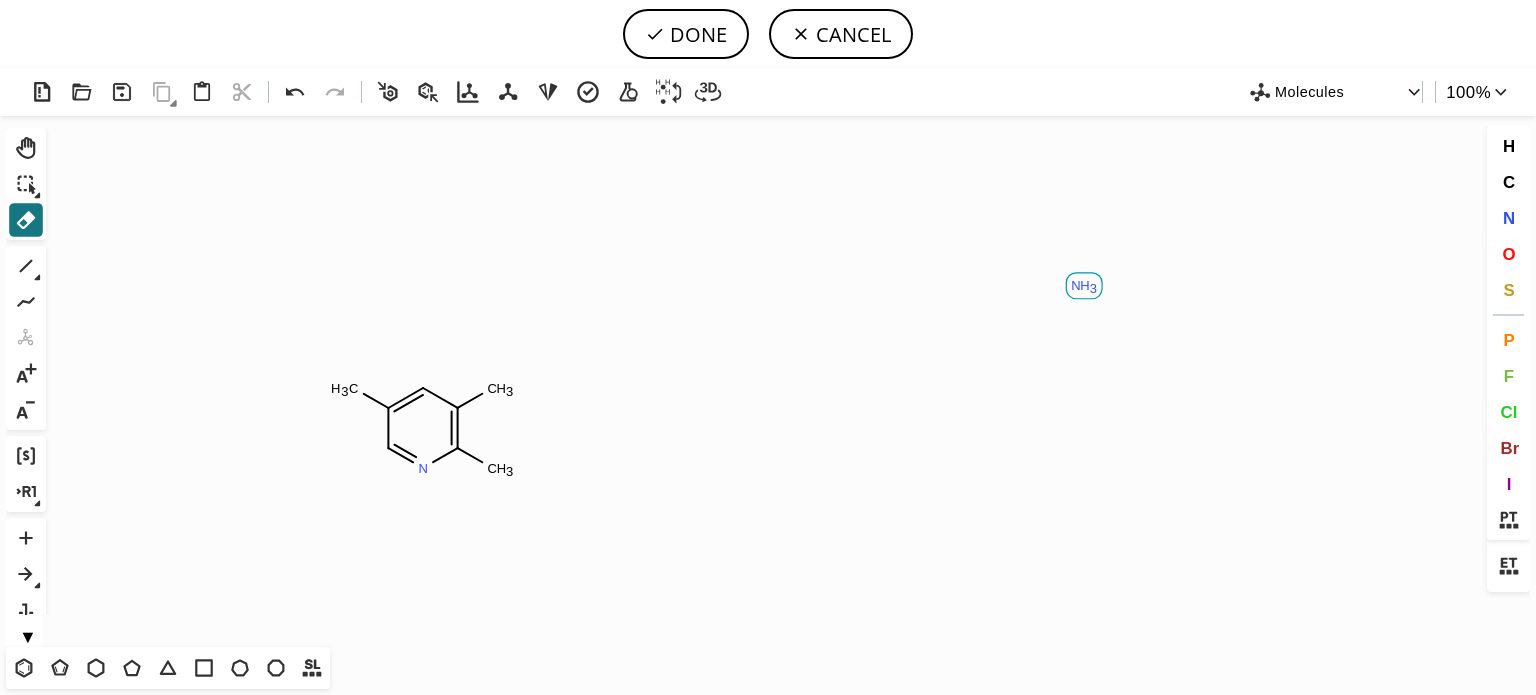click 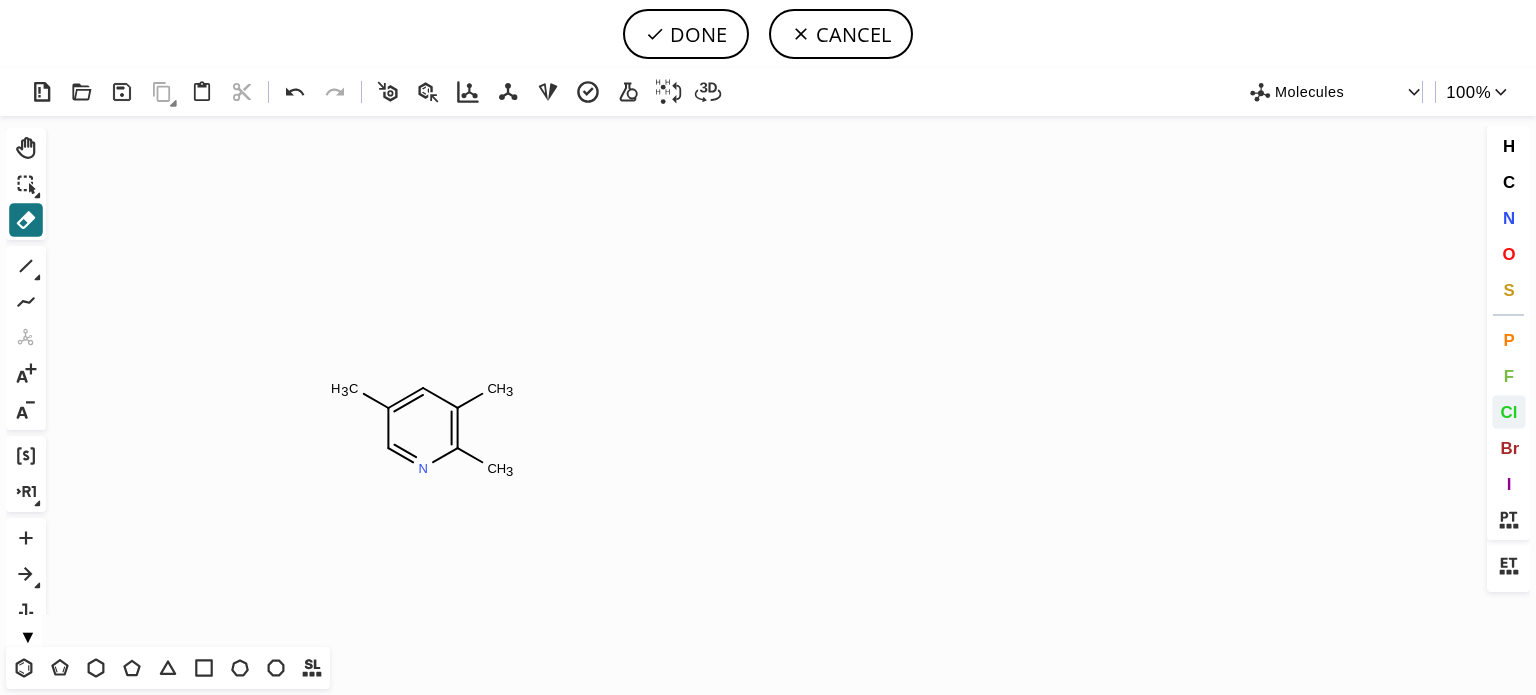 click on "Cl" at bounding box center [1509, 412] 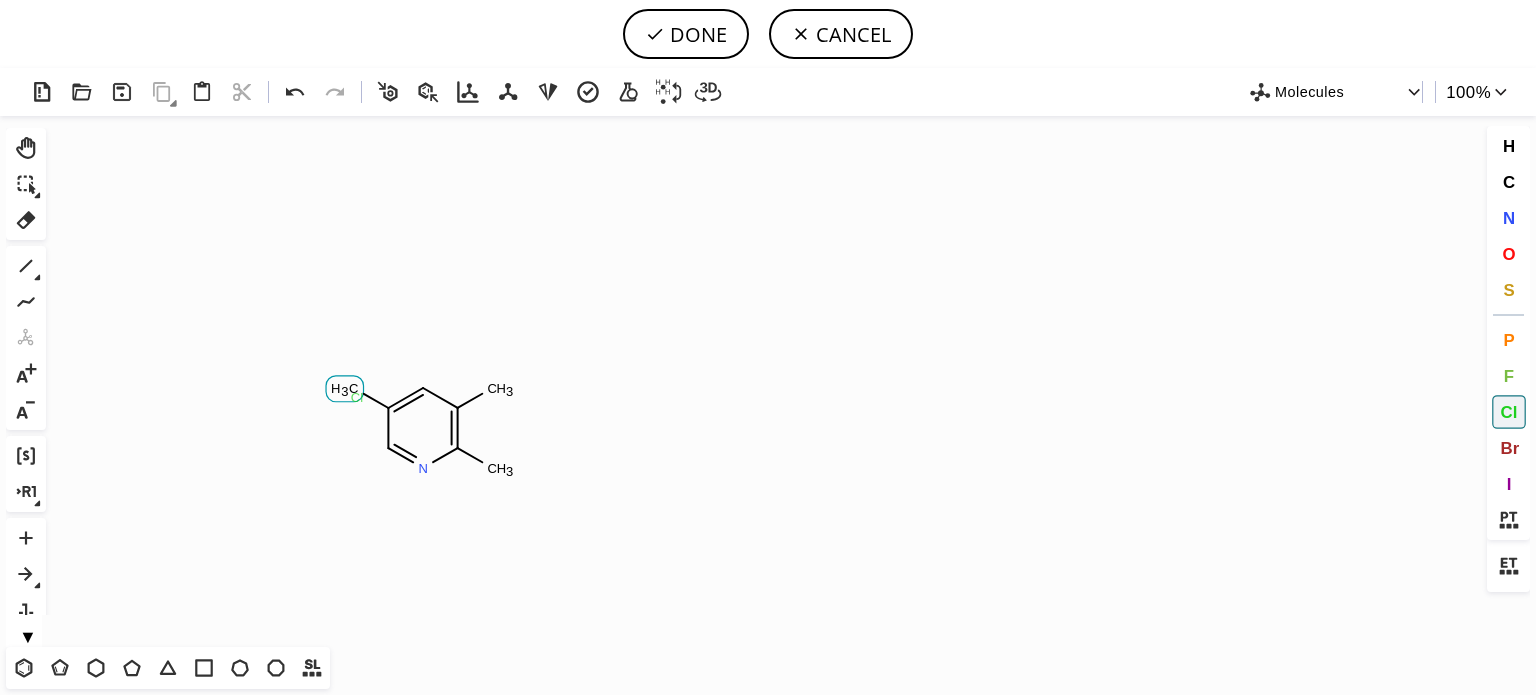 click on "Cl" 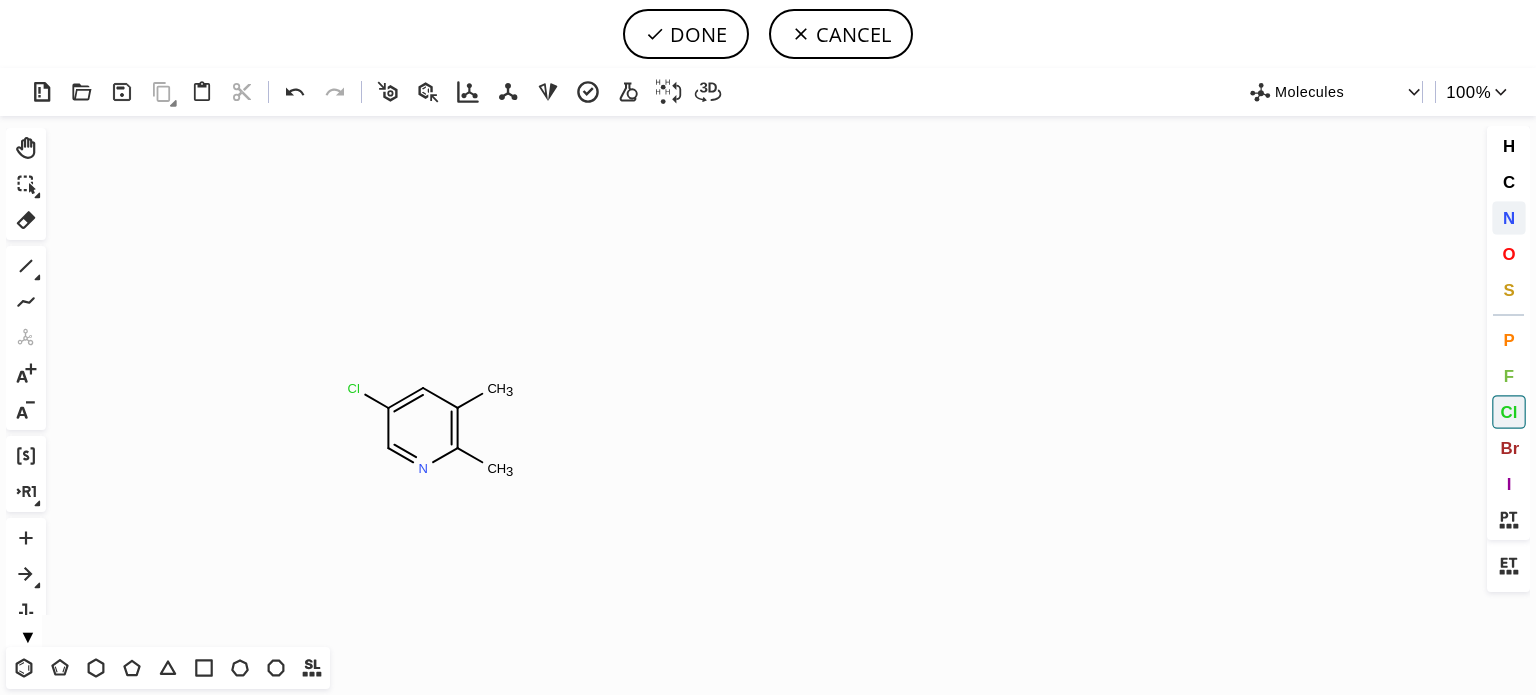 click on "N" at bounding box center (1508, 217) 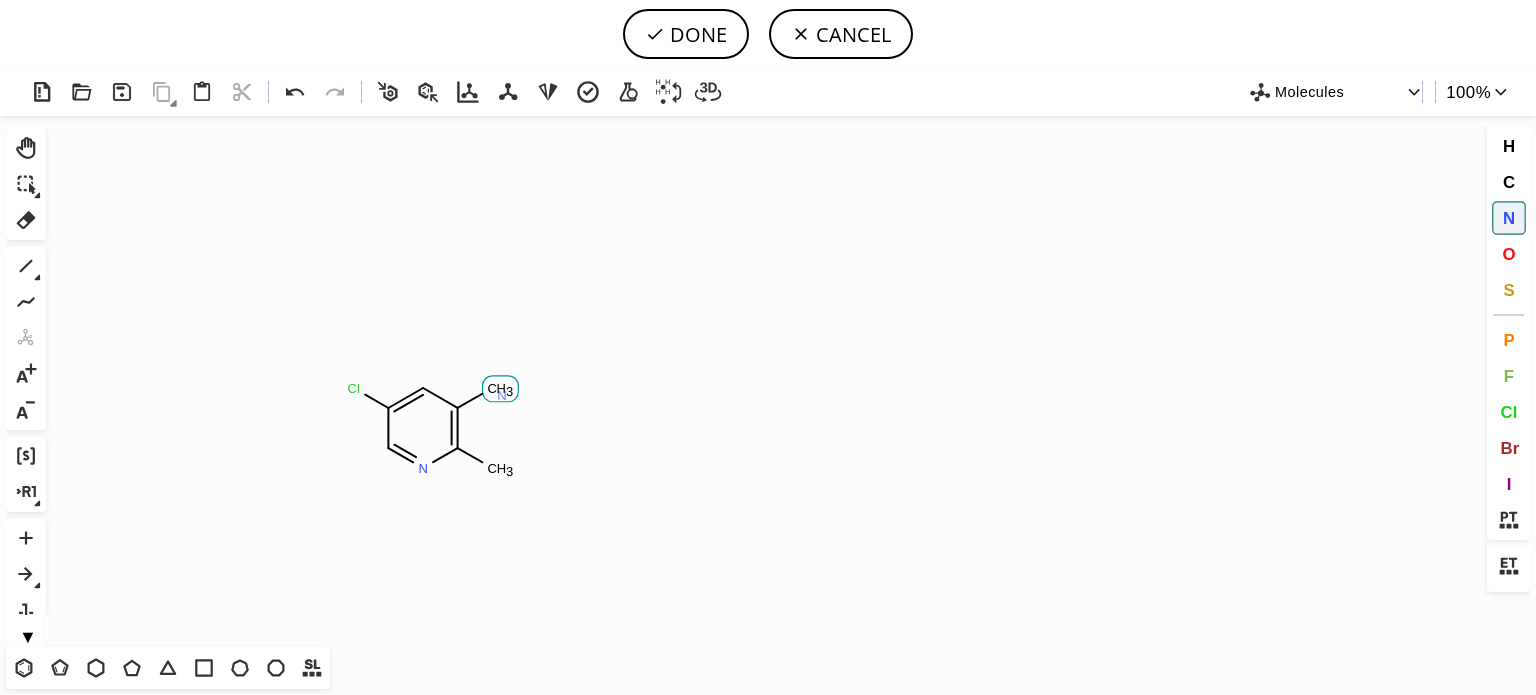 click on "N" 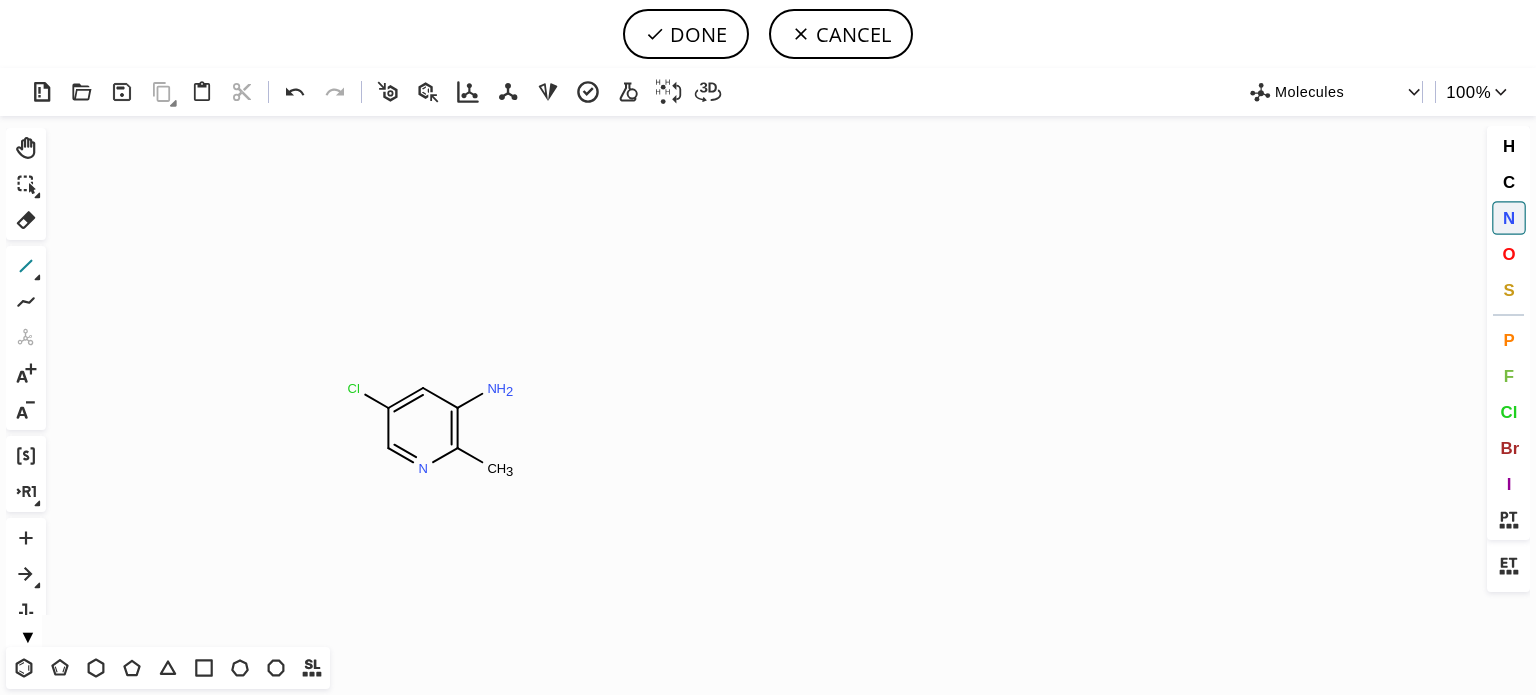 click 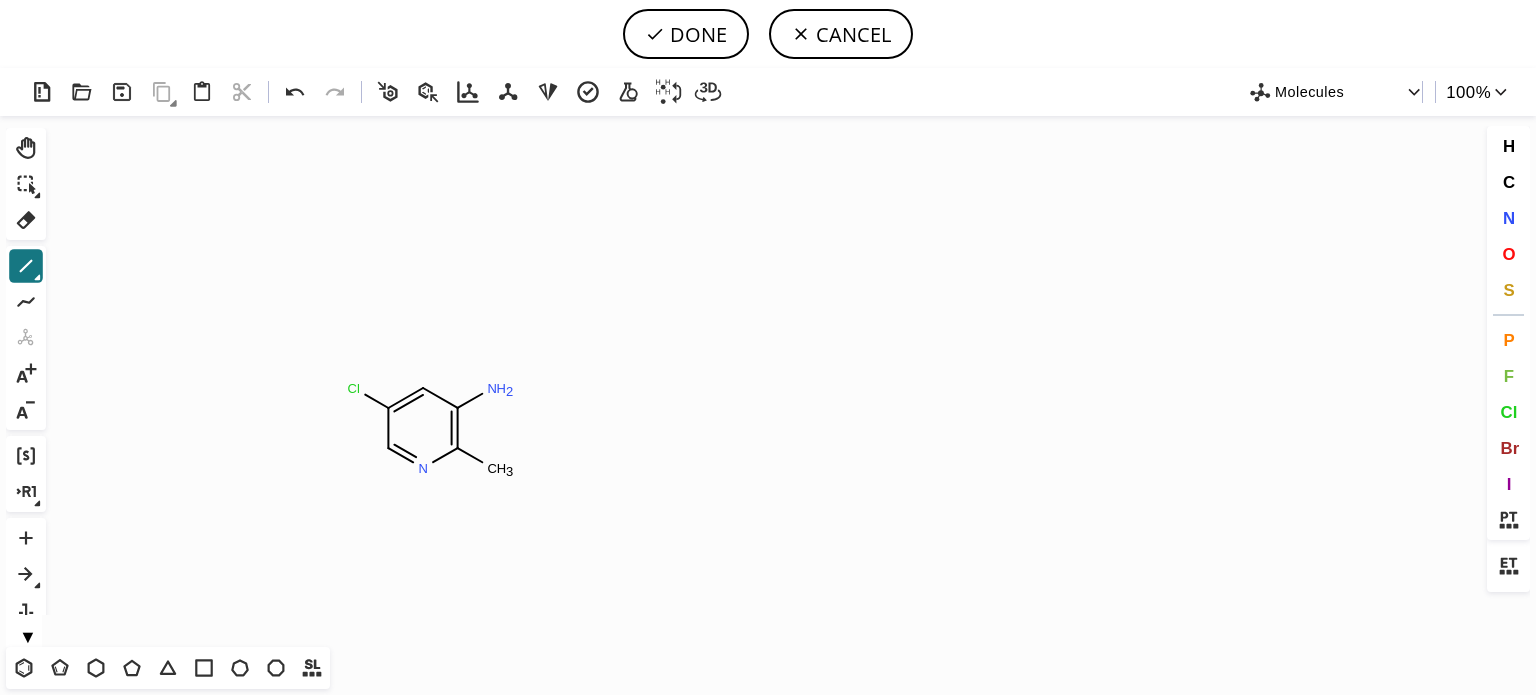 click on "Created with [PERSON_NAME] 2.3.0 N H 2 N C H 3 Cl N" 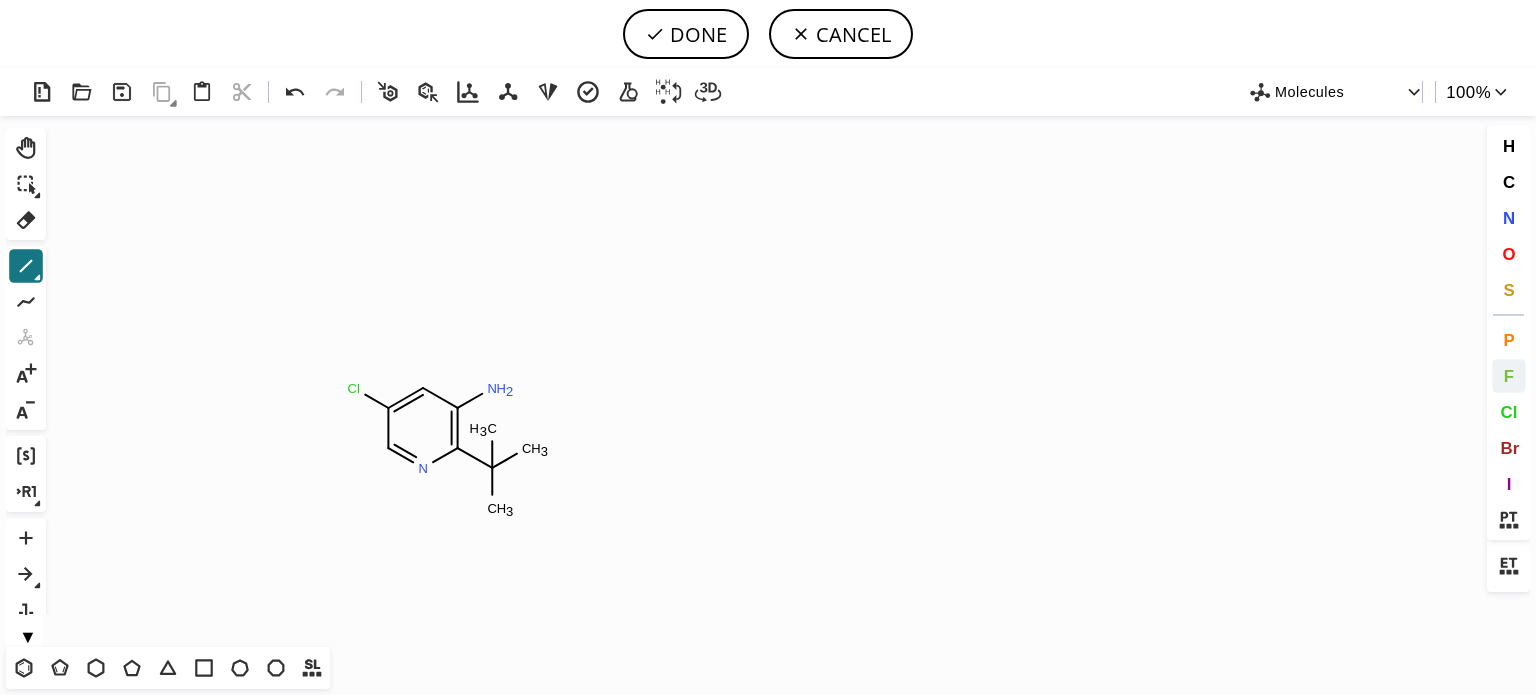 click on "F" at bounding box center (1509, 376) 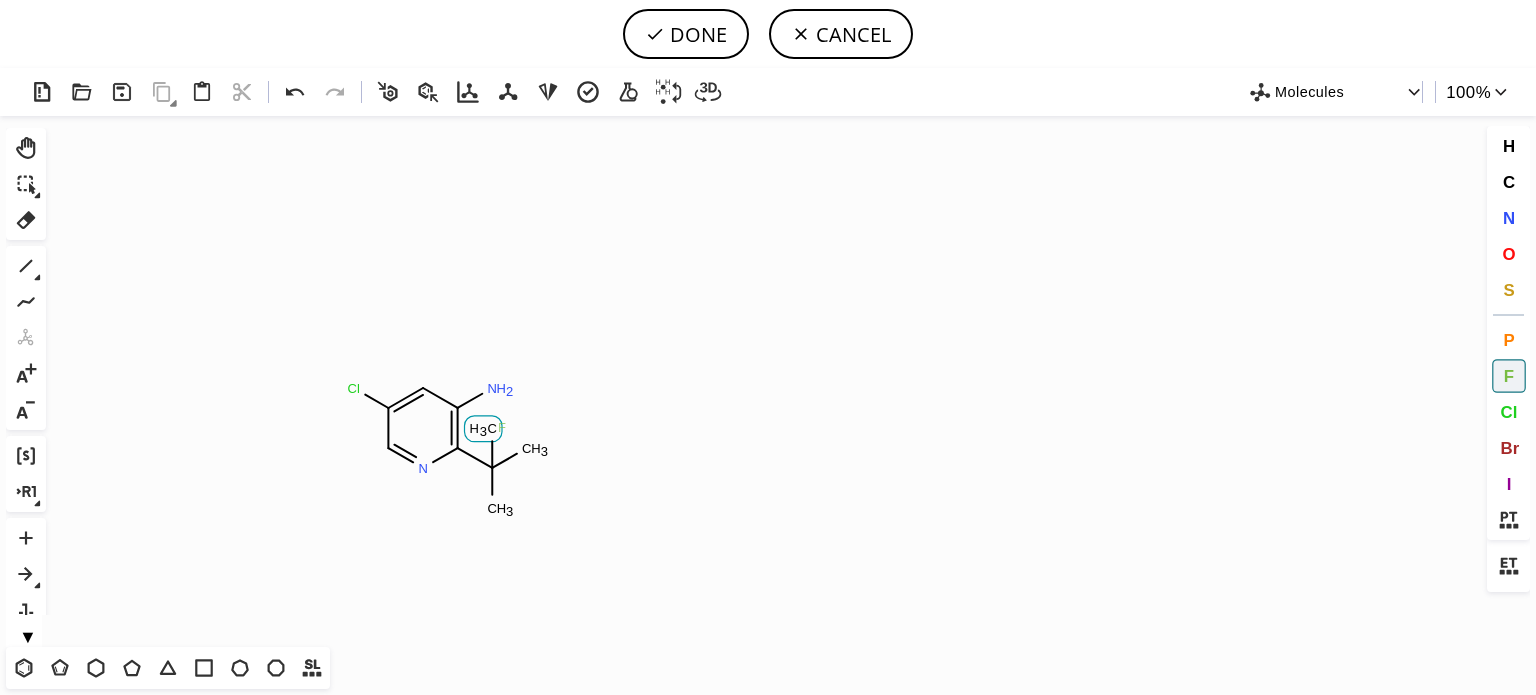 click on "F" 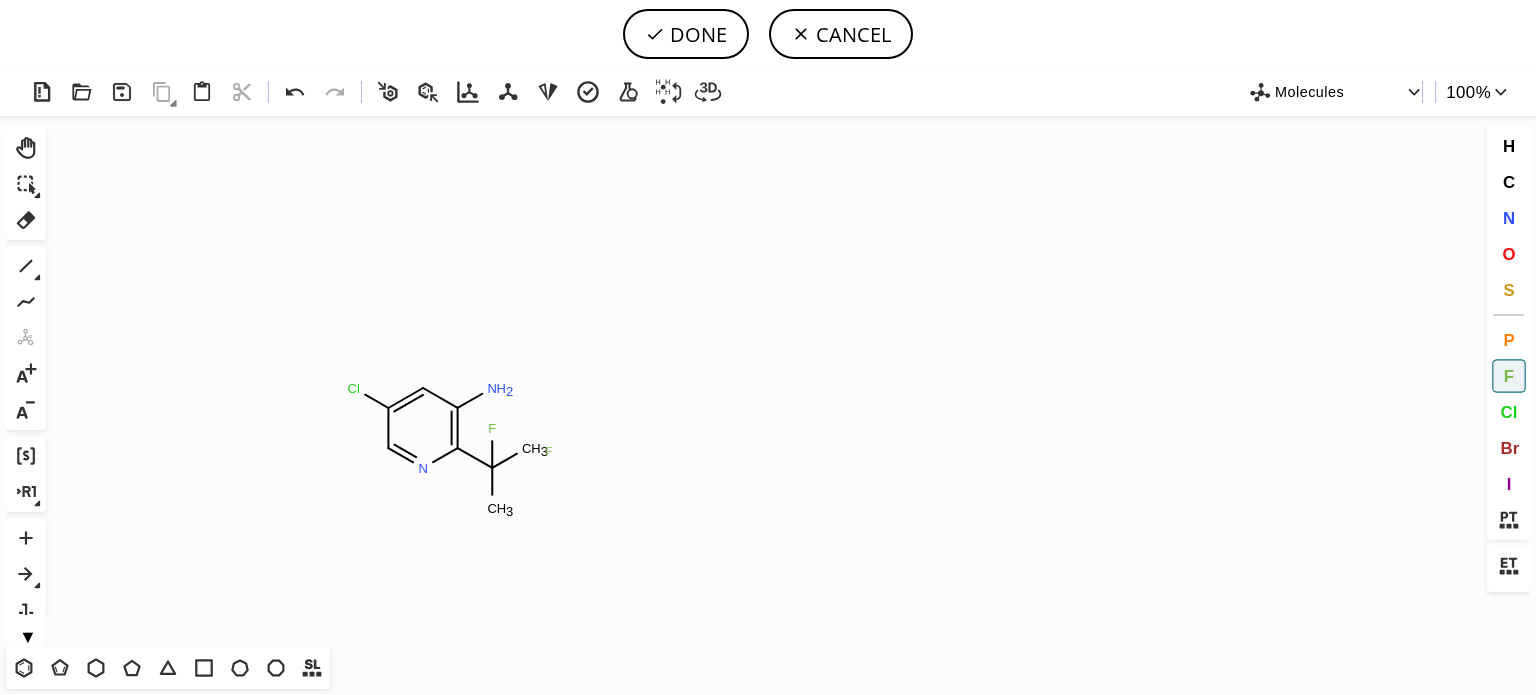 click on "F" 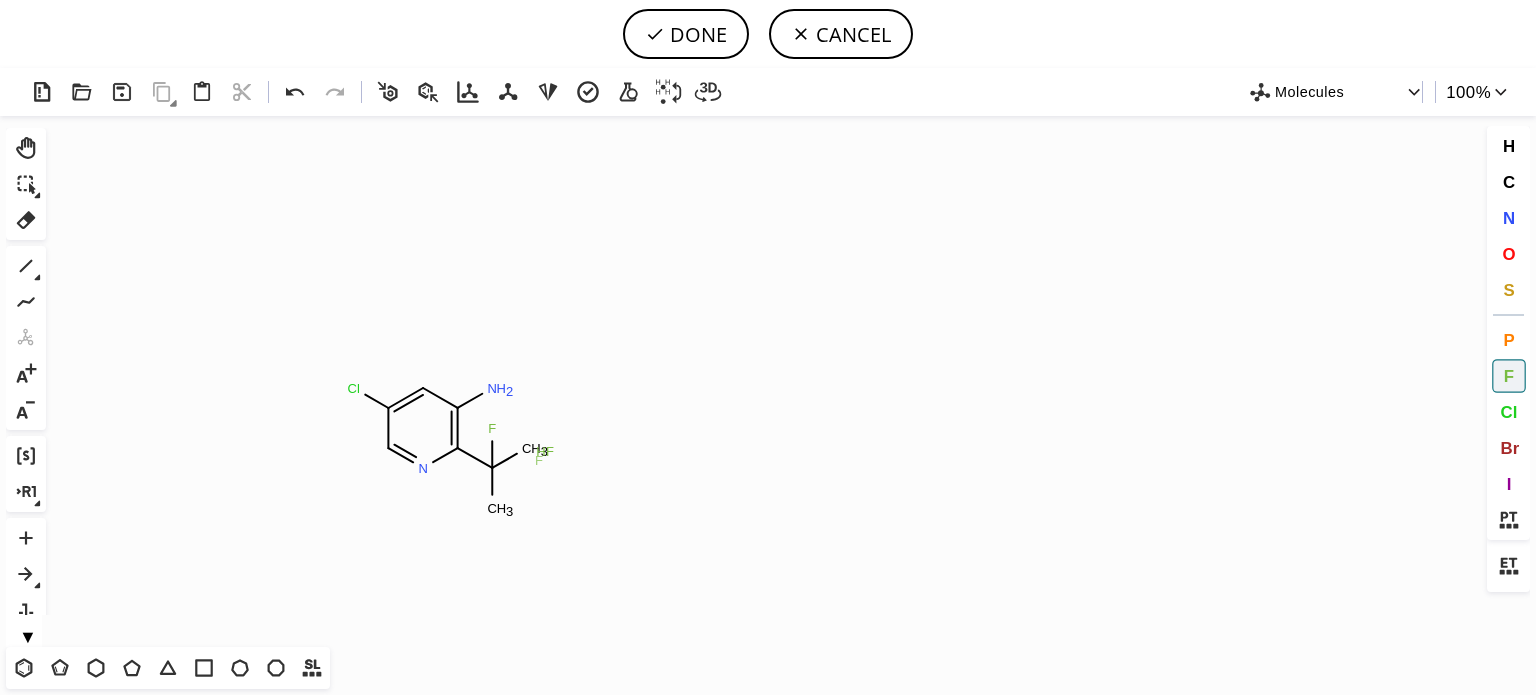 click on "F" 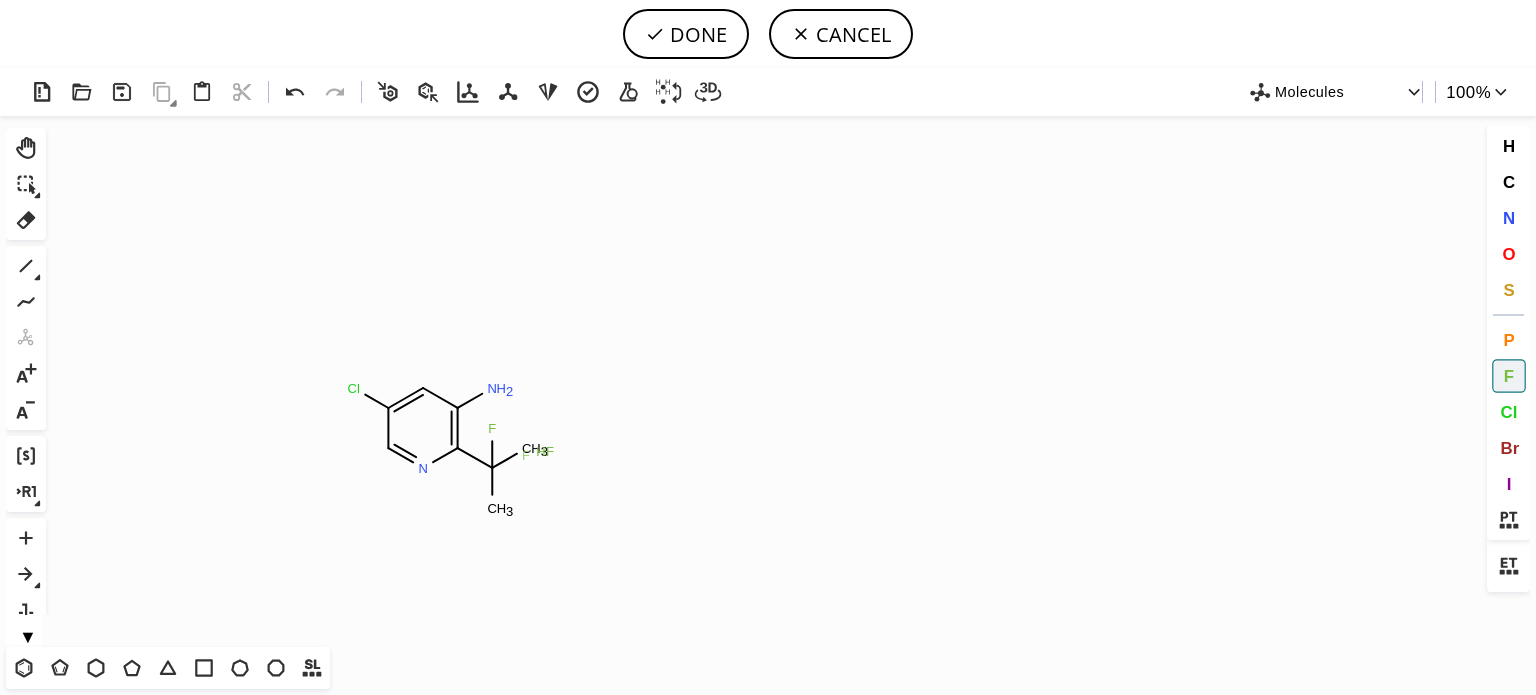 drag, startPoint x: 526, startPoint y: 455, endPoint x: 514, endPoint y: 488, distance: 35.1141 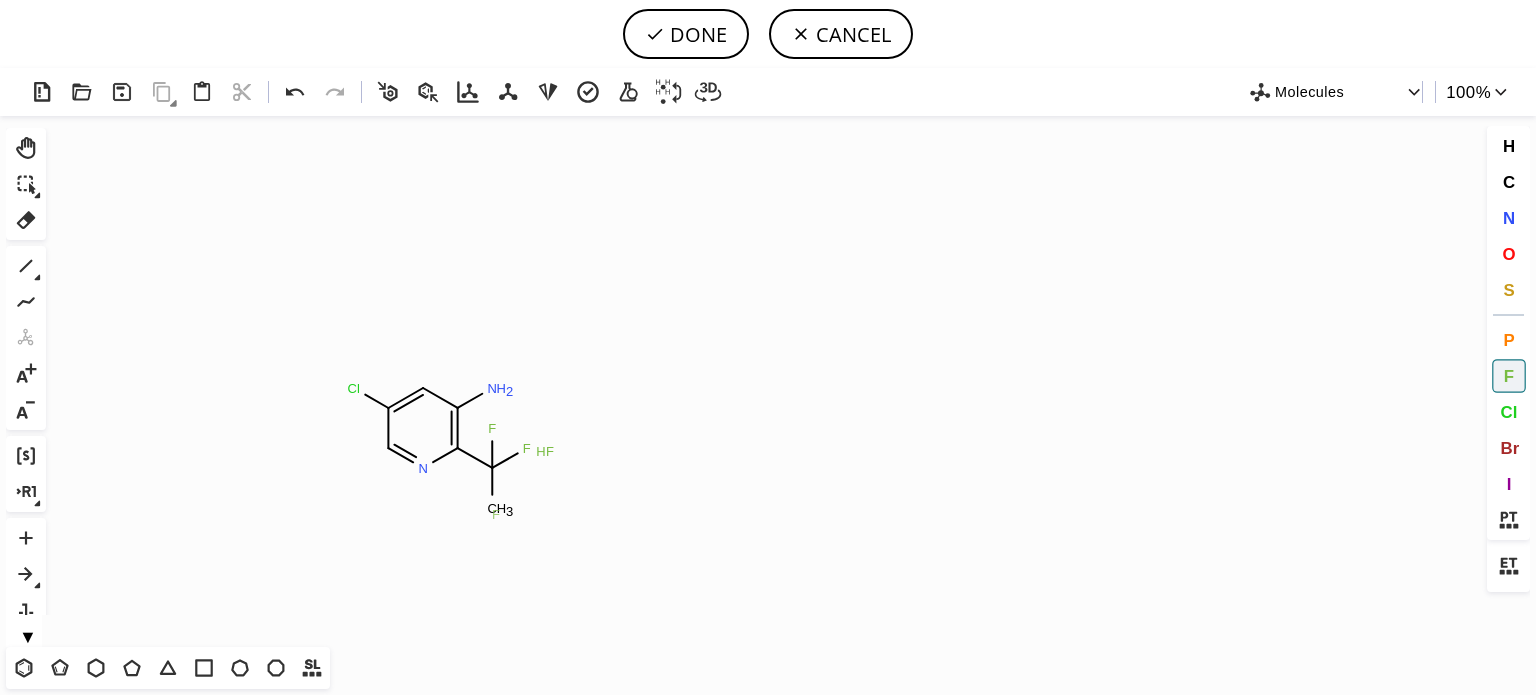 click on "F" 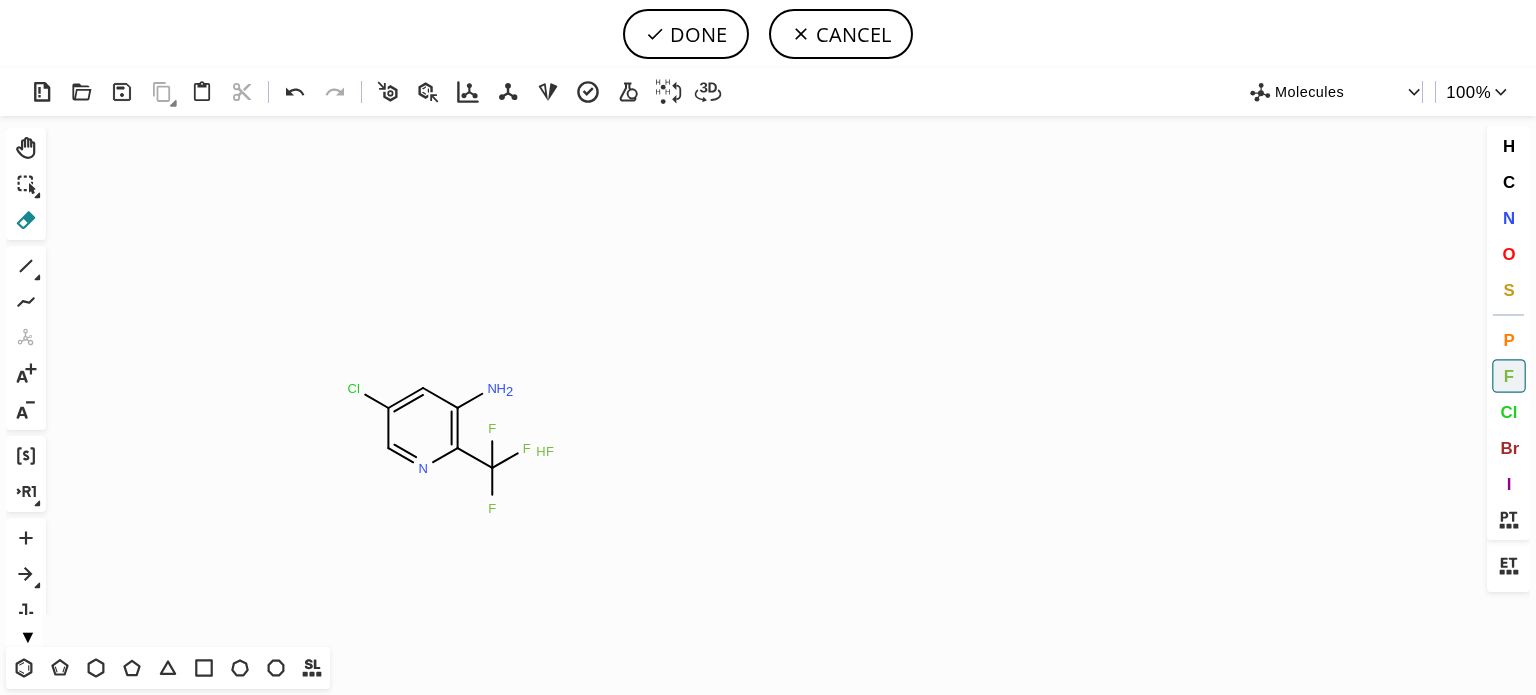 click 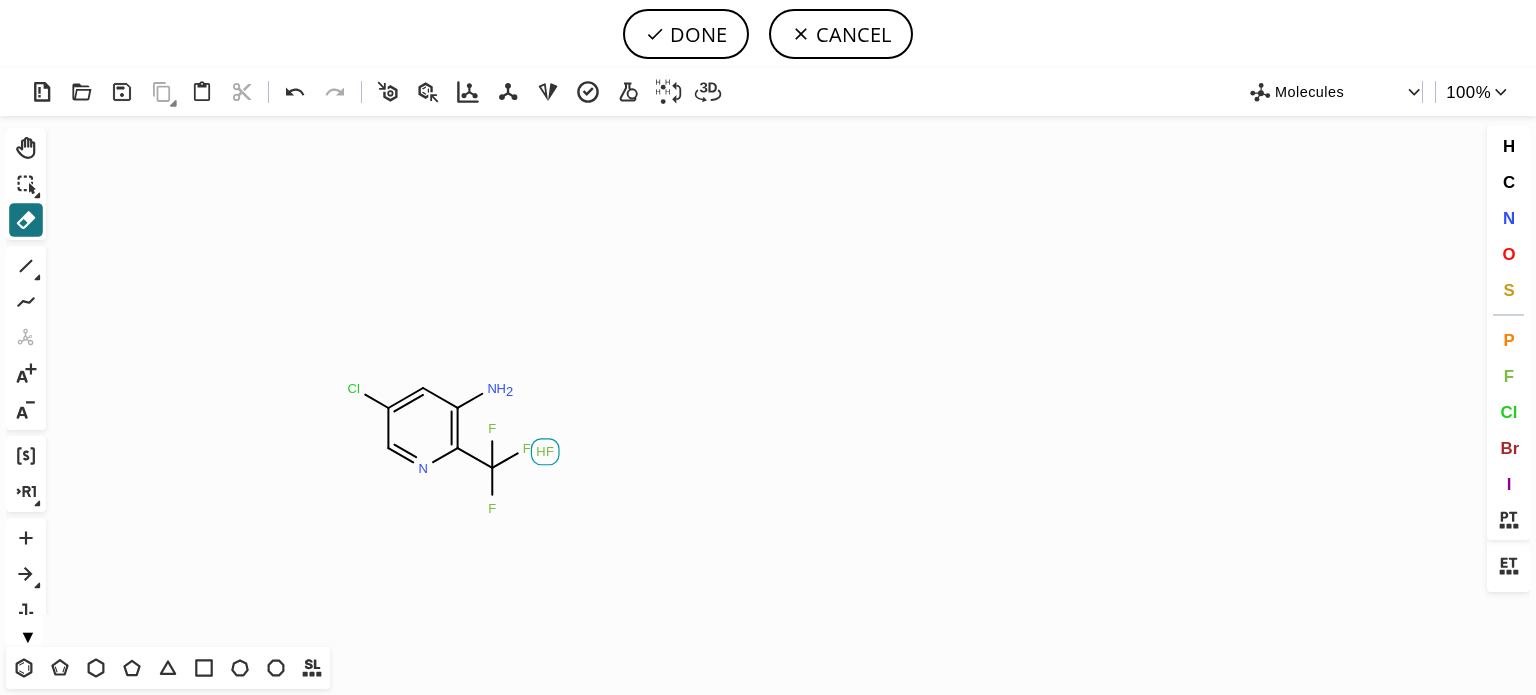 click 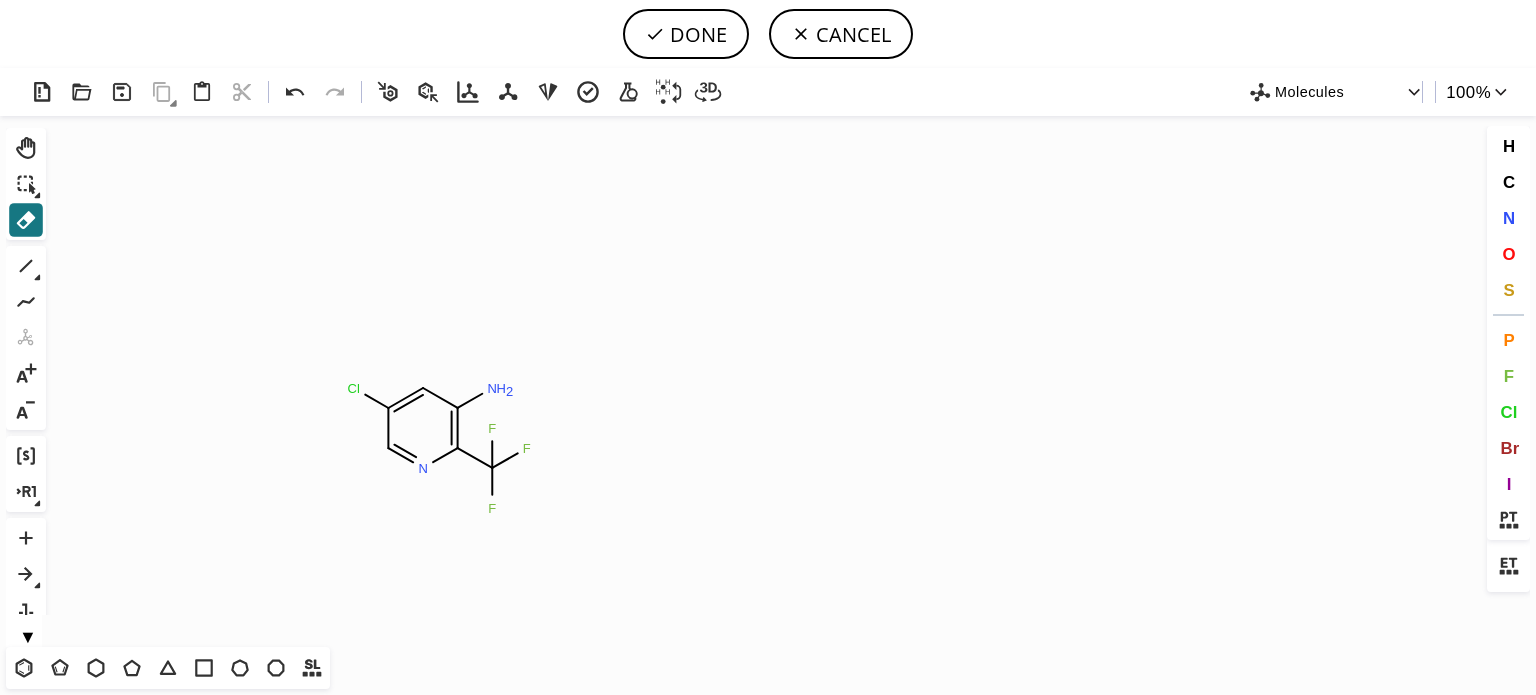 click on "DONE" at bounding box center (686, 34) 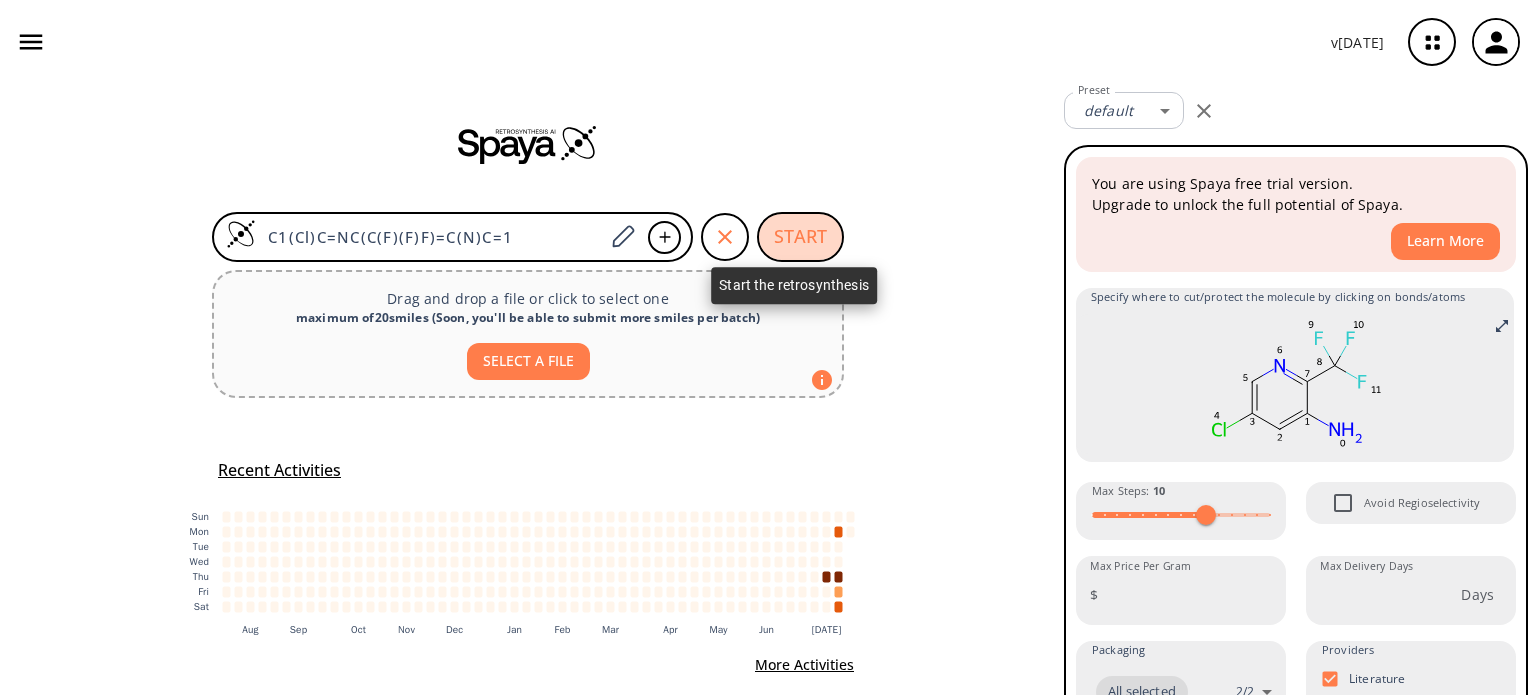click on "START" at bounding box center (800, 237) 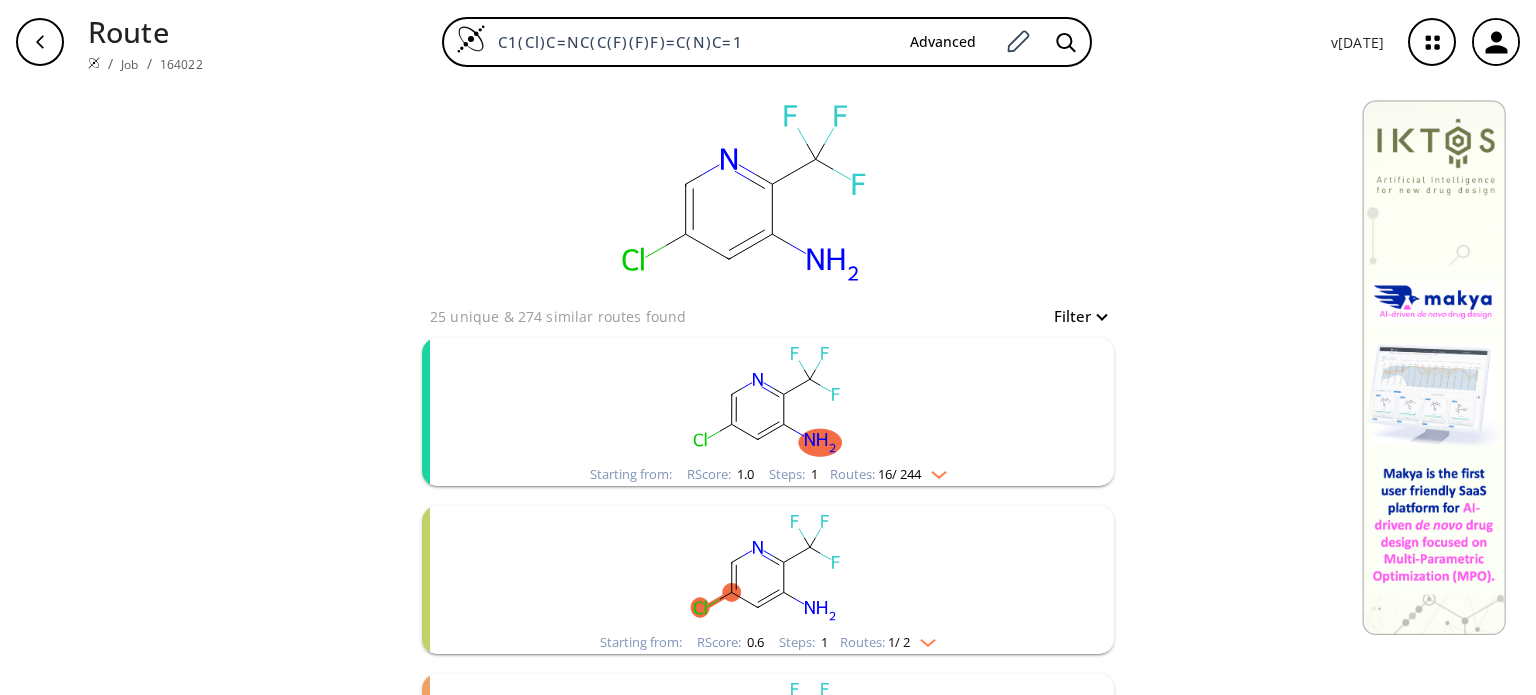 click on "Routes:   16  / 244" at bounding box center [888, 474] 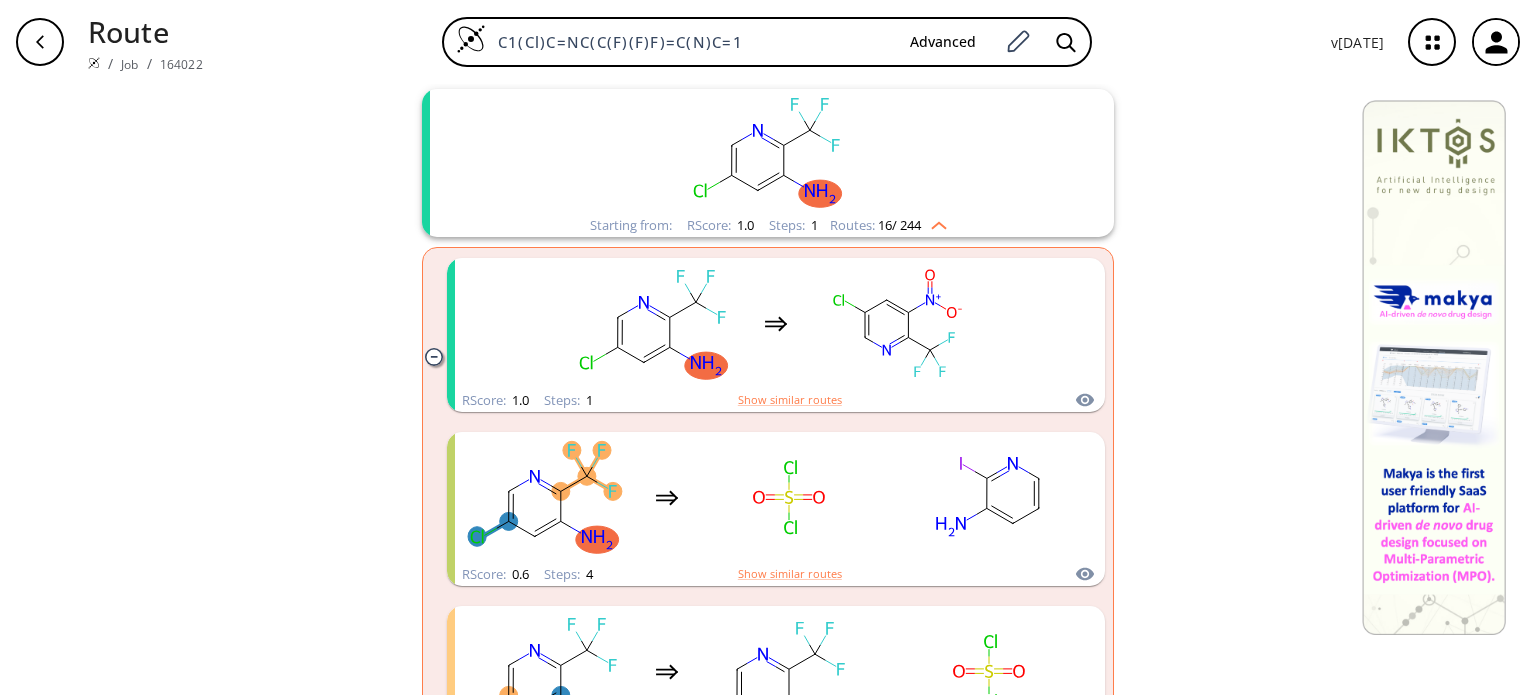 scroll, scrollTop: 300, scrollLeft: 0, axis: vertical 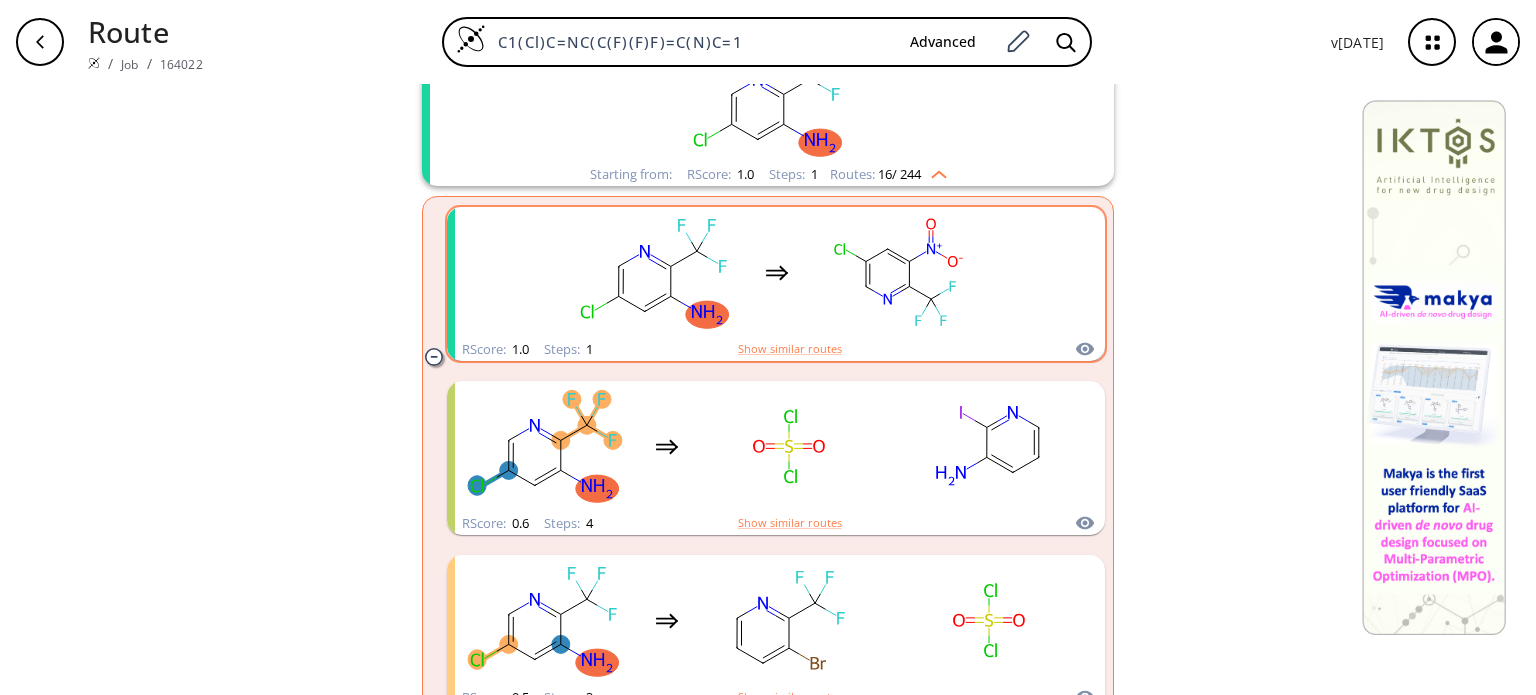 click 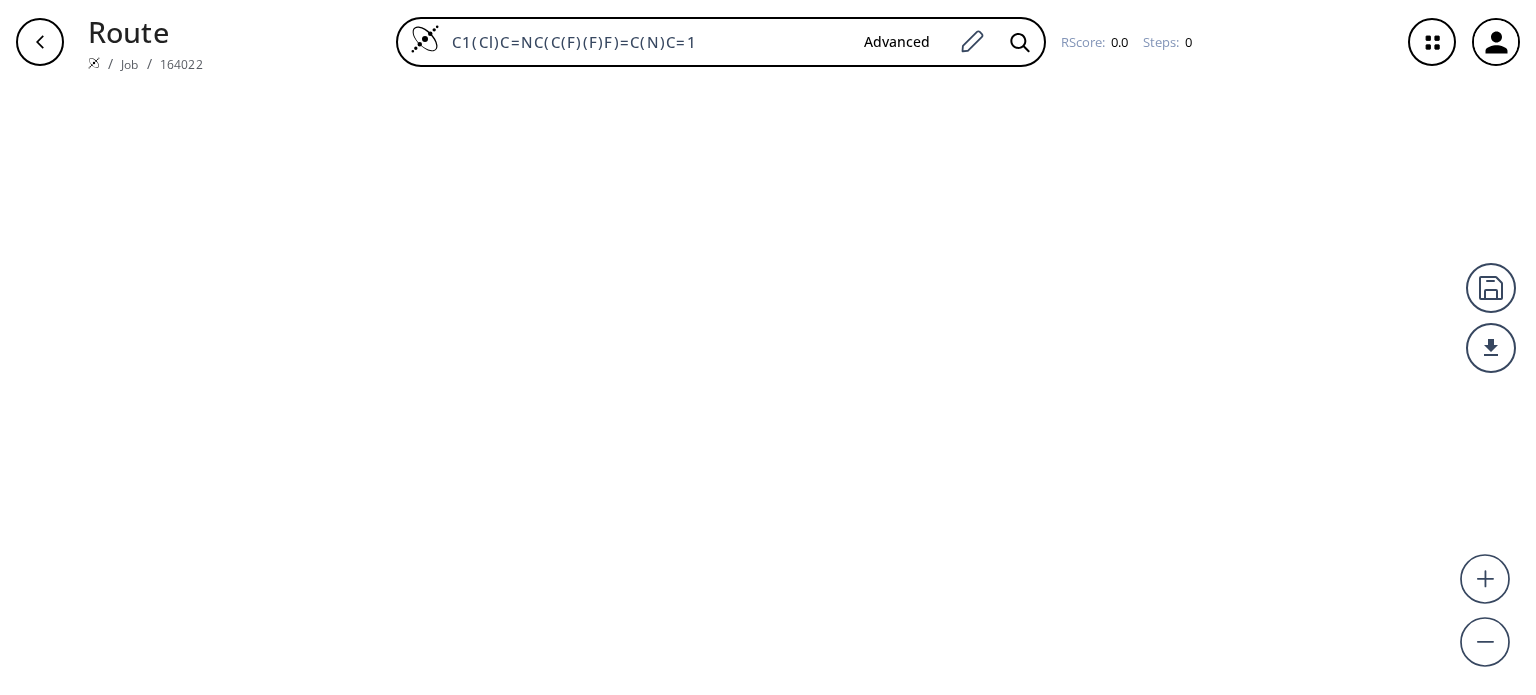 scroll, scrollTop: 0, scrollLeft: 0, axis: both 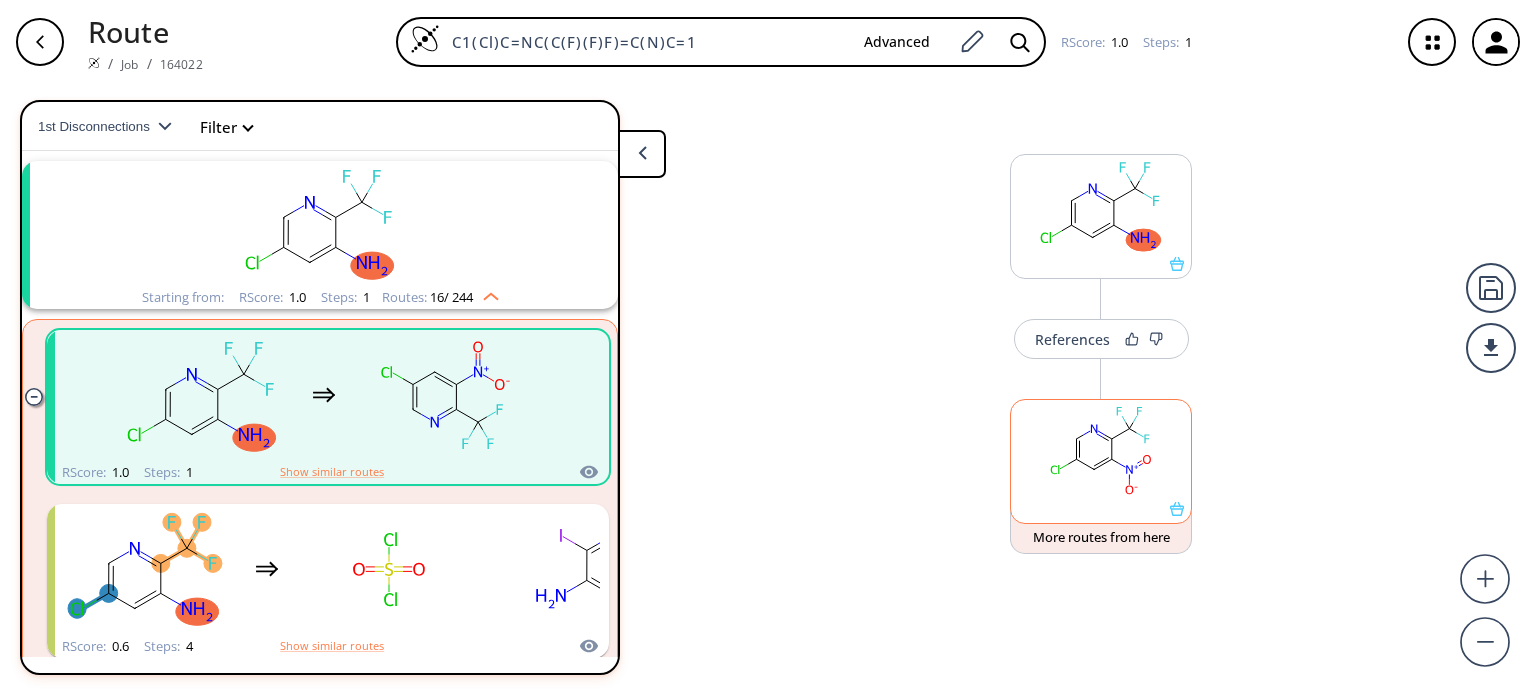 click 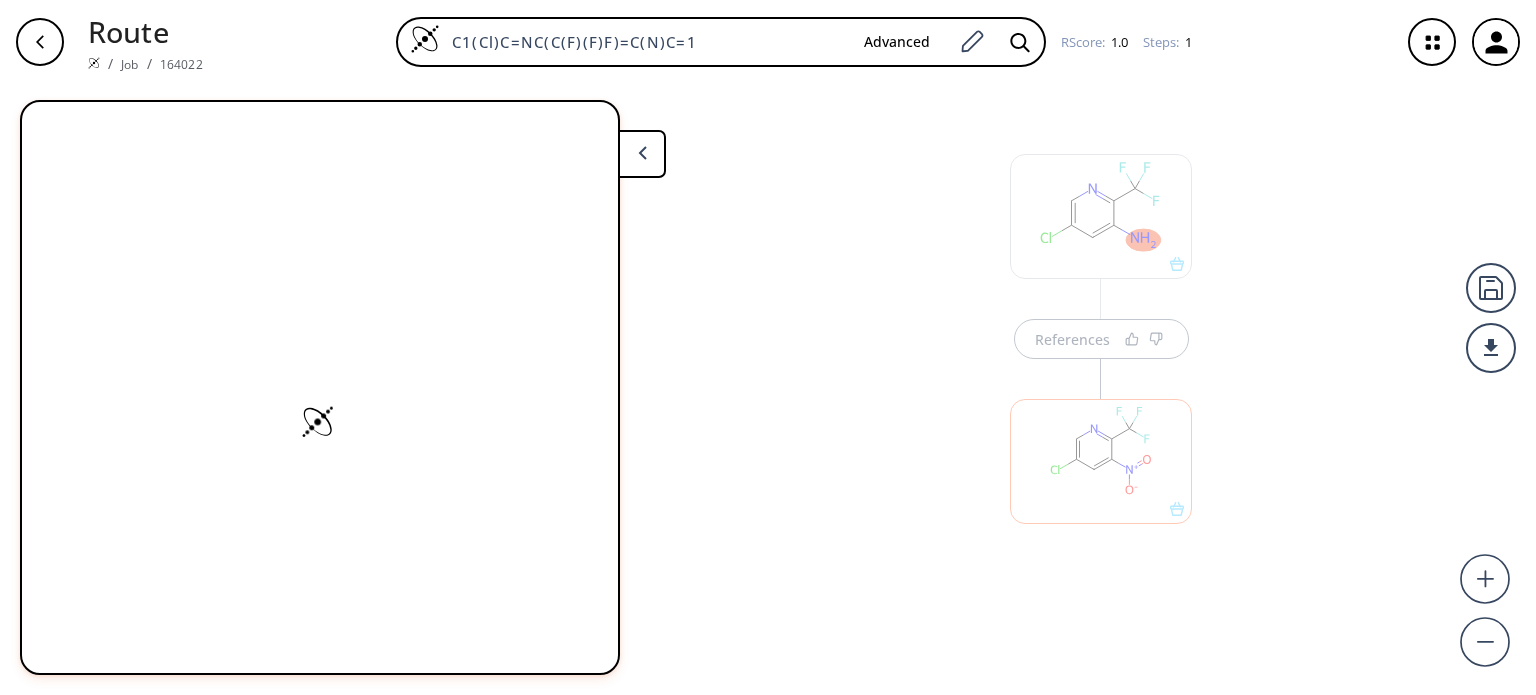 scroll, scrollTop: 0, scrollLeft: 0, axis: both 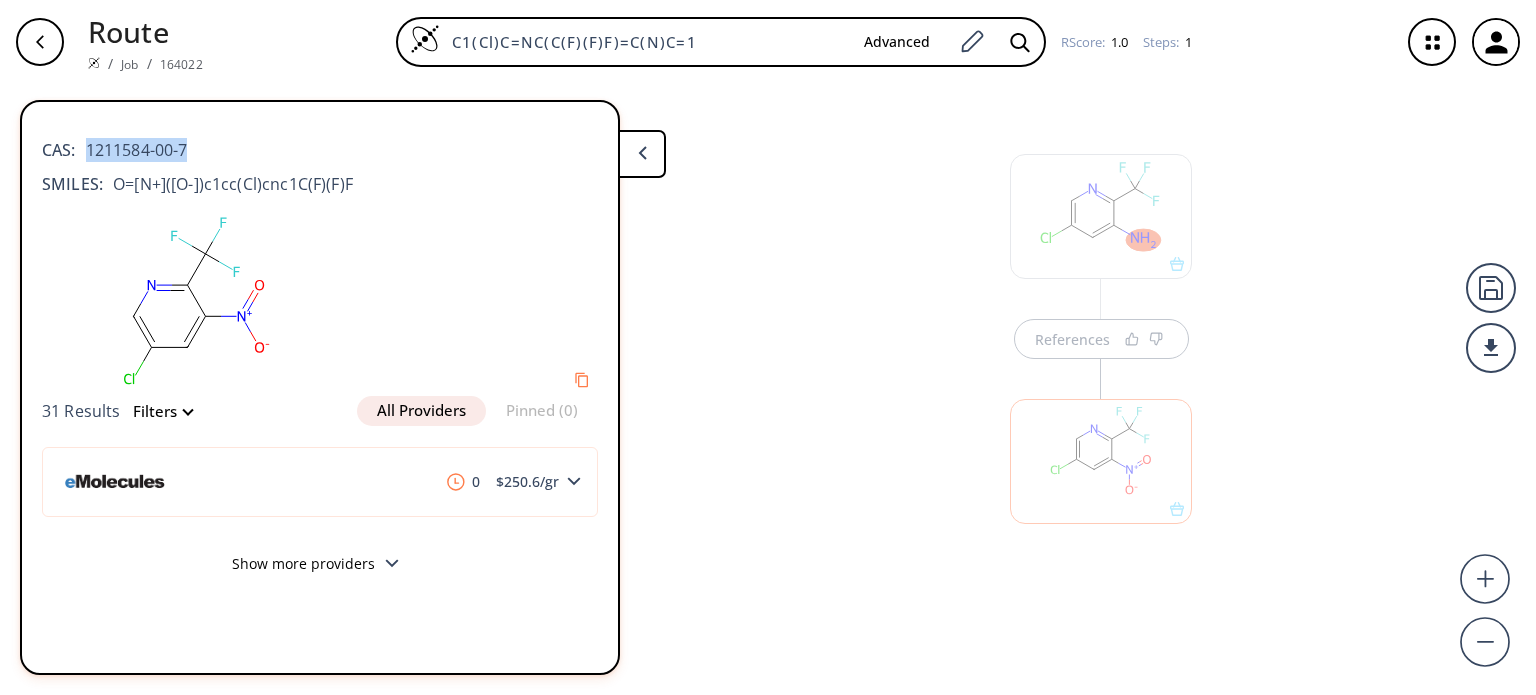 drag, startPoint x: 192, startPoint y: 151, endPoint x: 119, endPoint y: 192, distance: 83.725746 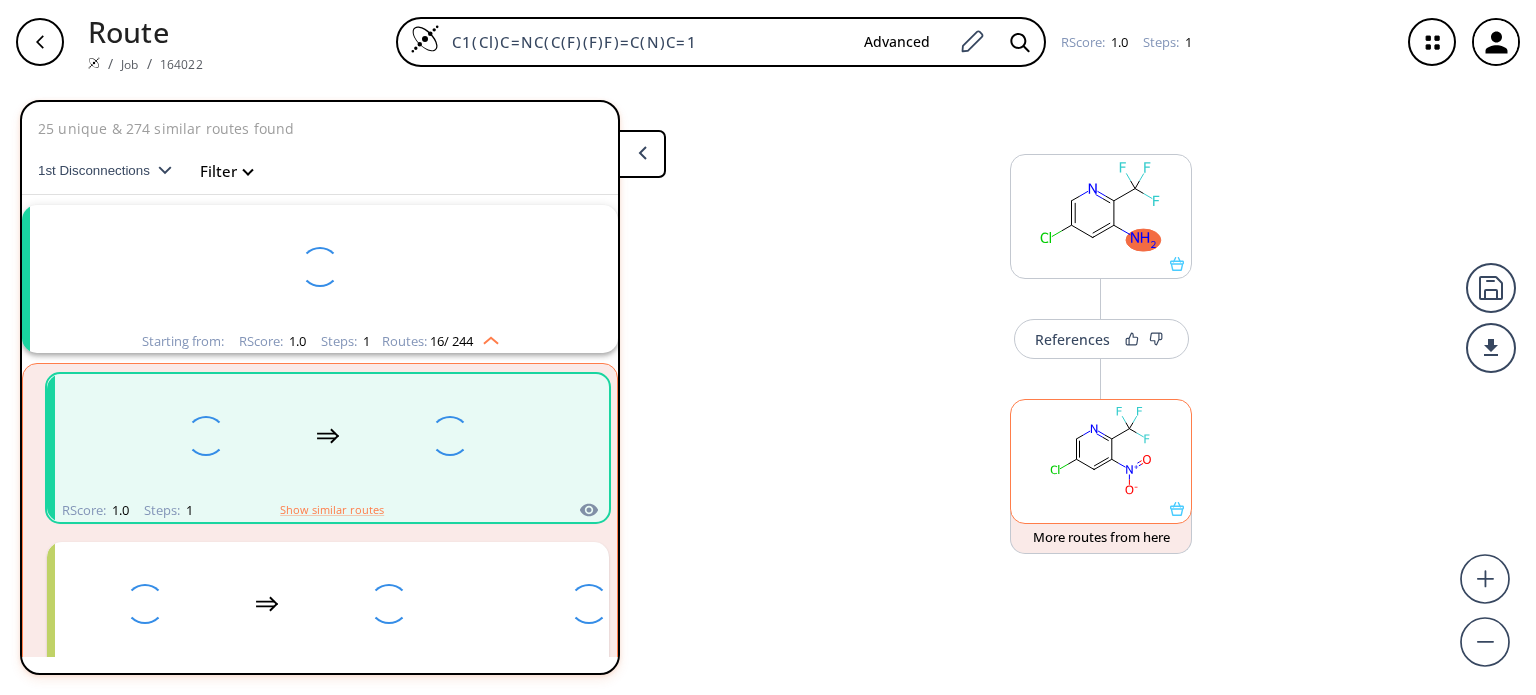 scroll, scrollTop: 44, scrollLeft: 0, axis: vertical 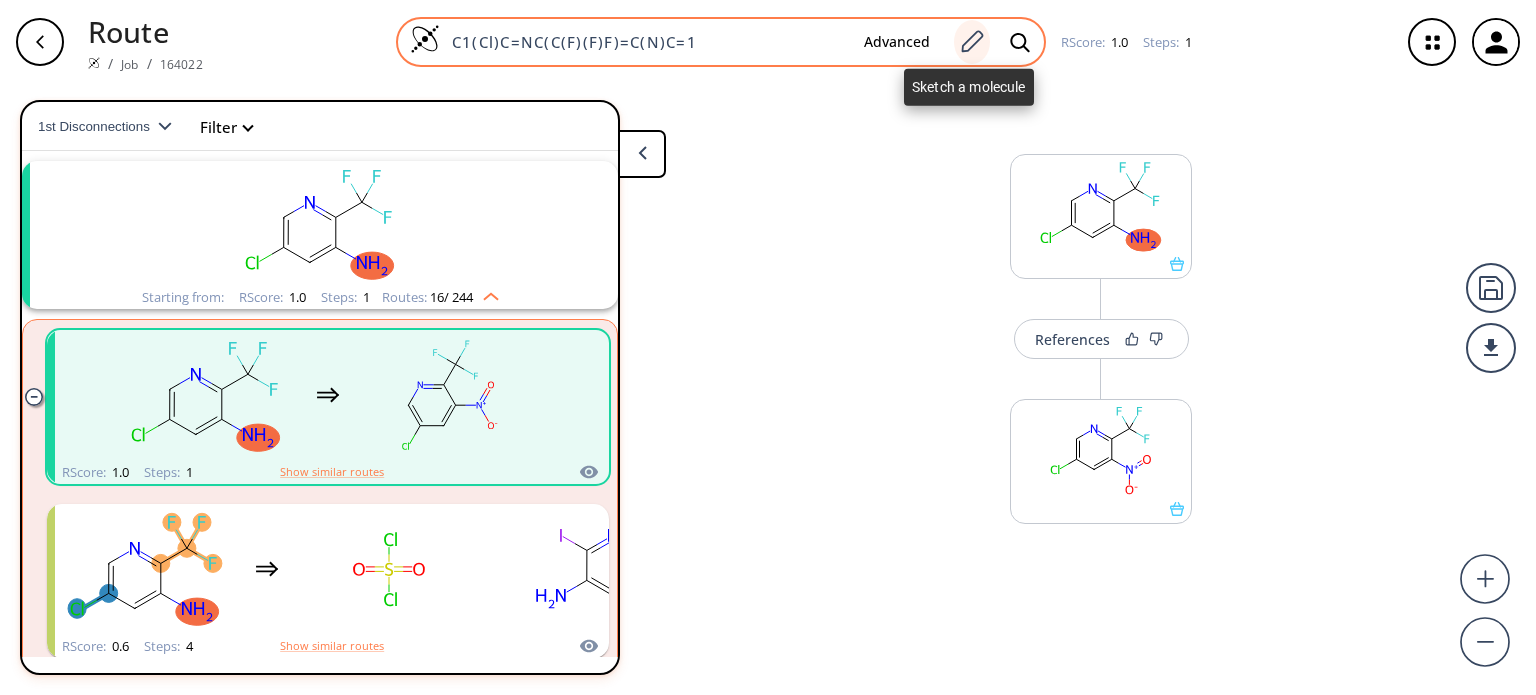 click 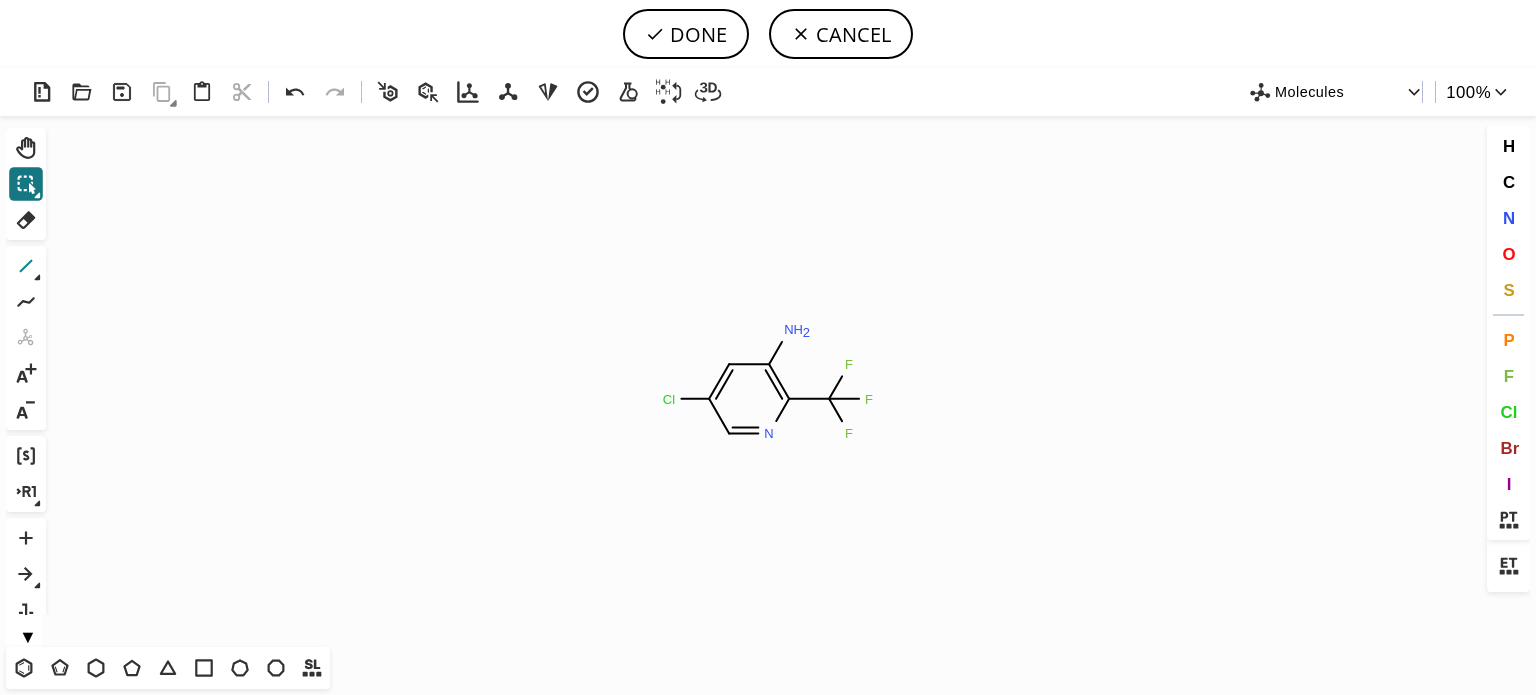 click 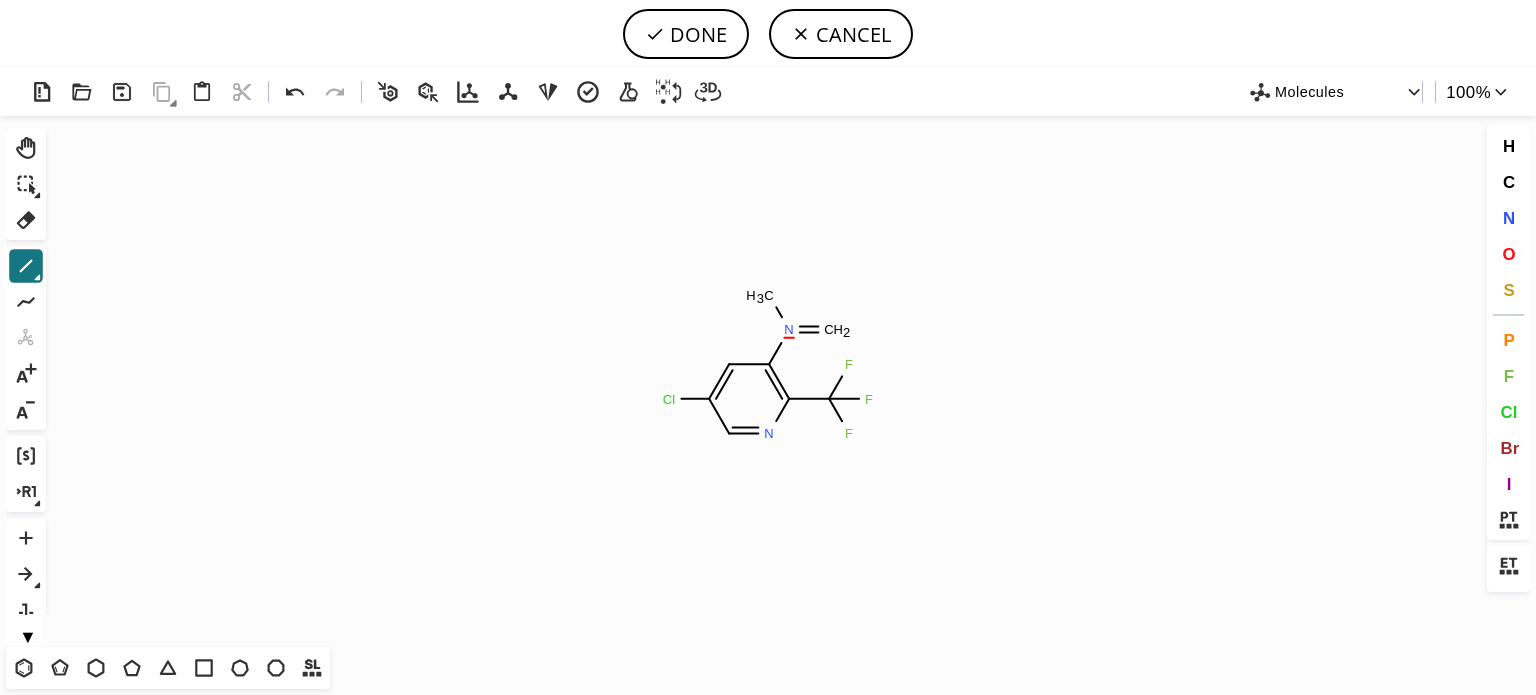click on "Created with [PERSON_NAME] 2.3.0 N C H 3 C H 2 Cl N F F F" 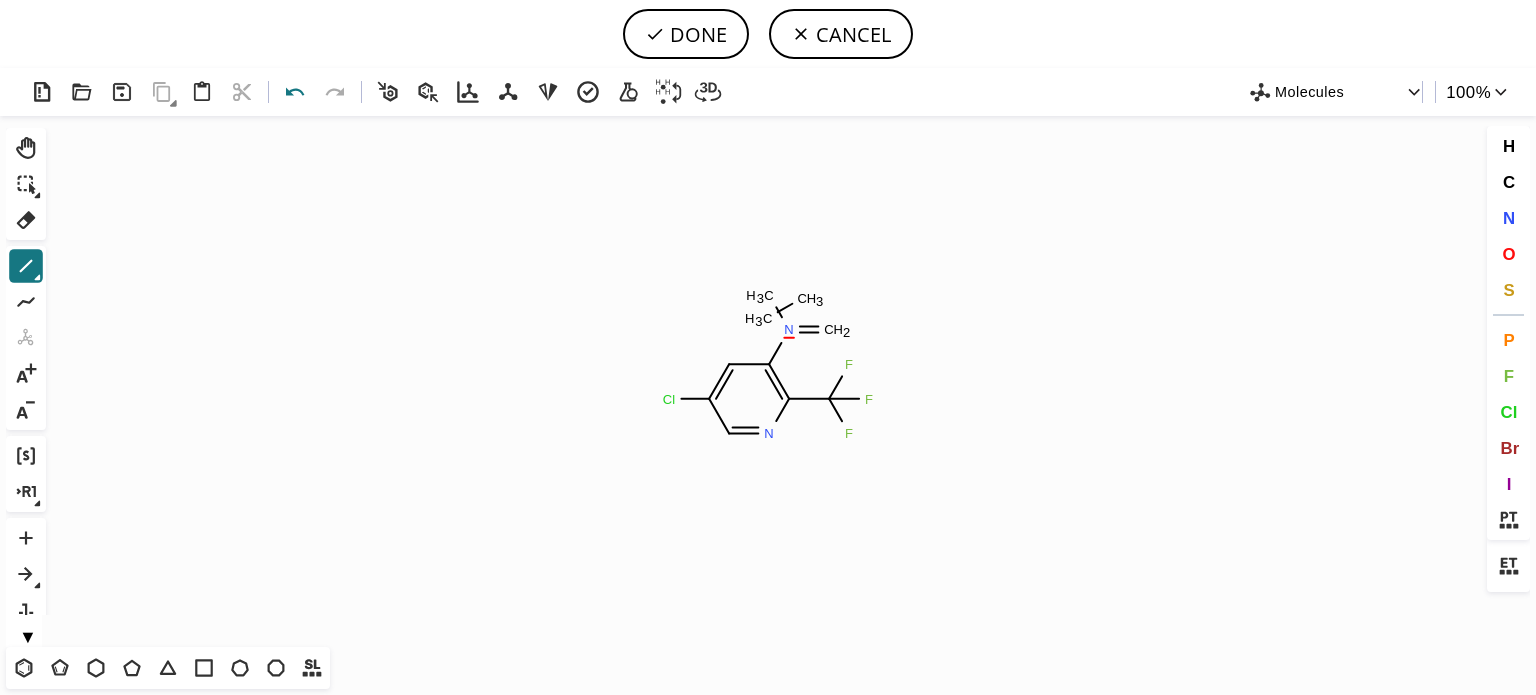 click 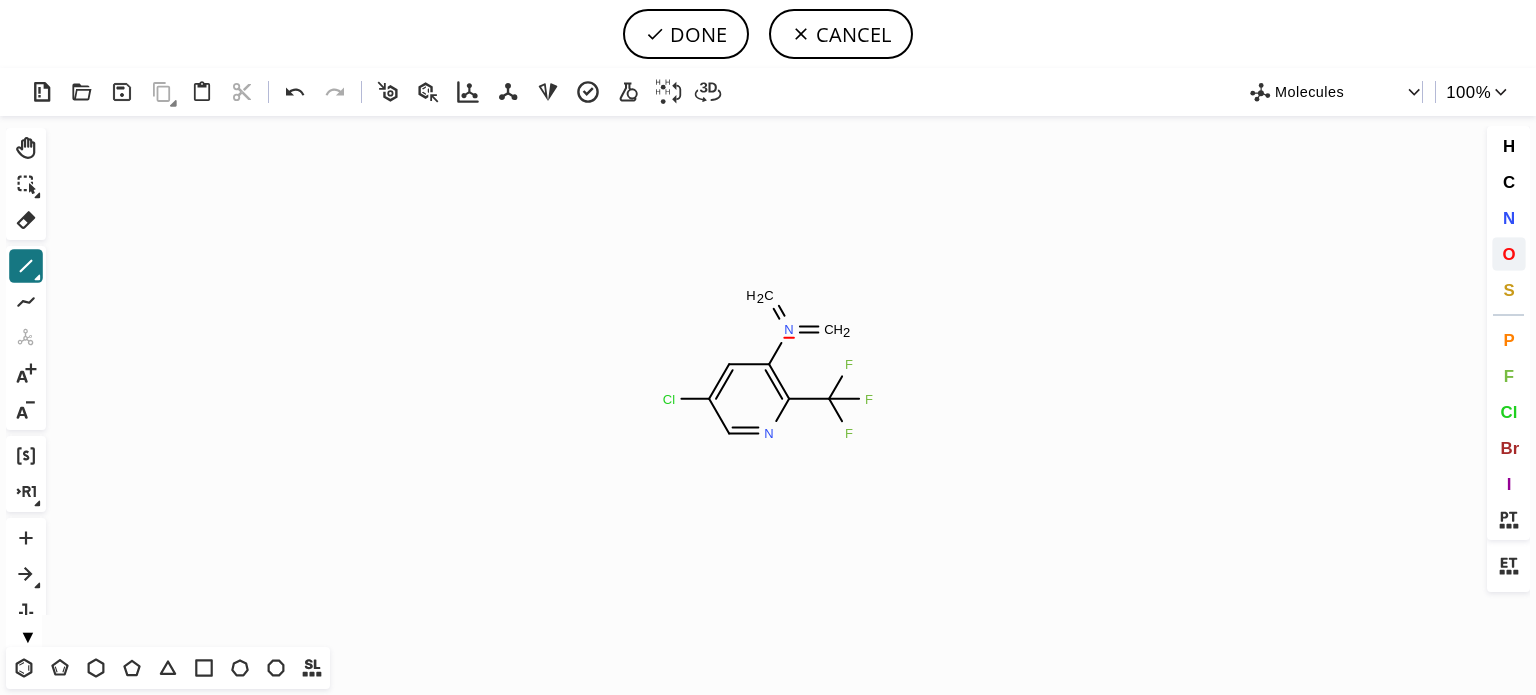 click on "O" at bounding box center [1508, 253] 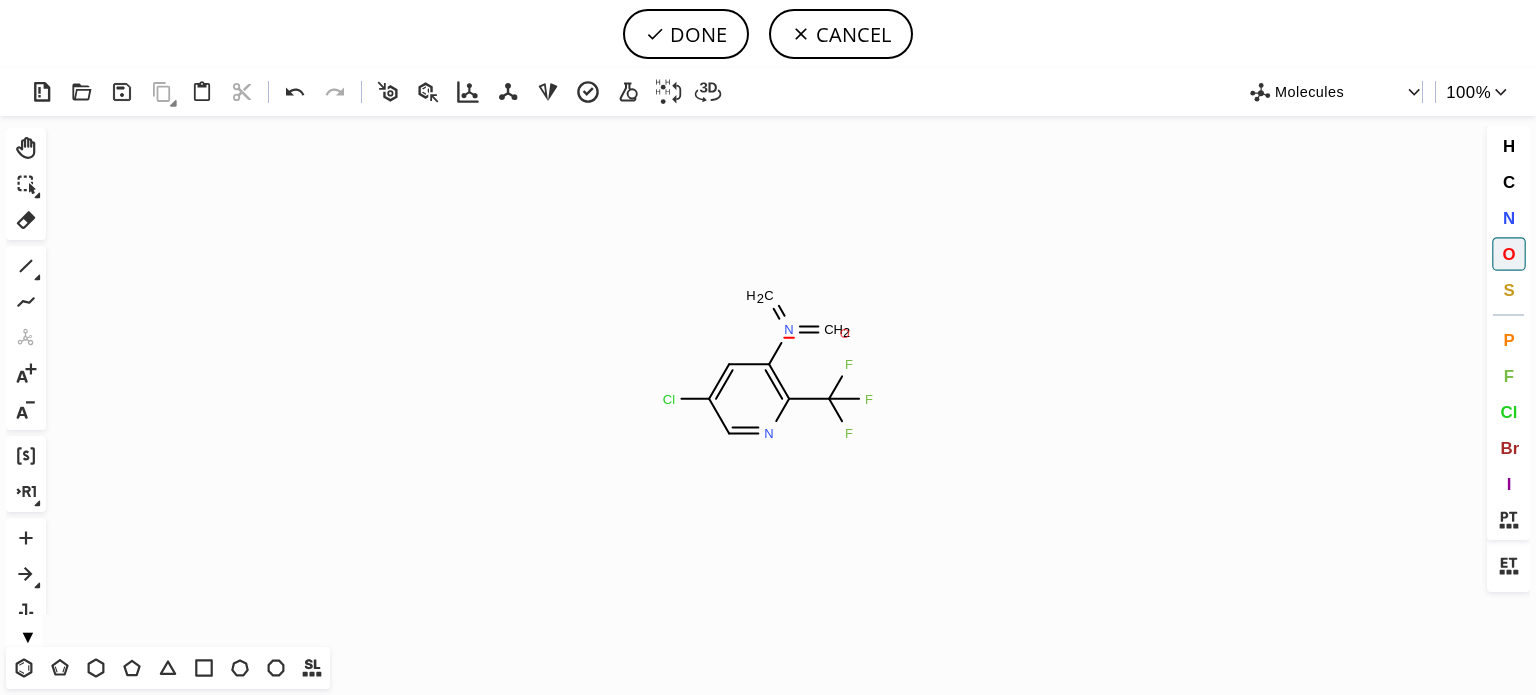 click on "O" 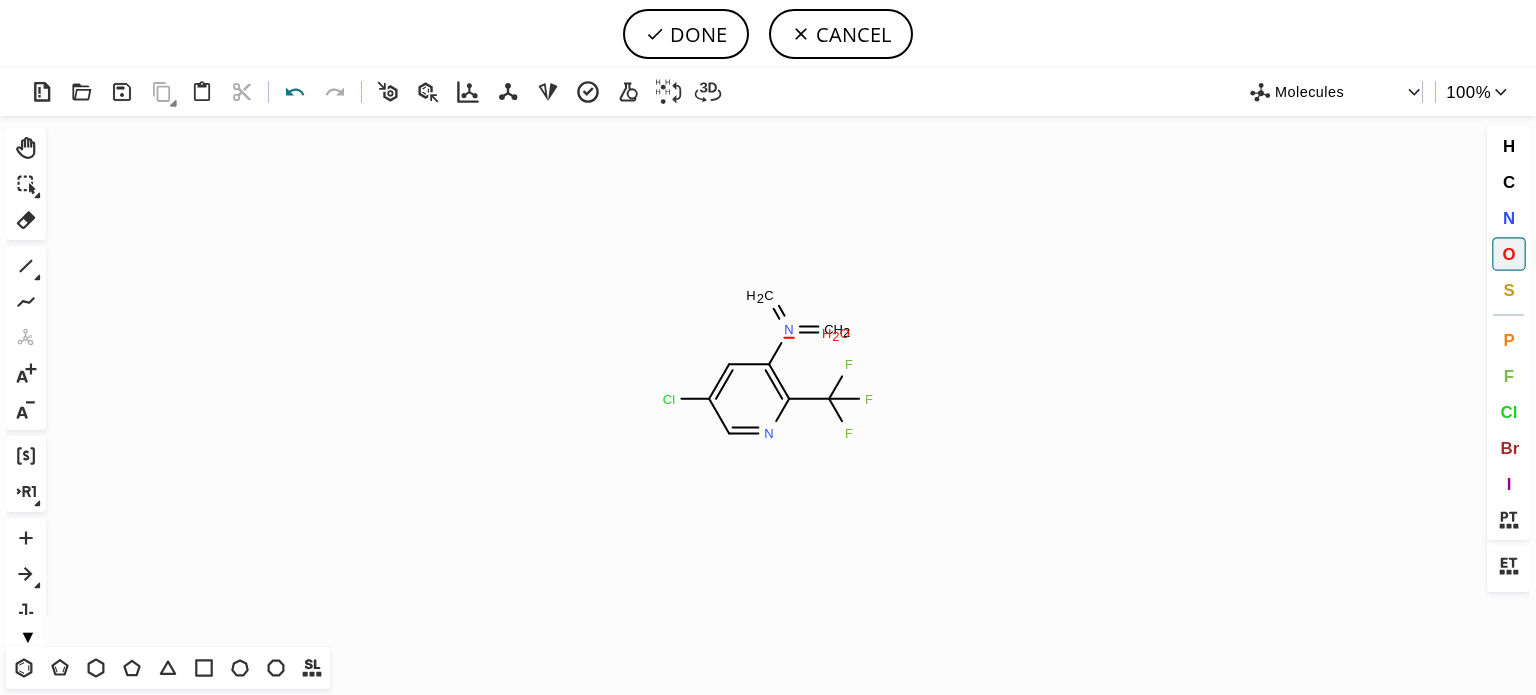 click 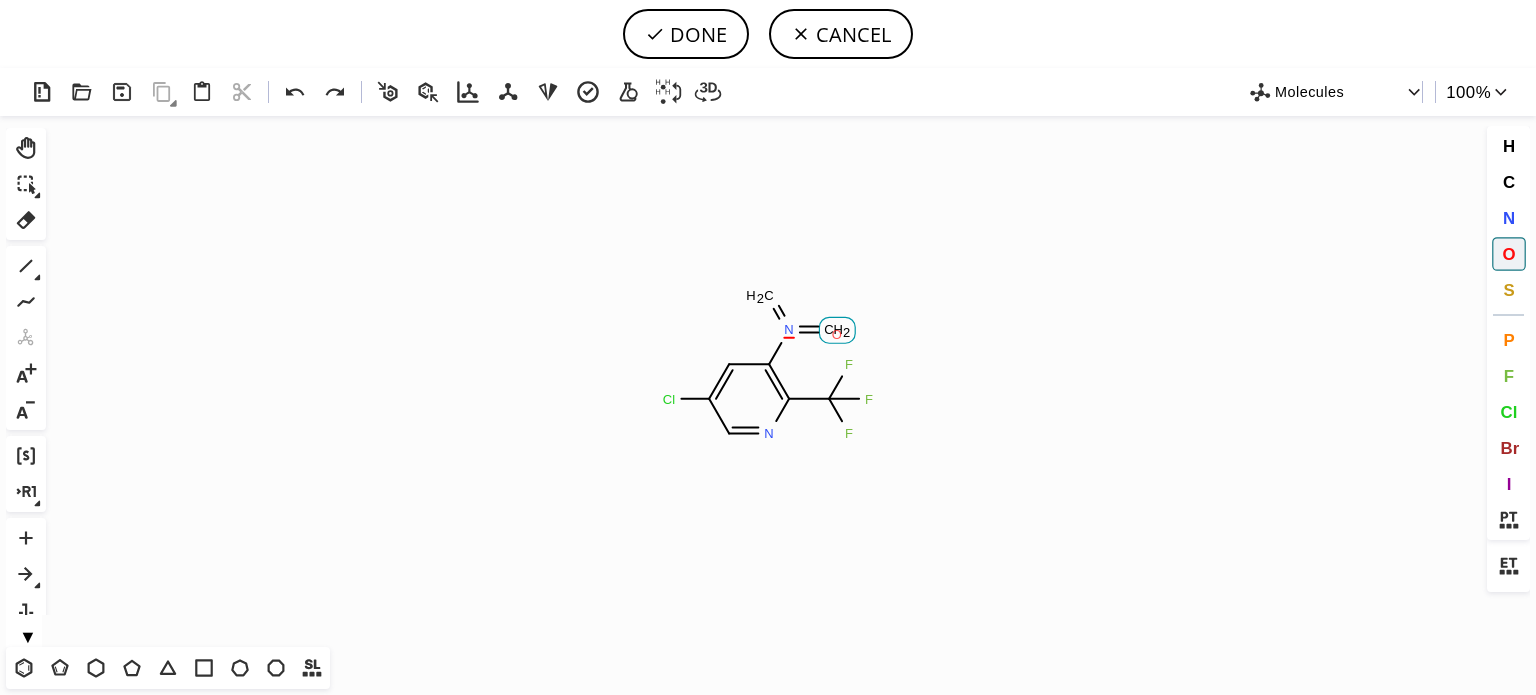 click on "O" 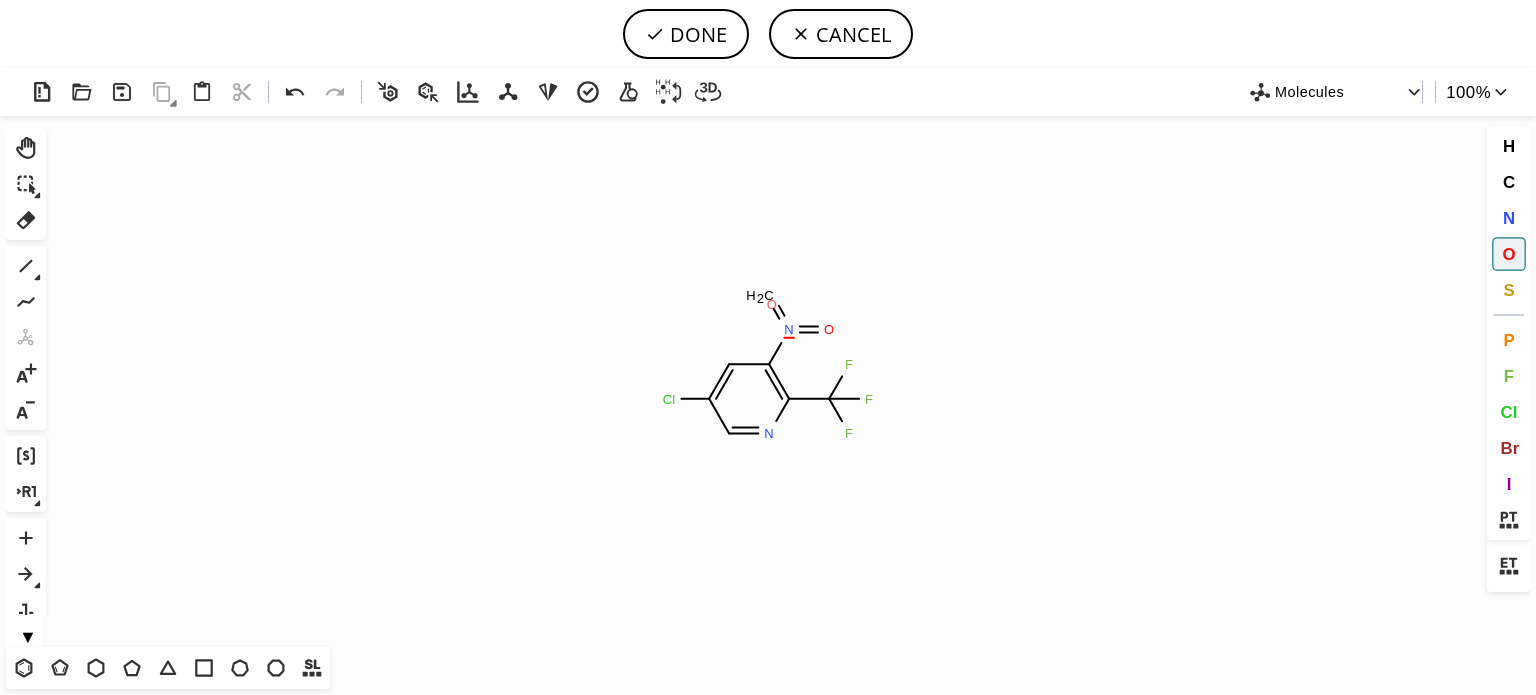 click on "O" 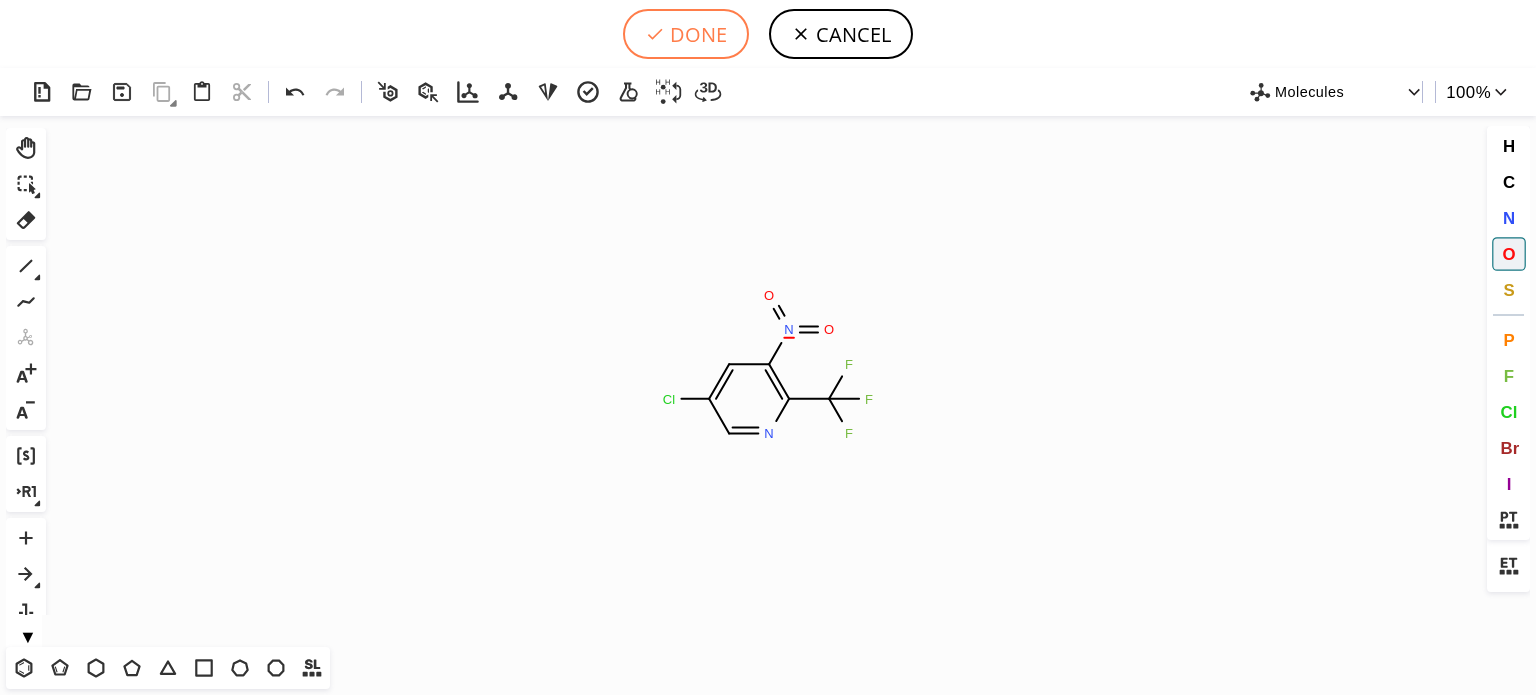 click on "DONE" at bounding box center (686, 34) 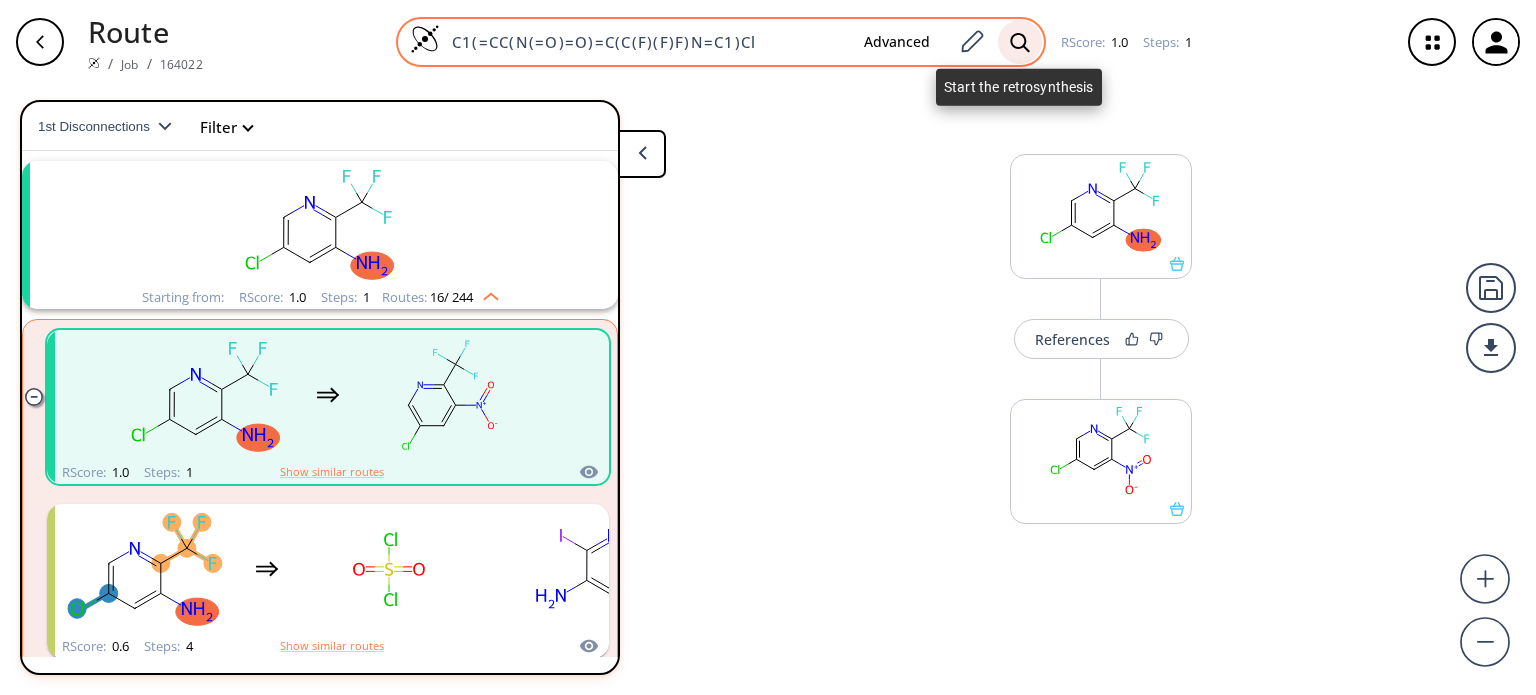 click 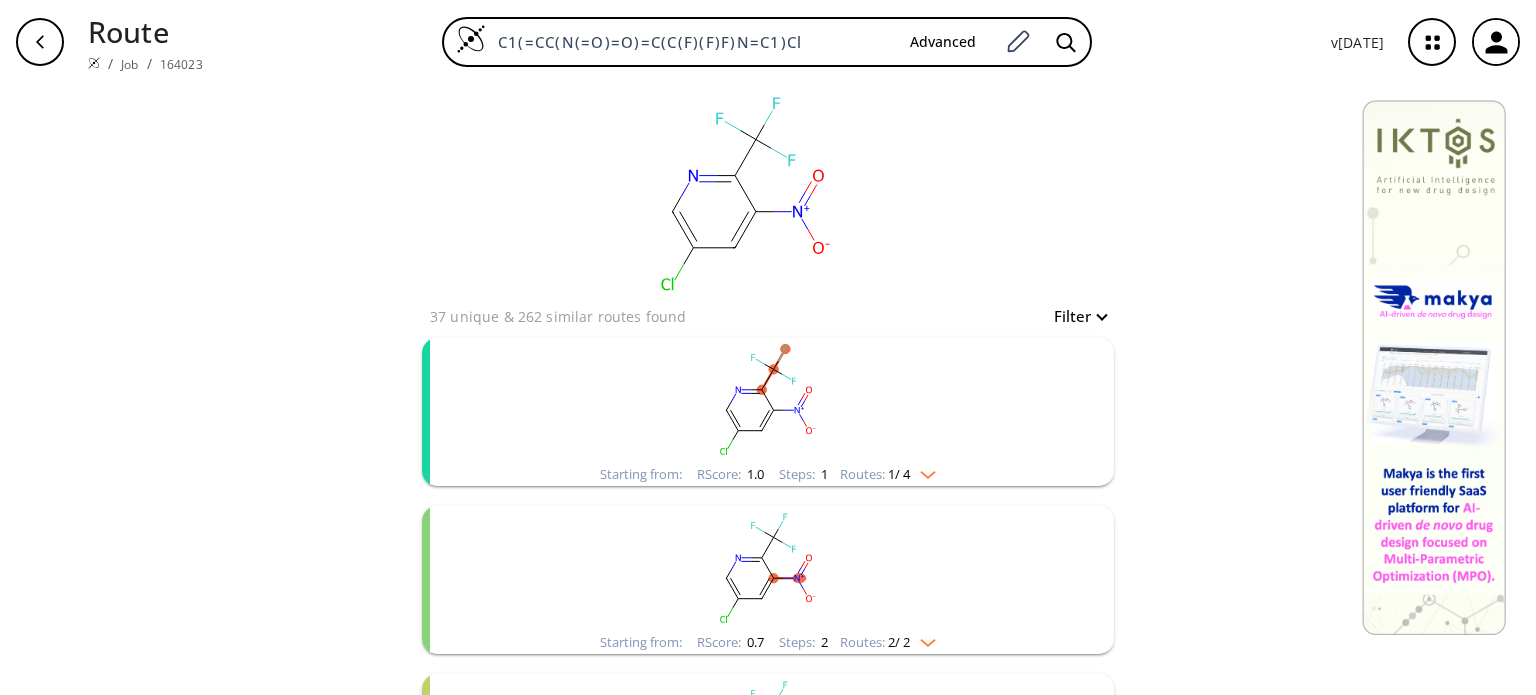 click at bounding box center [923, 471] 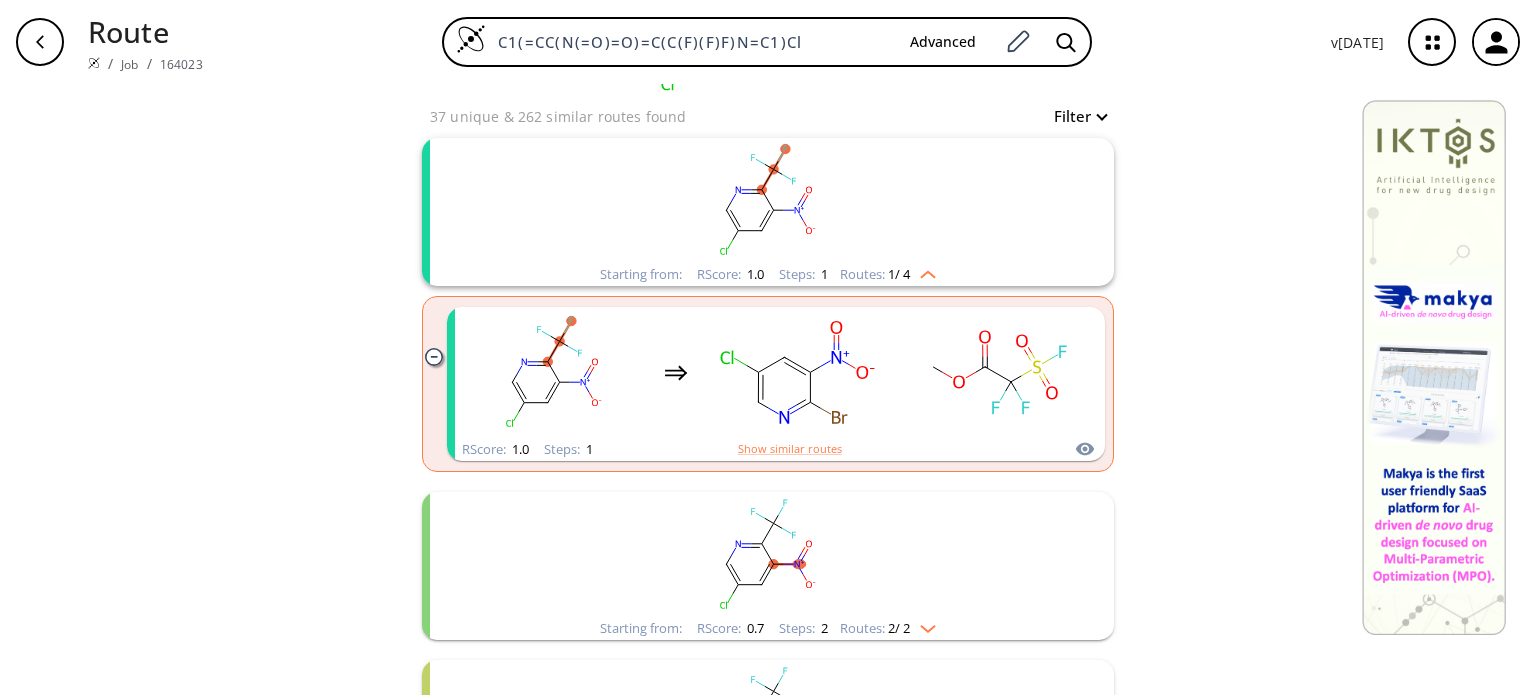 scroll, scrollTop: 300, scrollLeft: 0, axis: vertical 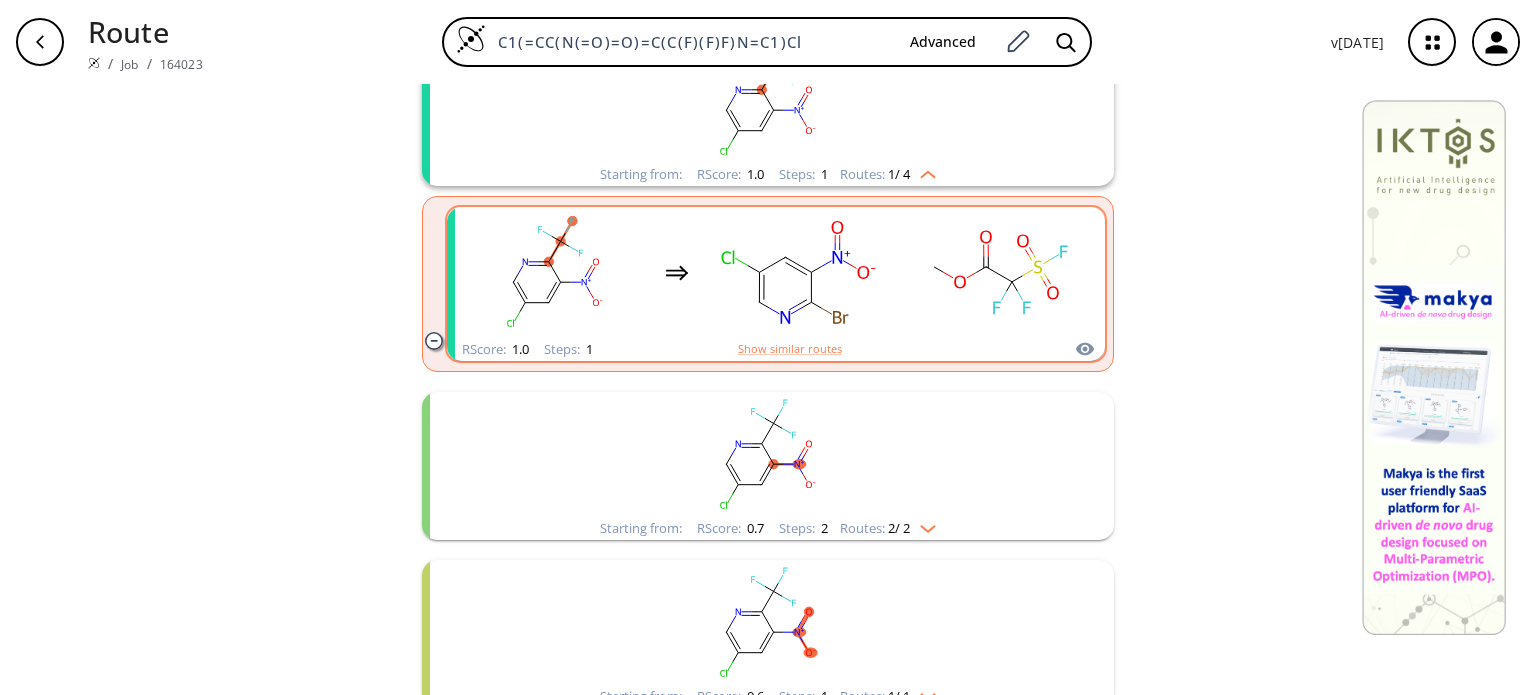 click at bounding box center (777, 272) 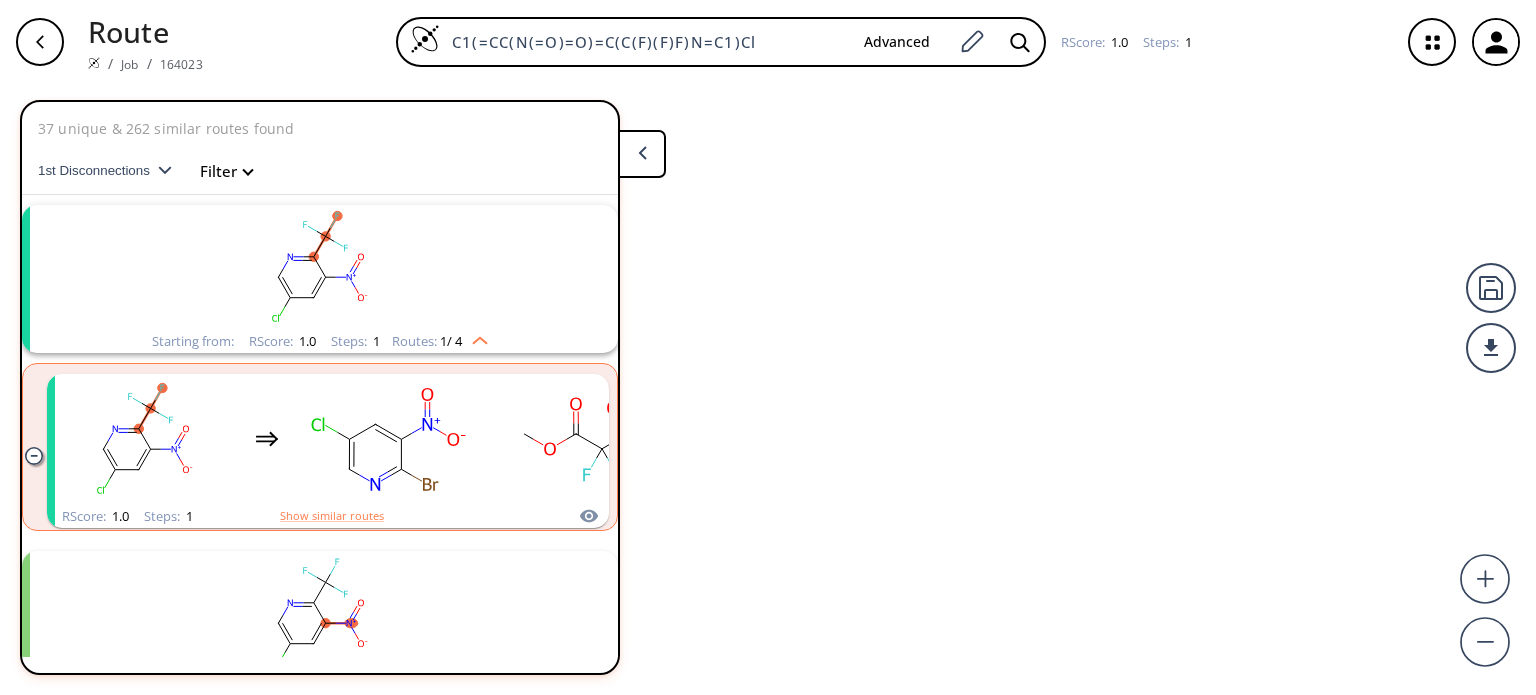 scroll, scrollTop: 44, scrollLeft: 0, axis: vertical 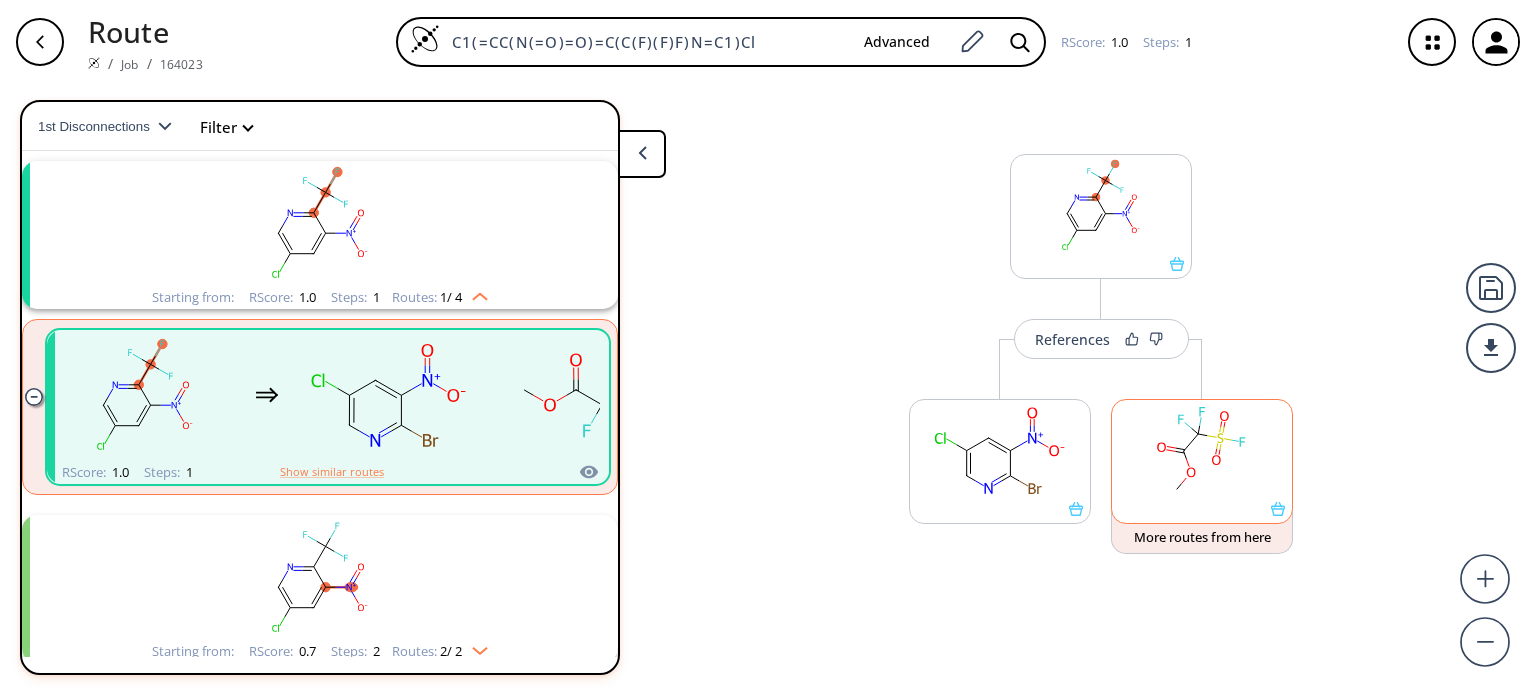 click 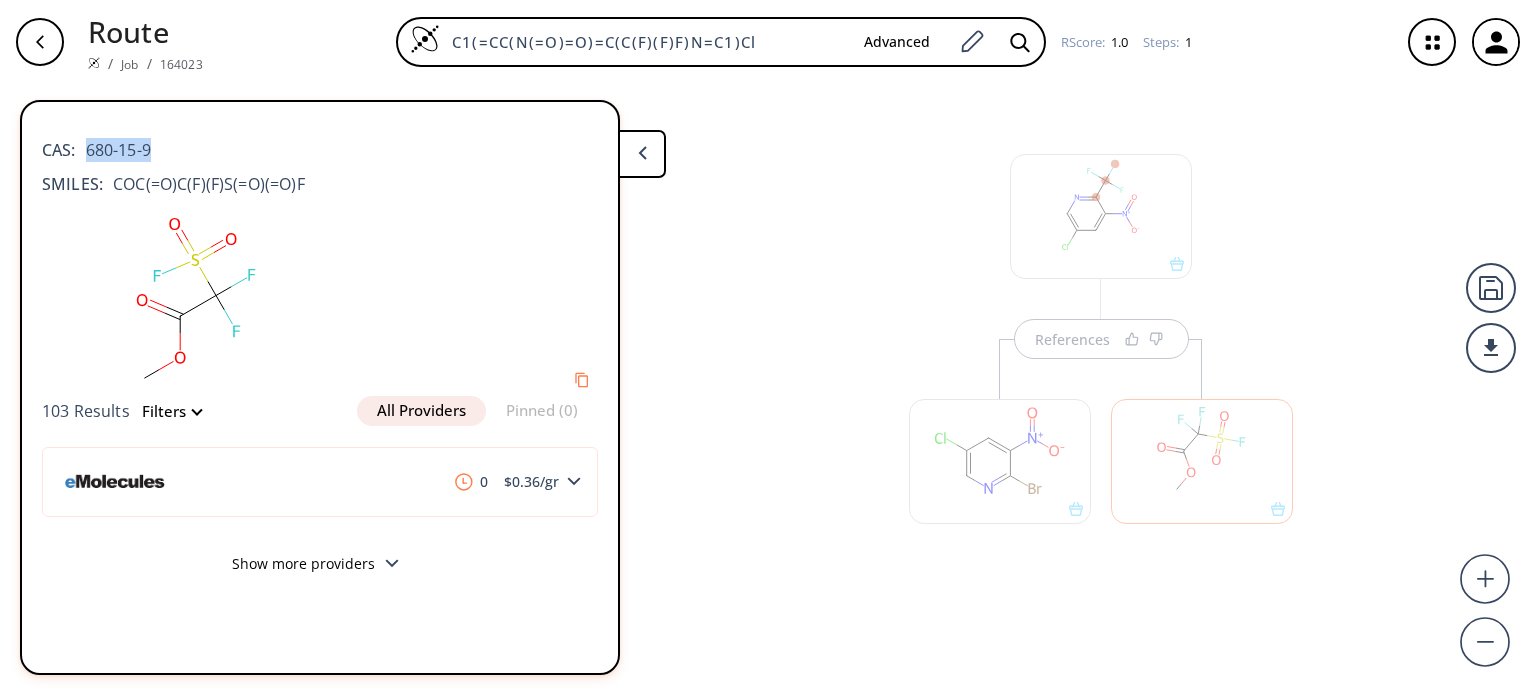 drag, startPoint x: 176, startPoint y: 148, endPoint x: 88, endPoint y: 143, distance: 88.14193 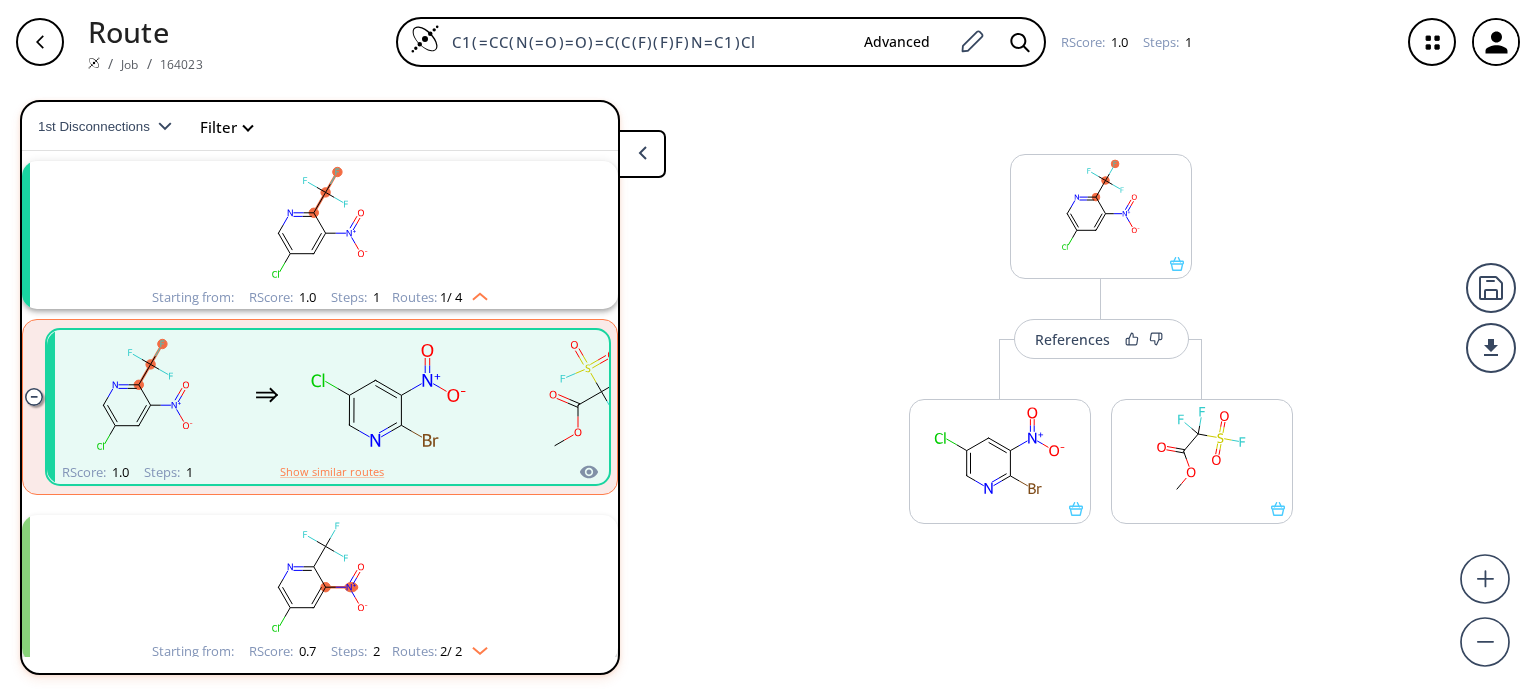 click on "References" at bounding box center [1072, 339] 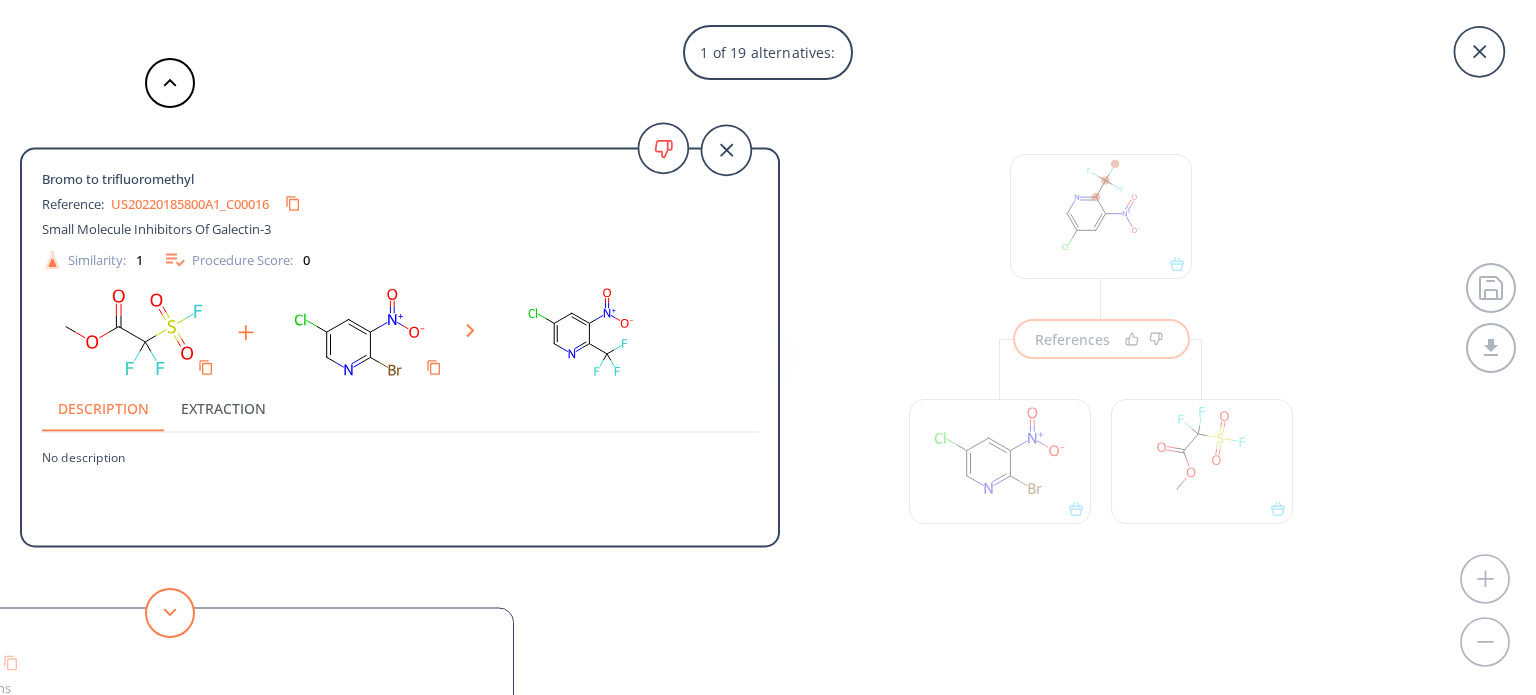 click at bounding box center [170, 613] 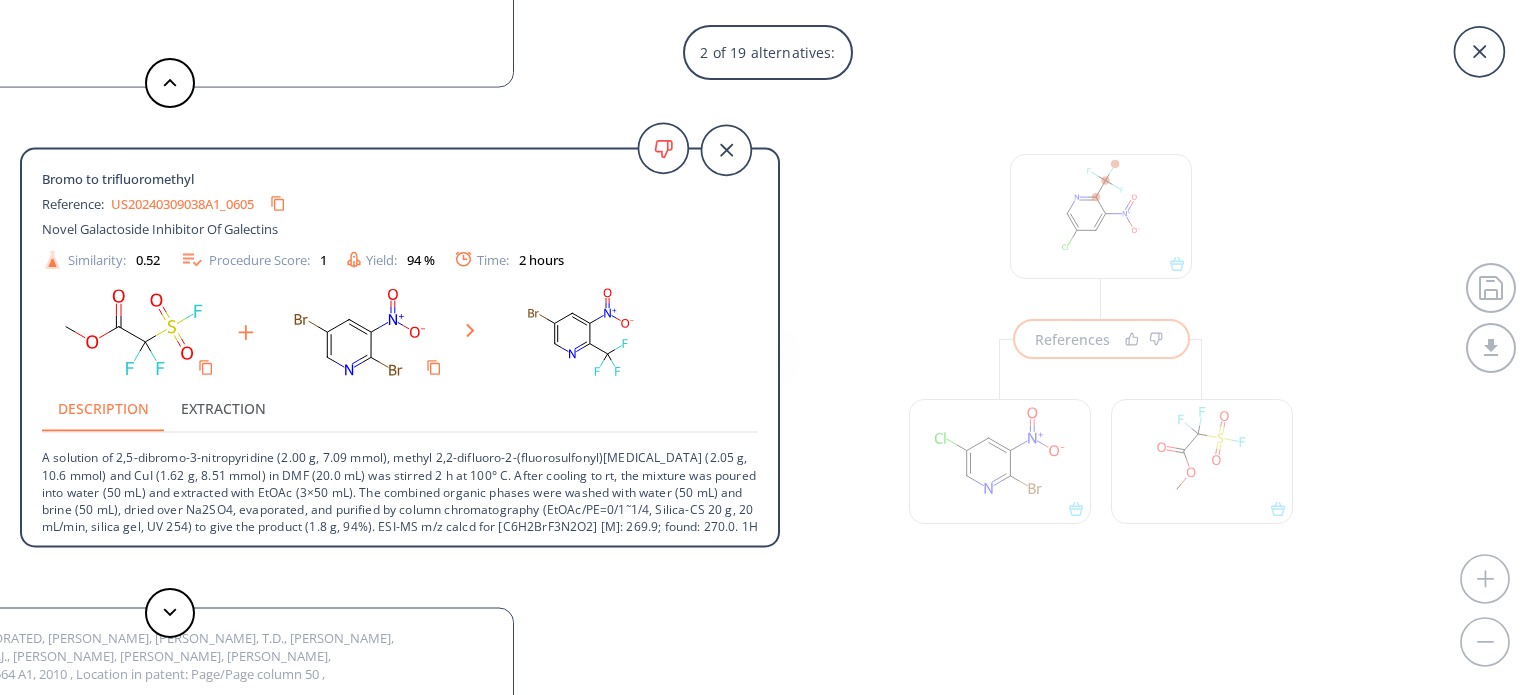 scroll, scrollTop: 20, scrollLeft: 0, axis: vertical 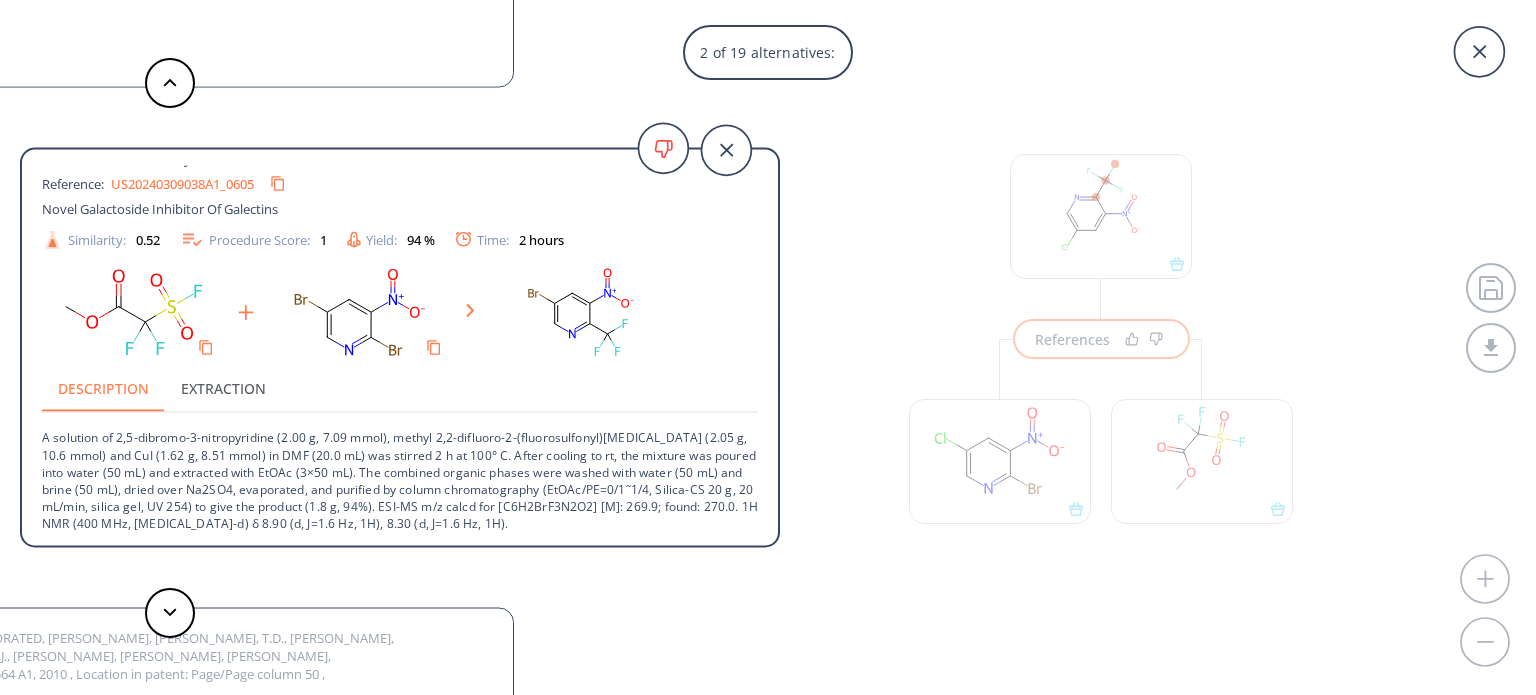 click on "2 of 19 alternatives: Bromo to trifluoromethyl Reference: US20220185800A1_C00016 Small Molecule Inhibitors Of Galectin-3 Similarity: 1 Procedure Score: 0 Description Extraction No description Bromo to trifluoromethyl Reference: US20240309038A1_0605 Novel Galactoside Inhibitor Of Galectins Similarity: 0.52 Procedure Score: 1  Yield:   94 %  Time: 2 hours  Description Extraction VERTEX PHARMACEUTICALS INCORPORATED, [PERSON_NAME], [PERSON_NAME], T.D., [PERSON_NAME], [PERSON_NAME], [PERSON_NAME], D.J., [PERSON_NAME], [PERSON_NAME], [PERSON_NAME], [PERSON_NAME]   Patent: WO2010/48564 A1, 2010 ,  Location in patent: Page/Page column 50 , Similarity: 0.32 Procedure Score: 0  Yield:   45 % Description Extraction No description Bromo to trifluoromethyl Reference: US20130165442A1_C00322 Modulators of ATP-Binding Cassette Transporters Similarity: 0.32 Procedure Score: 0 Description Extraction No description Bromo to trifluoromethyl Reference: WO2008101682A2_0313 Iminipyridine Derivatives And Their Uses As Microbiocides Similarity: 0.3 1" at bounding box center (768, 347) 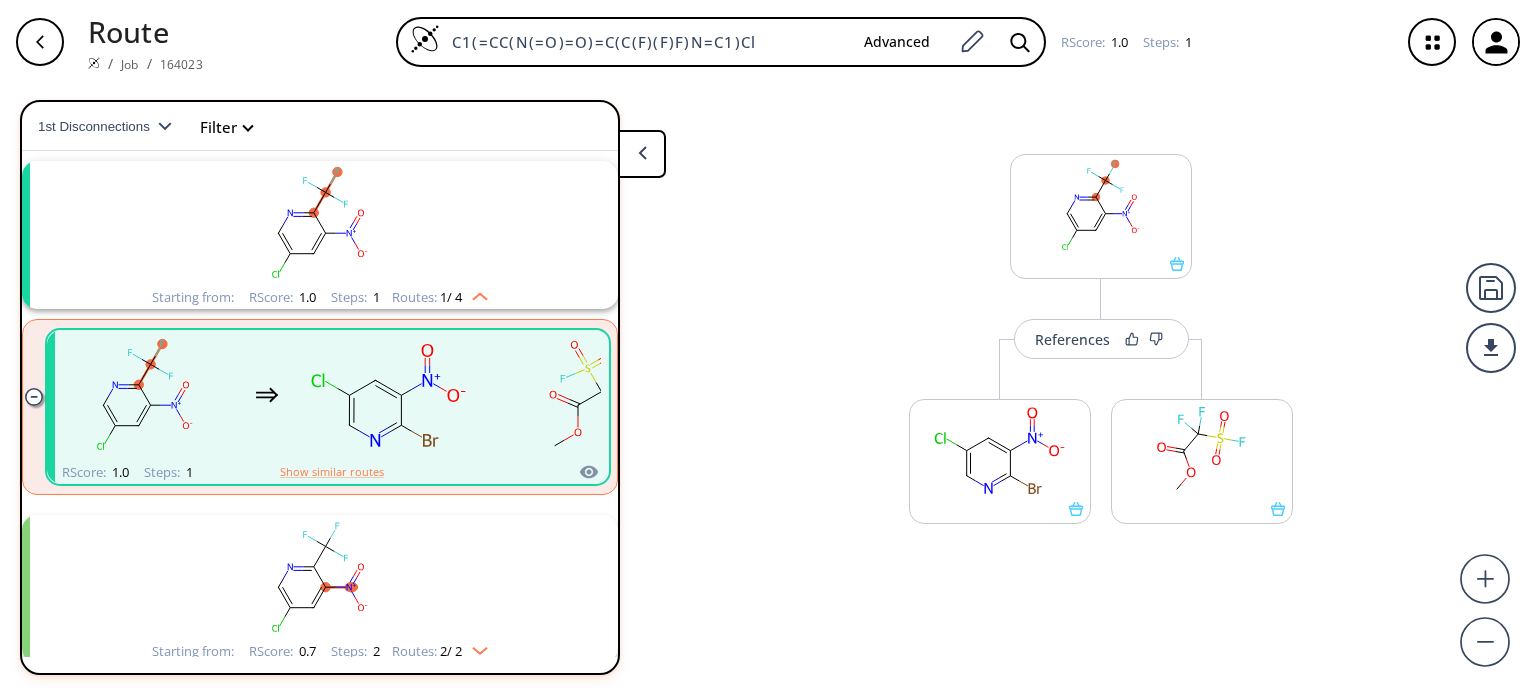 click 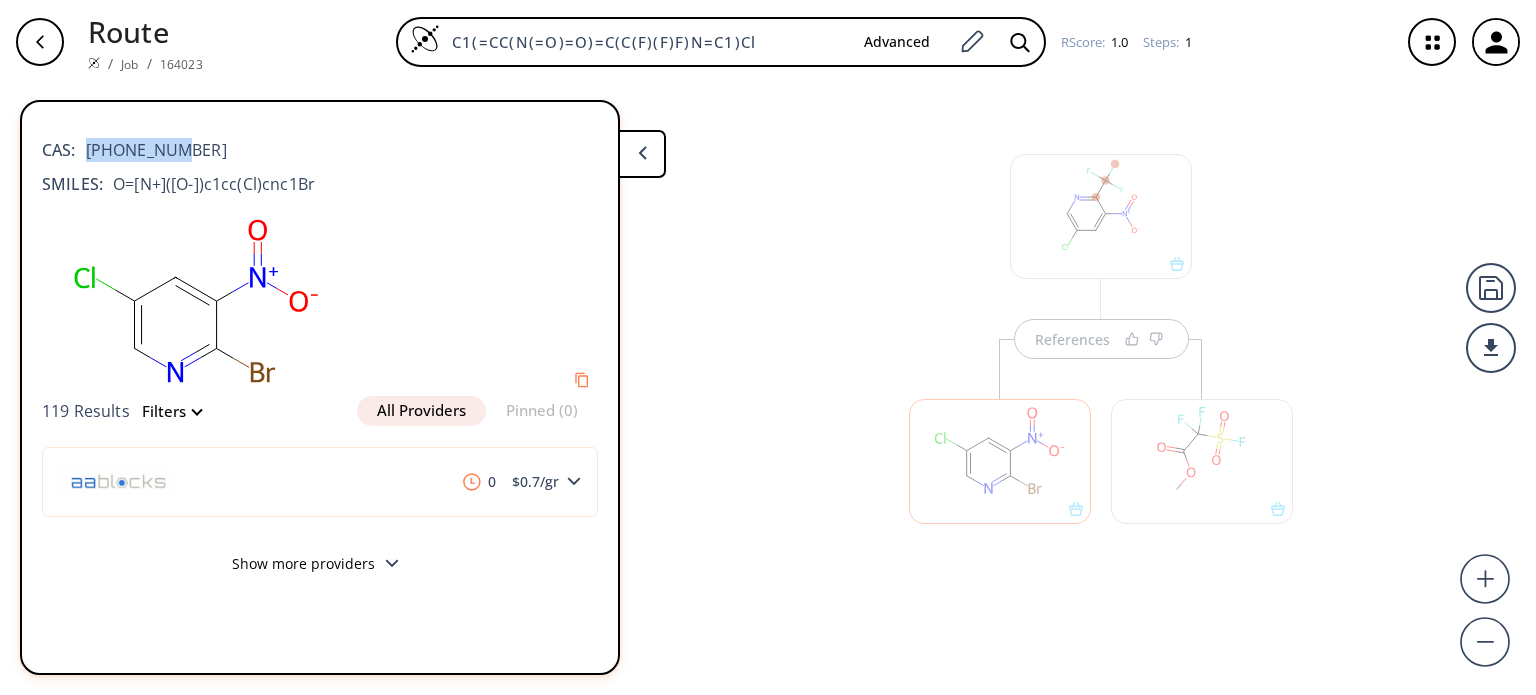 drag, startPoint x: 188, startPoint y: 146, endPoint x: 232, endPoint y: 152, distance: 44.407207 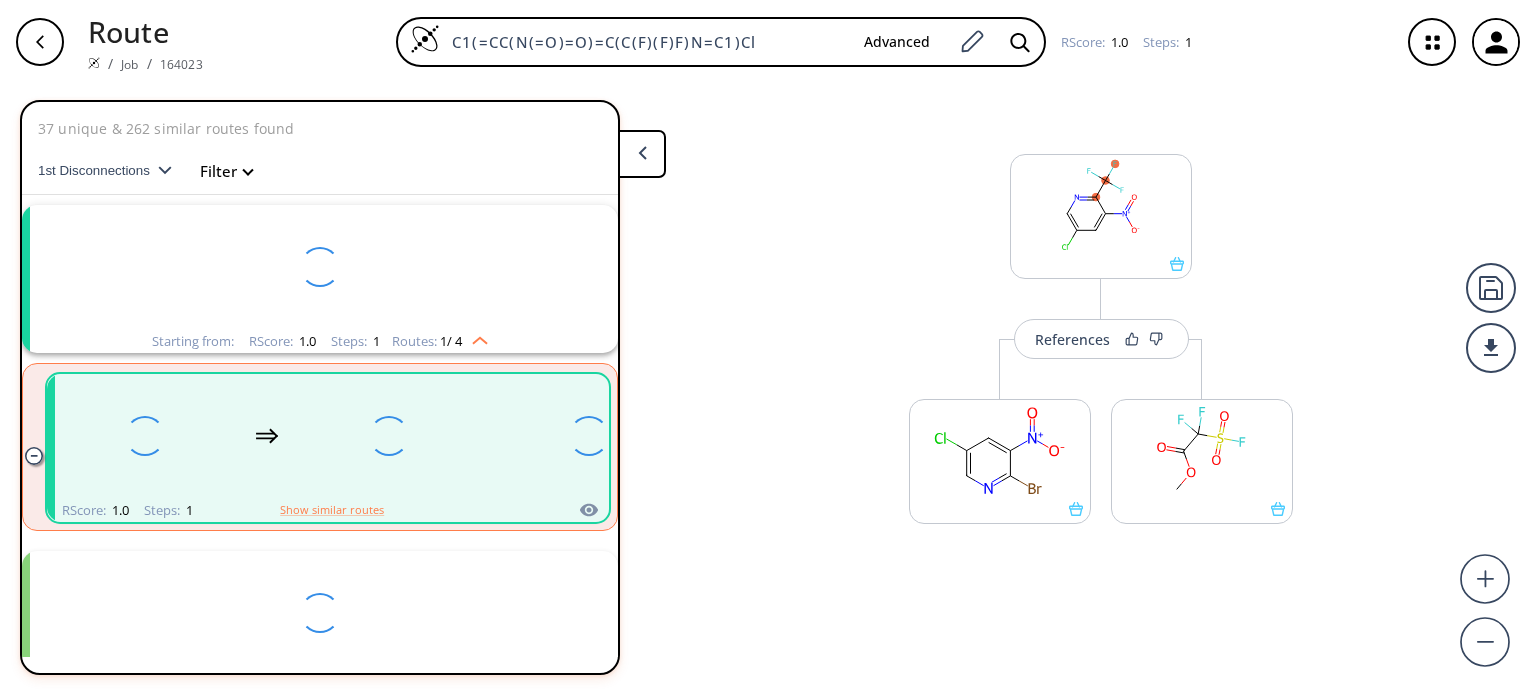 scroll, scrollTop: 44, scrollLeft: 0, axis: vertical 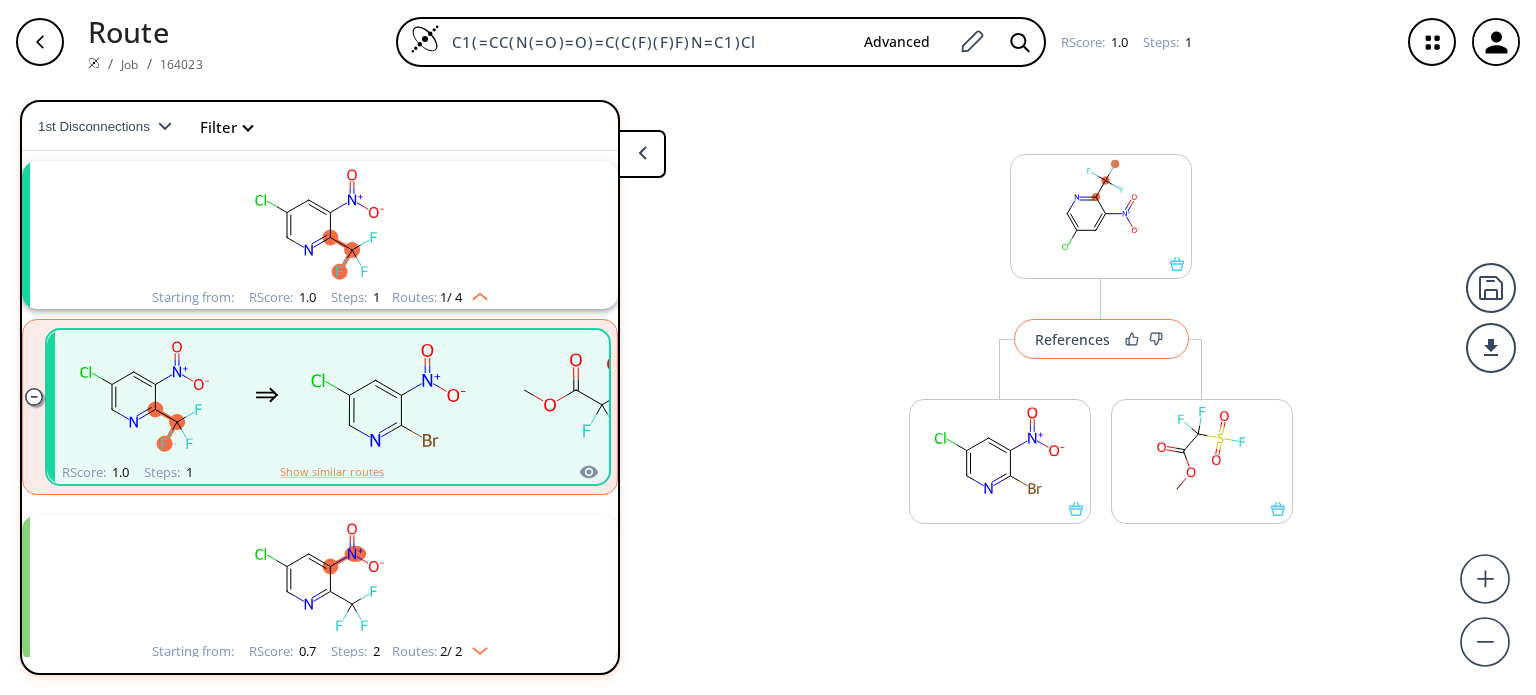 click on "References" at bounding box center [1072, 339] 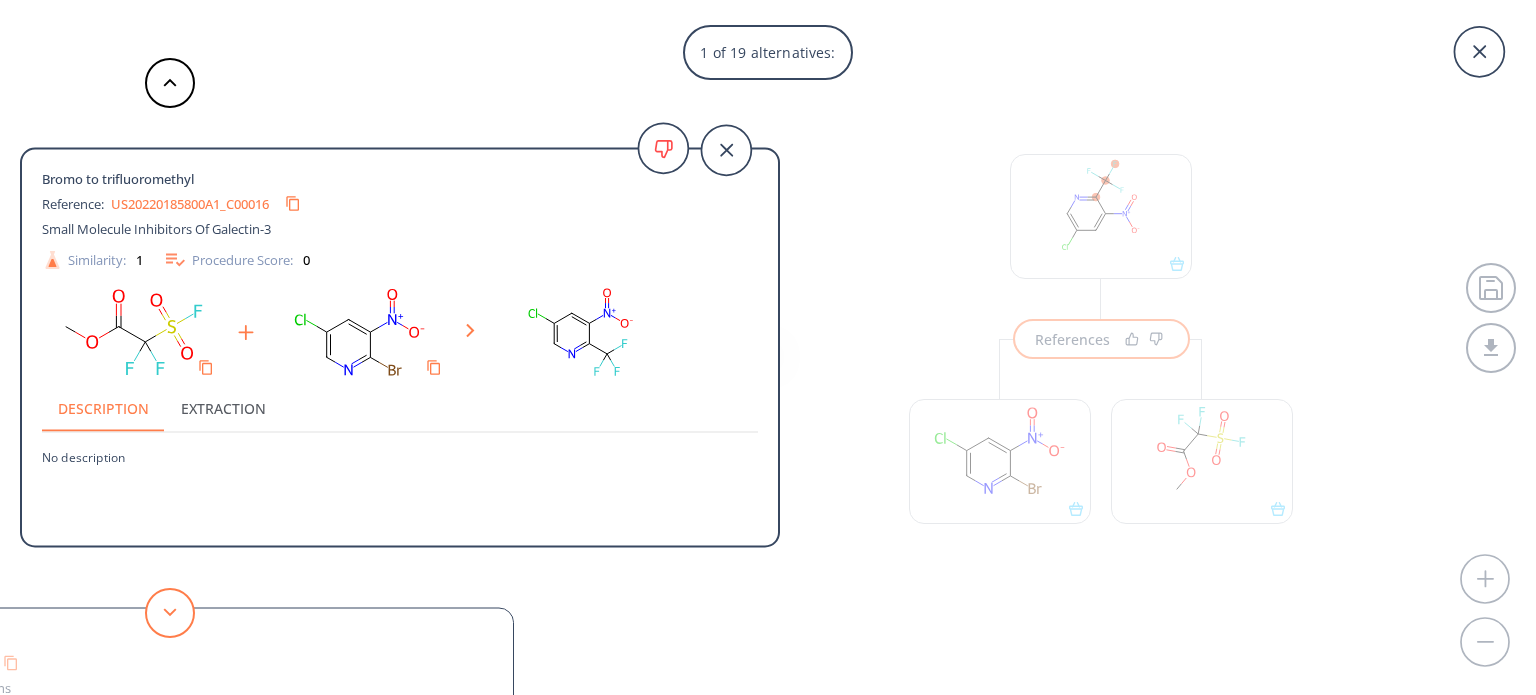 click at bounding box center [170, 613] 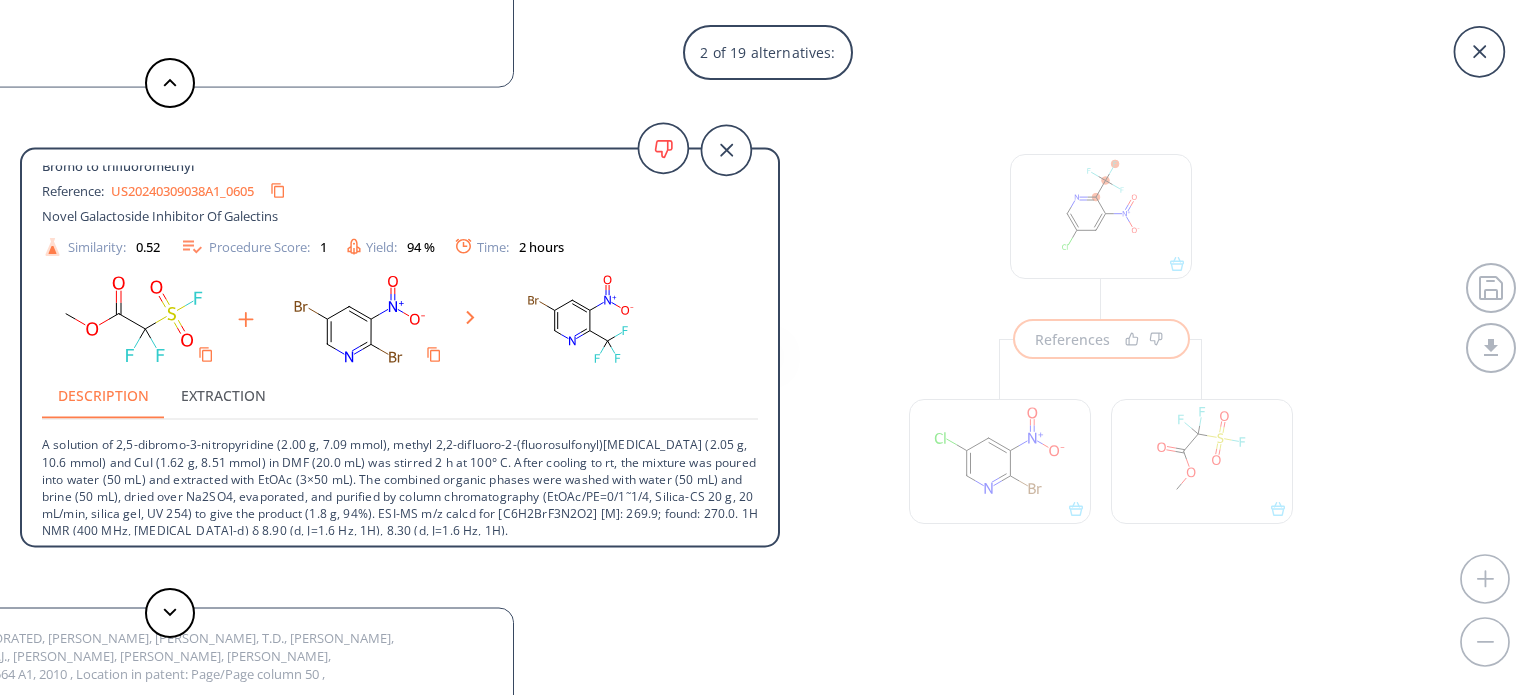 scroll, scrollTop: 20, scrollLeft: 0, axis: vertical 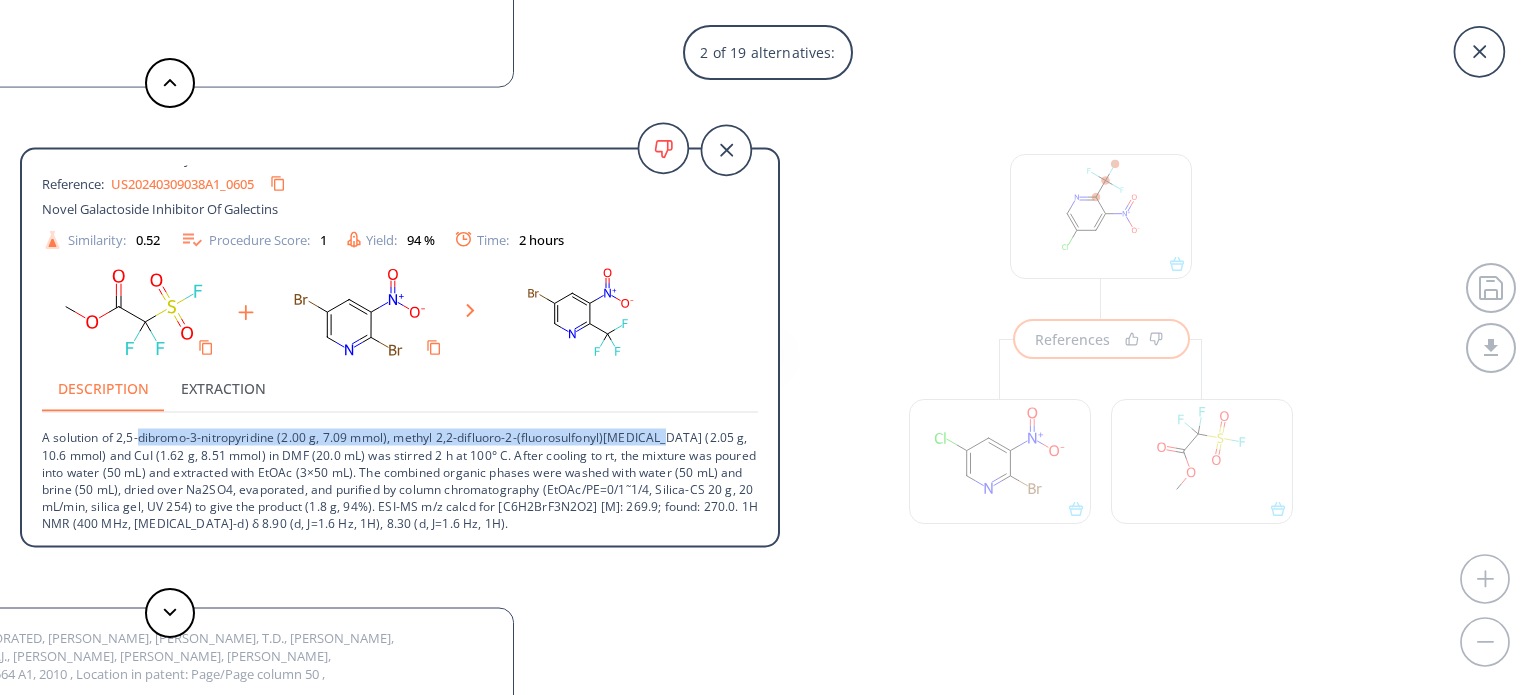 drag, startPoint x: 656, startPoint y: 439, endPoint x: 141, endPoint y: 433, distance: 515.035 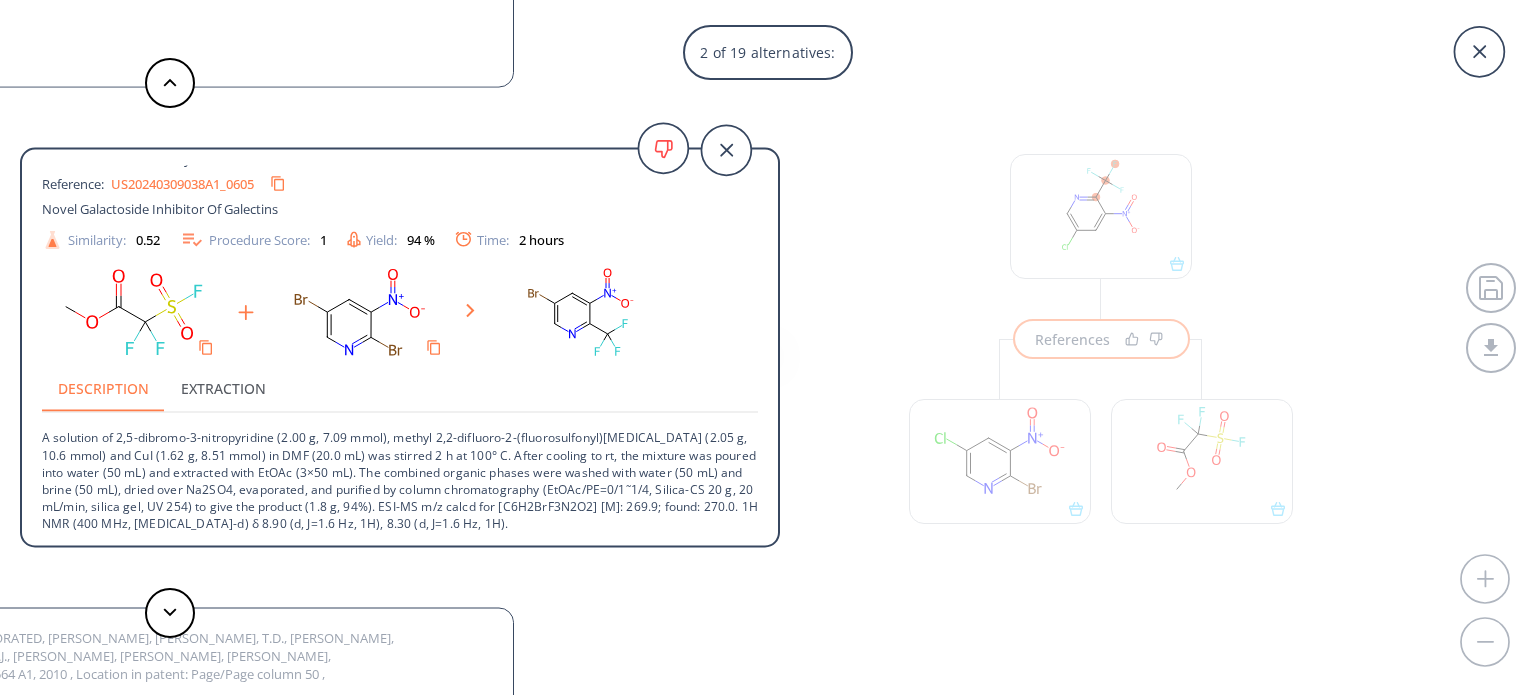 click on "A solution of 2,5-dibromo-3-nitropyridine (2.00 g, 7.09 mmol), methyl 2,2-difluoro-2-(fluorosulfonyl)[MEDICAL_DATA] (2.05 g, 10.6 mmol) and CuI (1.62 g, 8.51 mmol) in DMF (20.0 mL) was stirred 2 h at 100° C. After cooling to rt, the mixture was poured into water (50 mL) and extracted with EtOAc (3×50 mL). The combined organic phases were washed with water (50 mL) and brine (50 mL), dried over Na2SO4, evaporated, and purified by column chromatography (EtOAc/PE=0/1˜1/4, Silica-CS 20 g, 20 mL/min, silica gel, UV 254) to give the product (1.8 g, 94%). ESI-MS m/z calcd for [C6H2BrF3N2O2] [M]: 269.9; found: 270.0. 1H NMR (400 MHz, [MEDICAL_DATA]-d) δ 8.90 (d, J=1.6 Hz, 1H), 8.30 (d, J=1.6 Hz, 1H)." at bounding box center (400, 472) 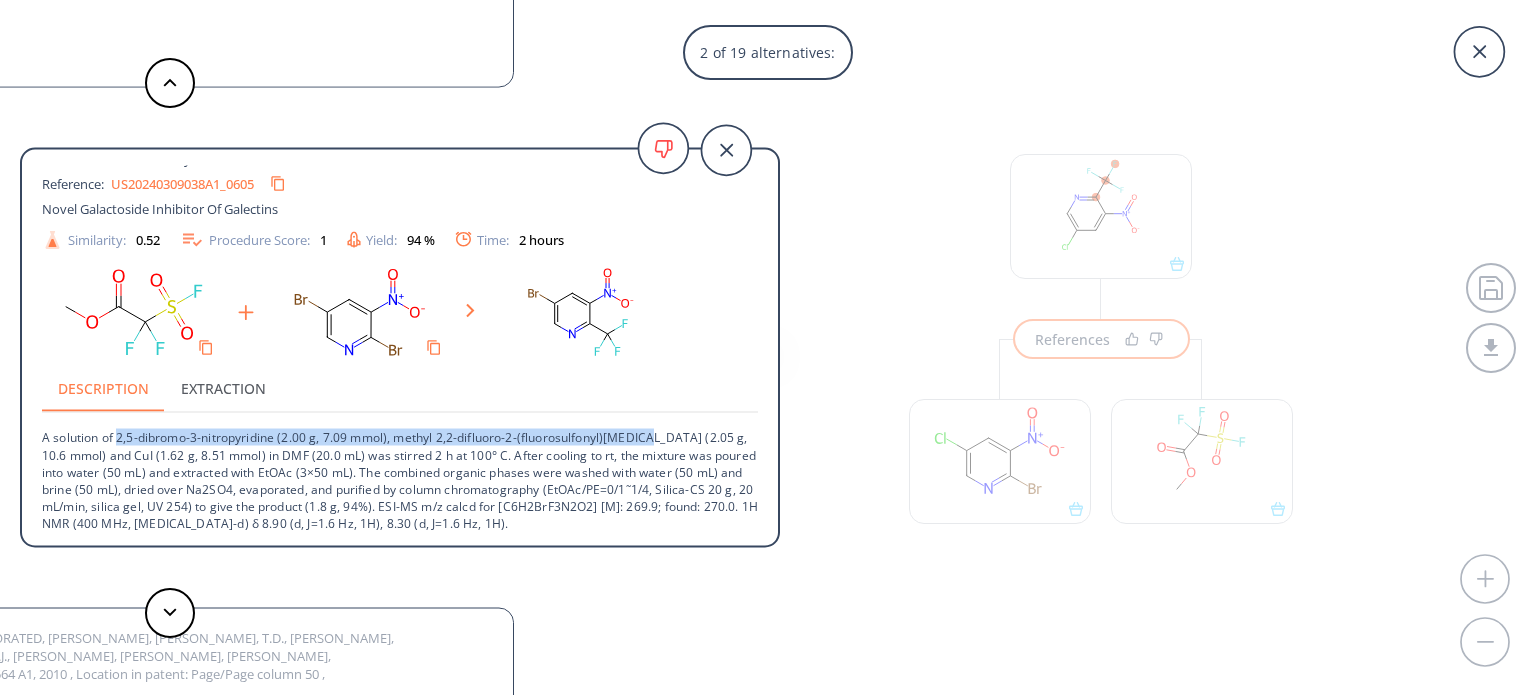 drag, startPoint x: 116, startPoint y: 436, endPoint x: 629, endPoint y: 435, distance: 513.001 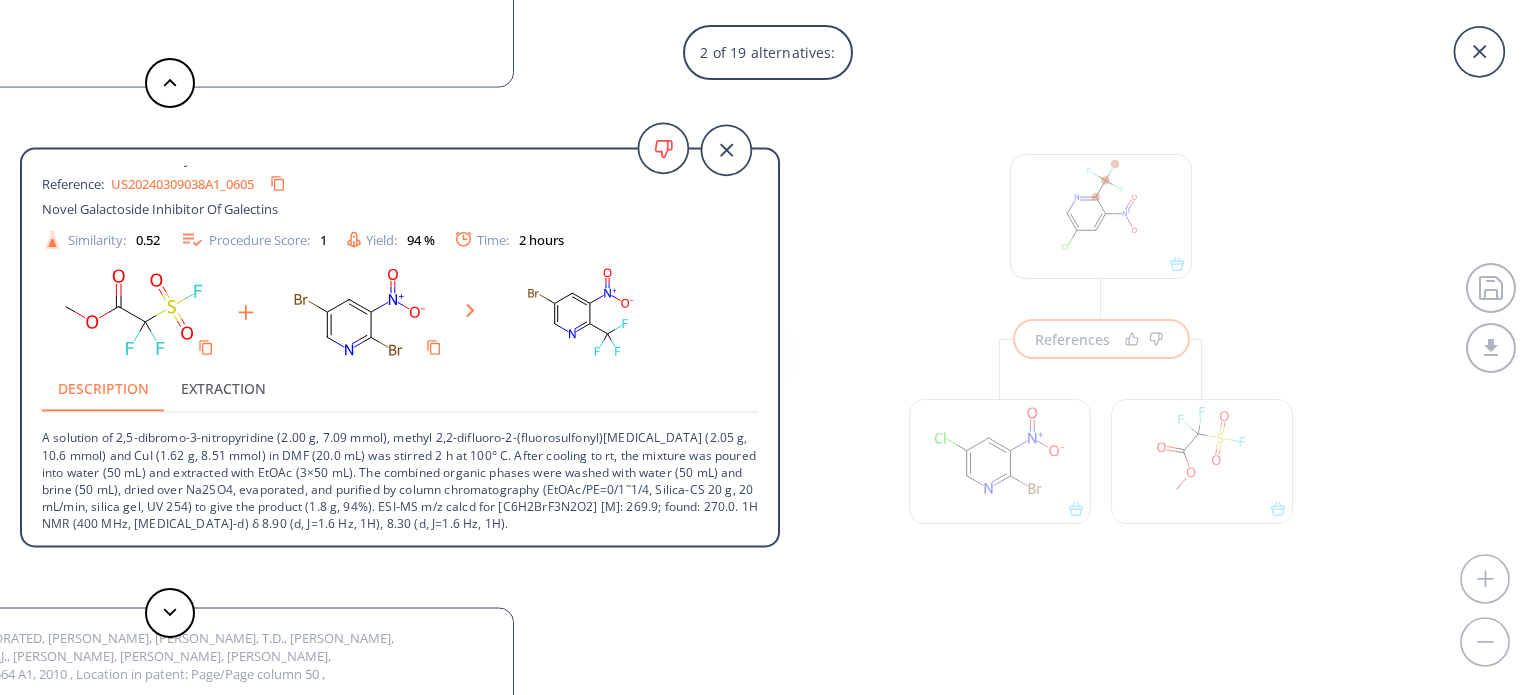 click on "2 of 19 alternatives: Bromo to trifluoromethyl Reference: US20220185800A1_C00016 Small Molecule Inhibitors Of Galectin-3 Similarity: 1 Procedure Score: 0 Description Extraction No description Bromo to trifluoromethyl Reference: US20240309038A1_0605 Novel Galactoside Inhibitor Of Galectins Similarity: 0.52 Procedure Score: 1  Yield:   94 %  Time: 2 hours  Description Extraction VERTEX PHARMACEUTICALS INCORPORATED, [PERSON_NAME], [PERSON_NAME], T.D., [PERSON_NAME], [PERSON_NAME], [PERSON_NAME], D.J., [PERSON_NAME], [PERSON_NAME], [PERSON_NAME], [PERSON_NAME]   Patent: WO2010/48564 A1, 2010 ,  Location in patent: Page/Page column 50 , Similarity: 0.32 Procedure Score: 0  Yield:   45 % Description Extraction No description Bromo to trifluoromethyl Reference: US20130165442A1_C00322 Modulators of ATP-Binding Cassette Transporters Similarity: 0.32 Procedure Score: 0 Description Extraction No description Bromo to trifluoromethyl Reference: WO2008101682A2_0313 Iminipyridine Derivatives And Their Uses As Microbiocides Similarity: 0.3 1" at bounding box center (768, 347) 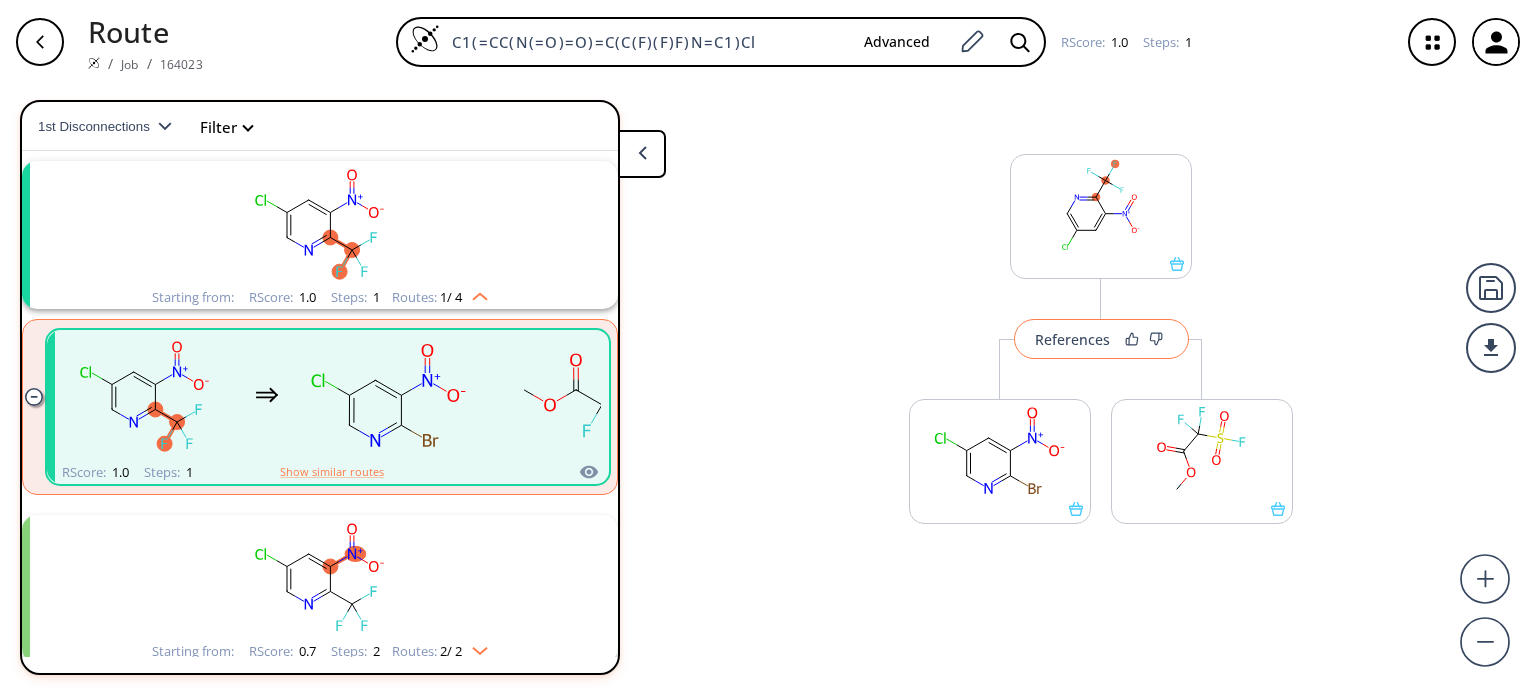 click on "References" at bounding box center [1072, 339] 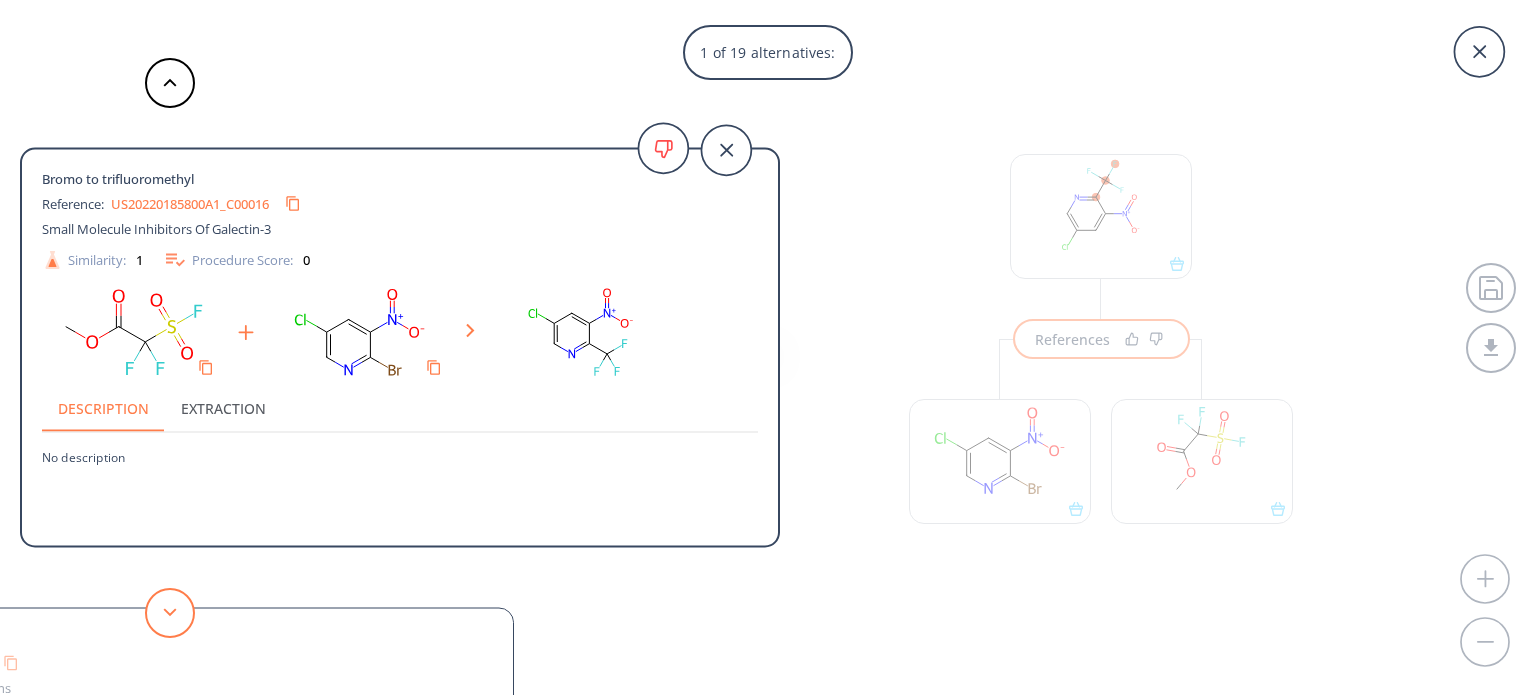 click at bounding box center [170, 613] 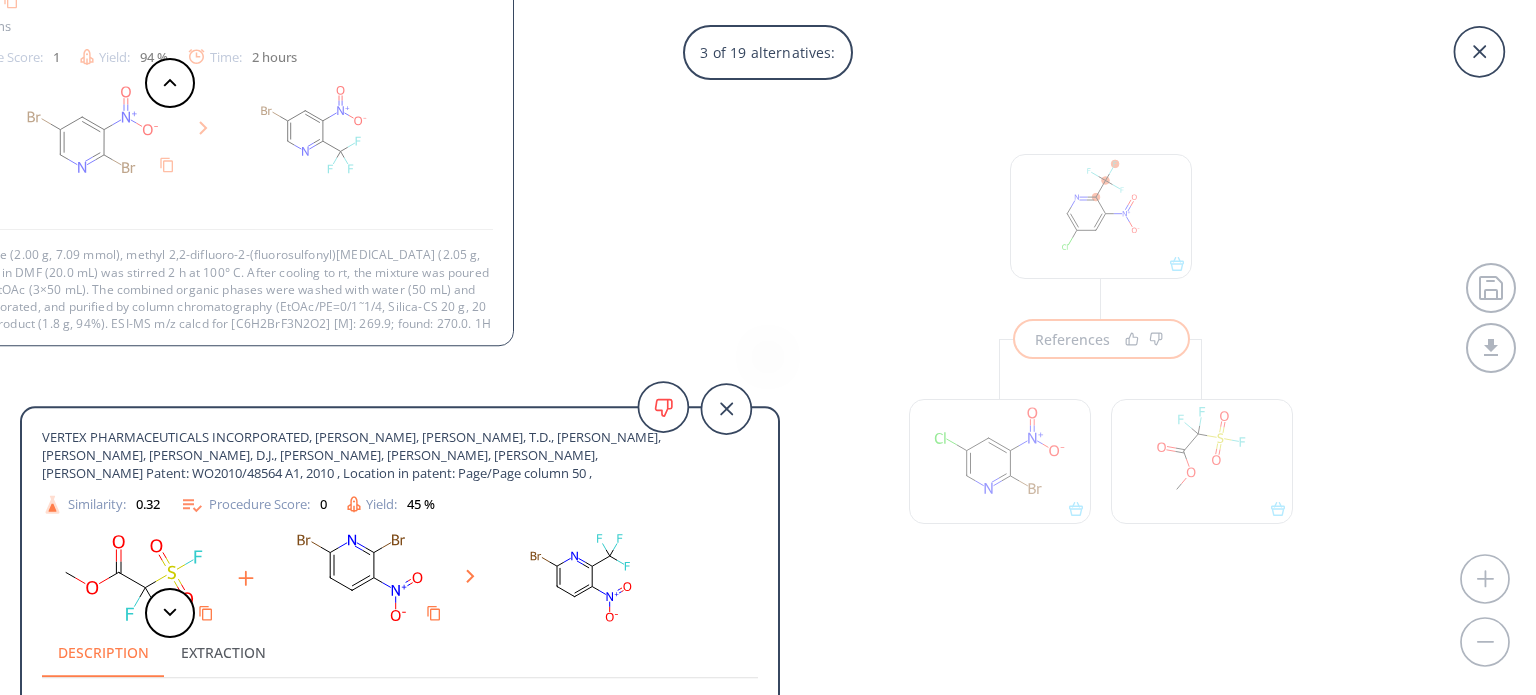 scroll, scrollTop: 20, scrollLeft: 0, axis: vertical 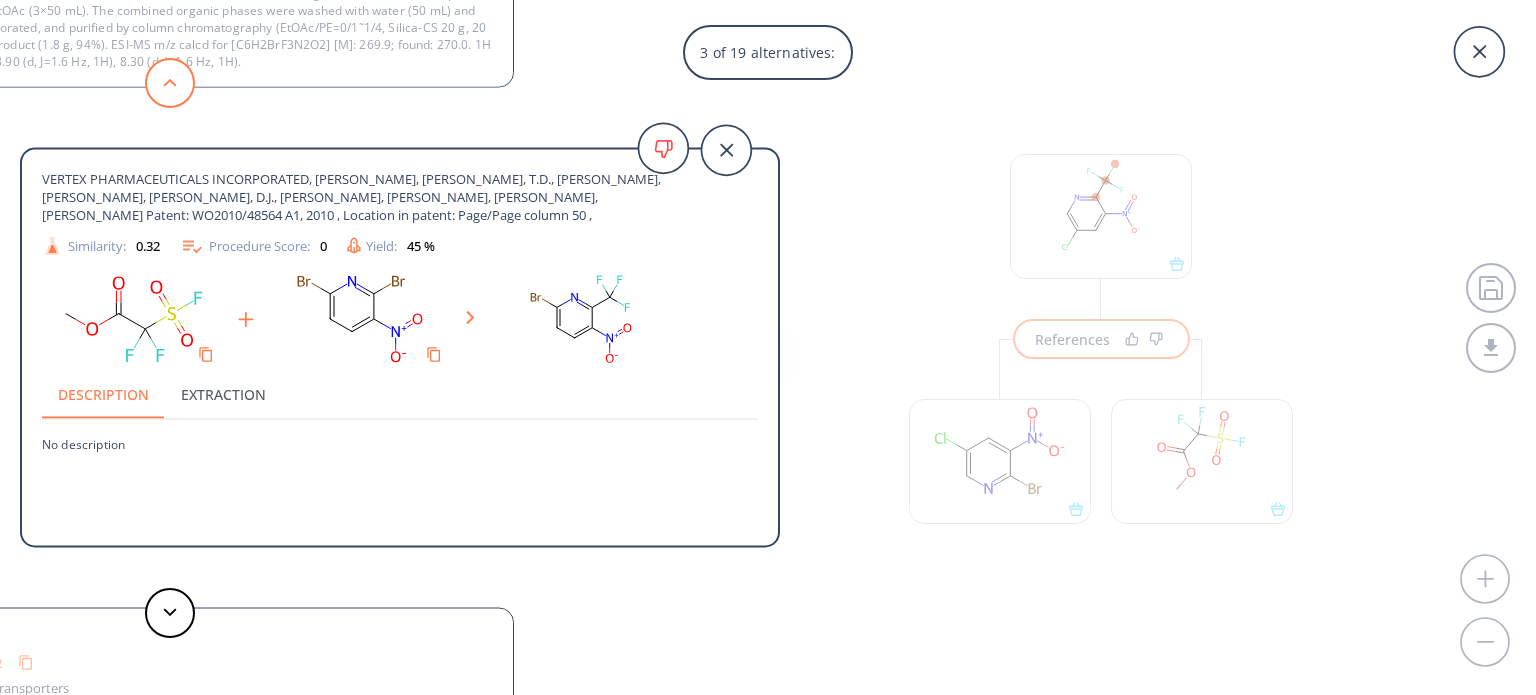 click 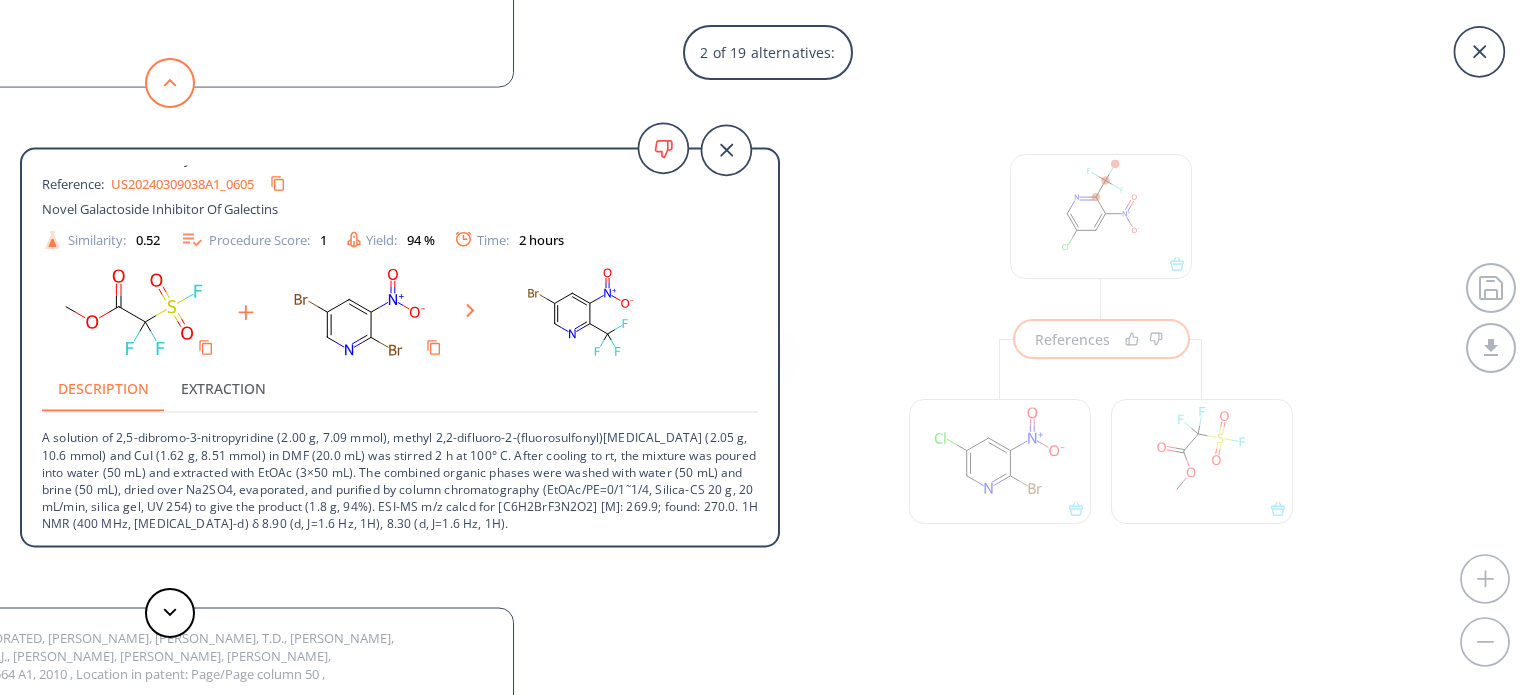 type 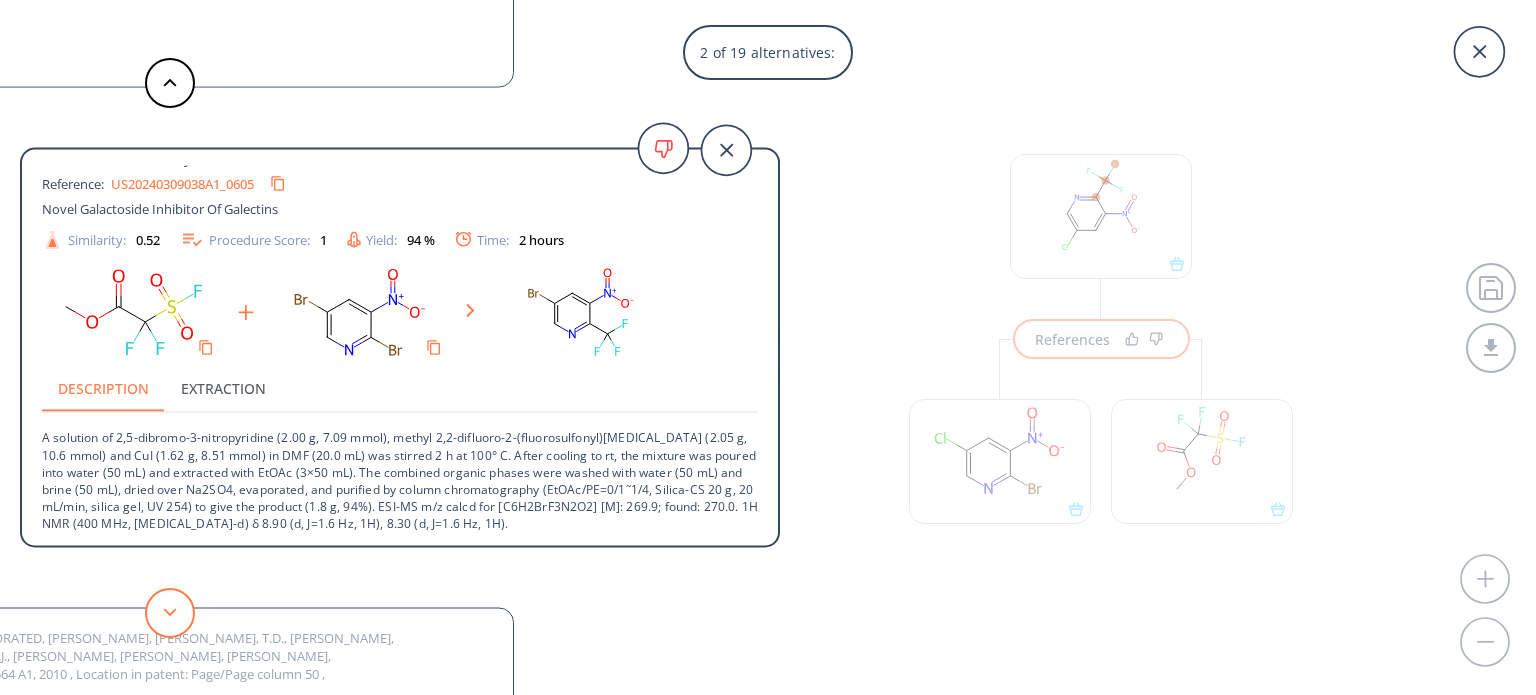 click at bounding box center (170, 613) 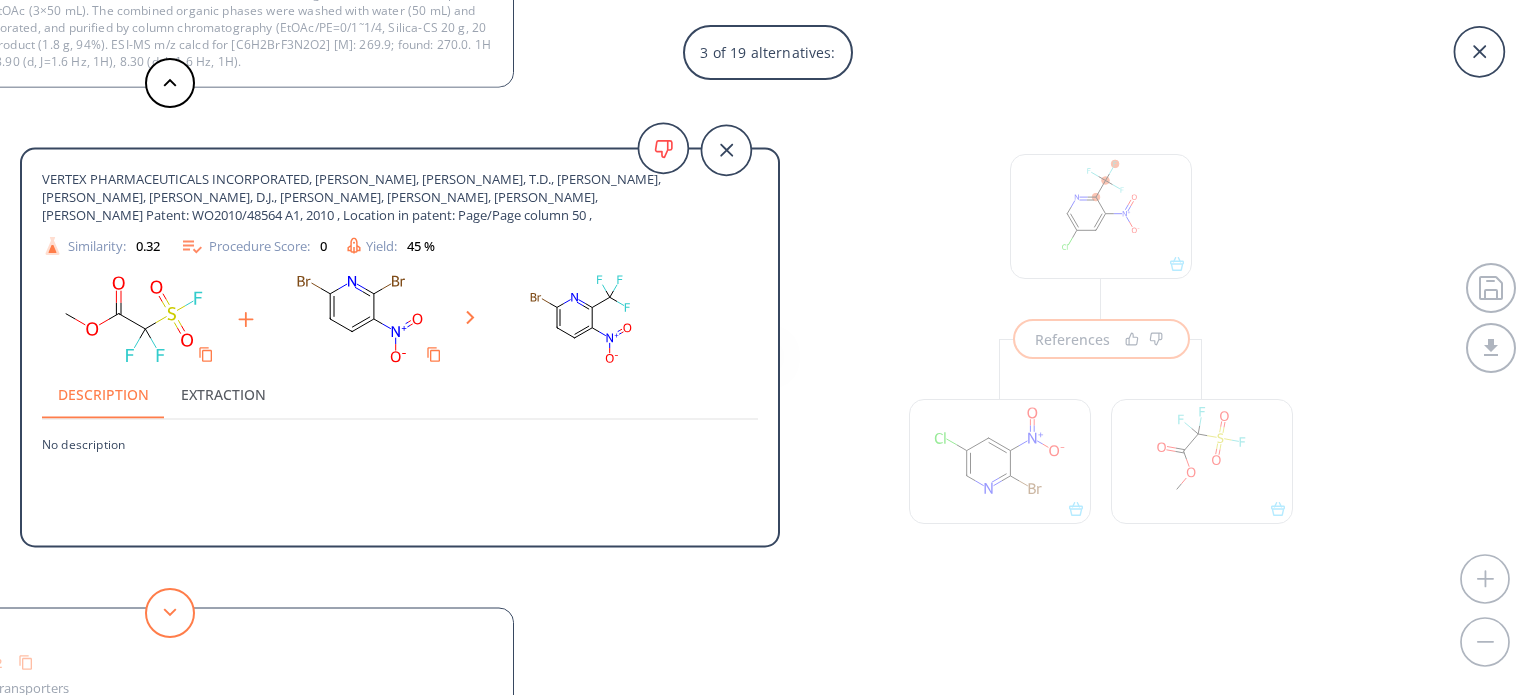 click at bounding box center [170, 613] 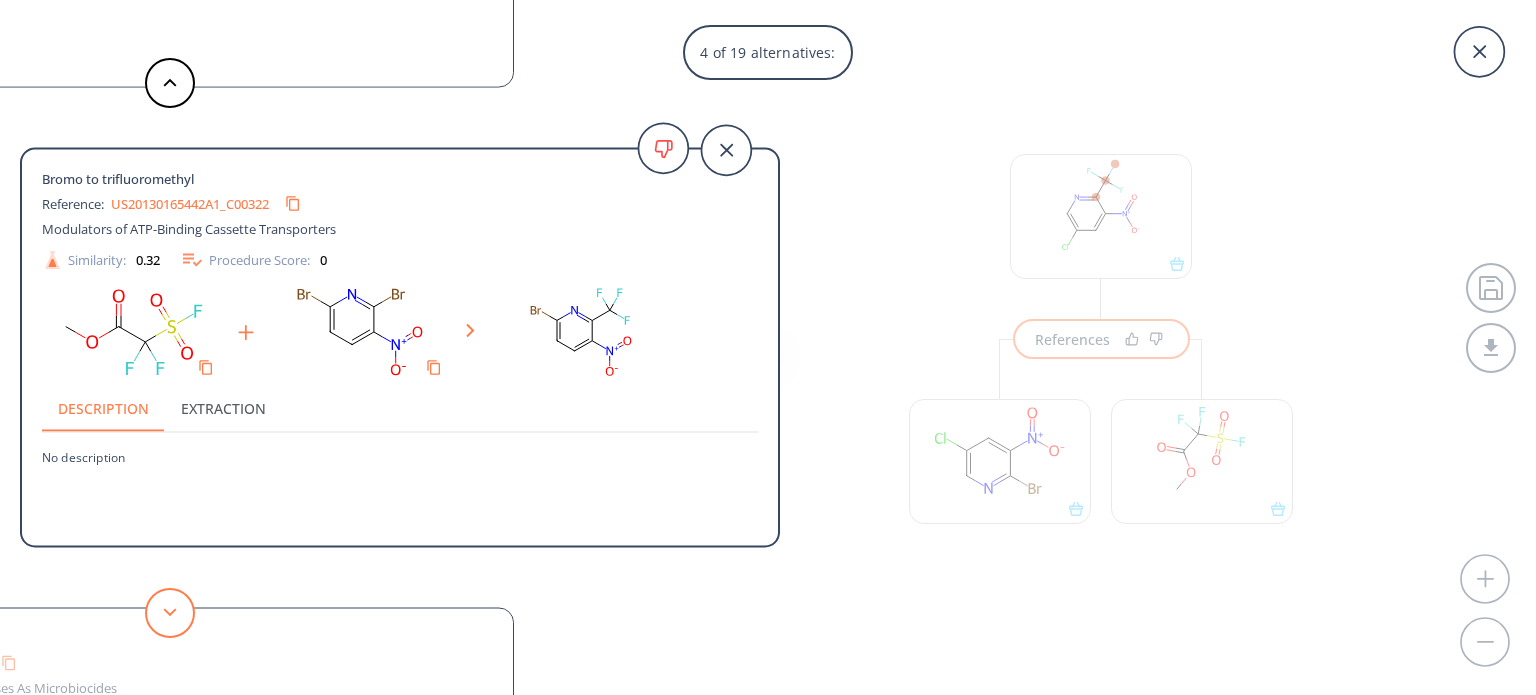 click at bounding box center (170, 613) 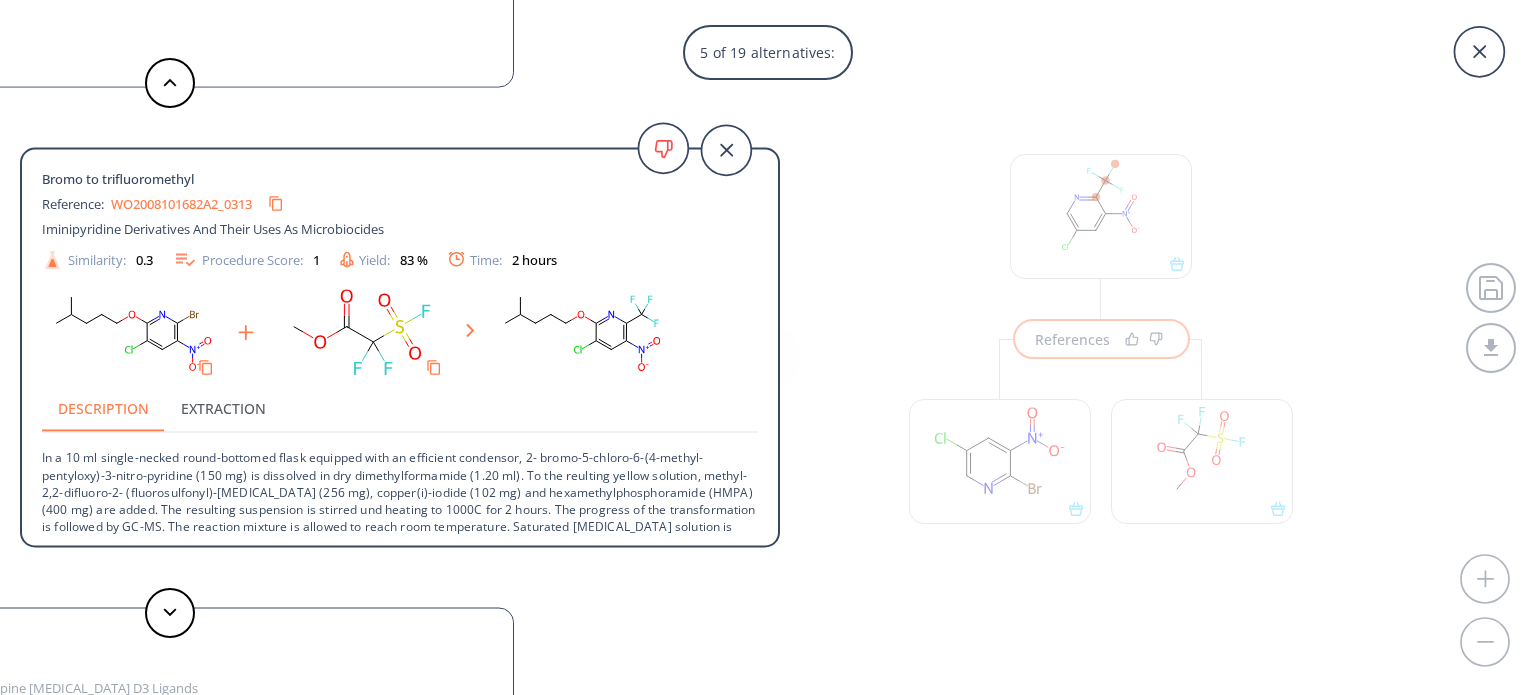 drag, startPoint x: 778, startPoint y: 335, endPoint x: 769, endPoint y: 419, distance: 84.48077 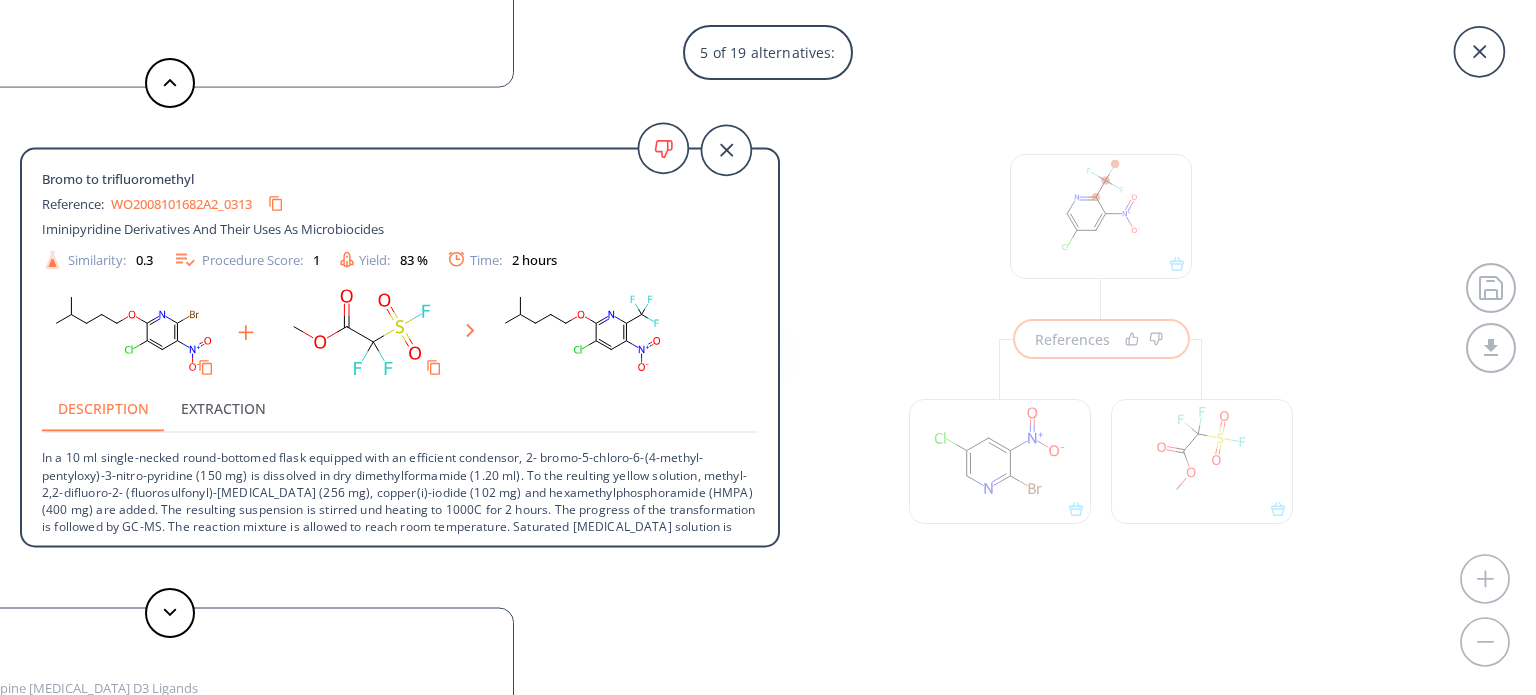 scroll, scrollTop: 71, scrollLeft: 0, axis: vertical 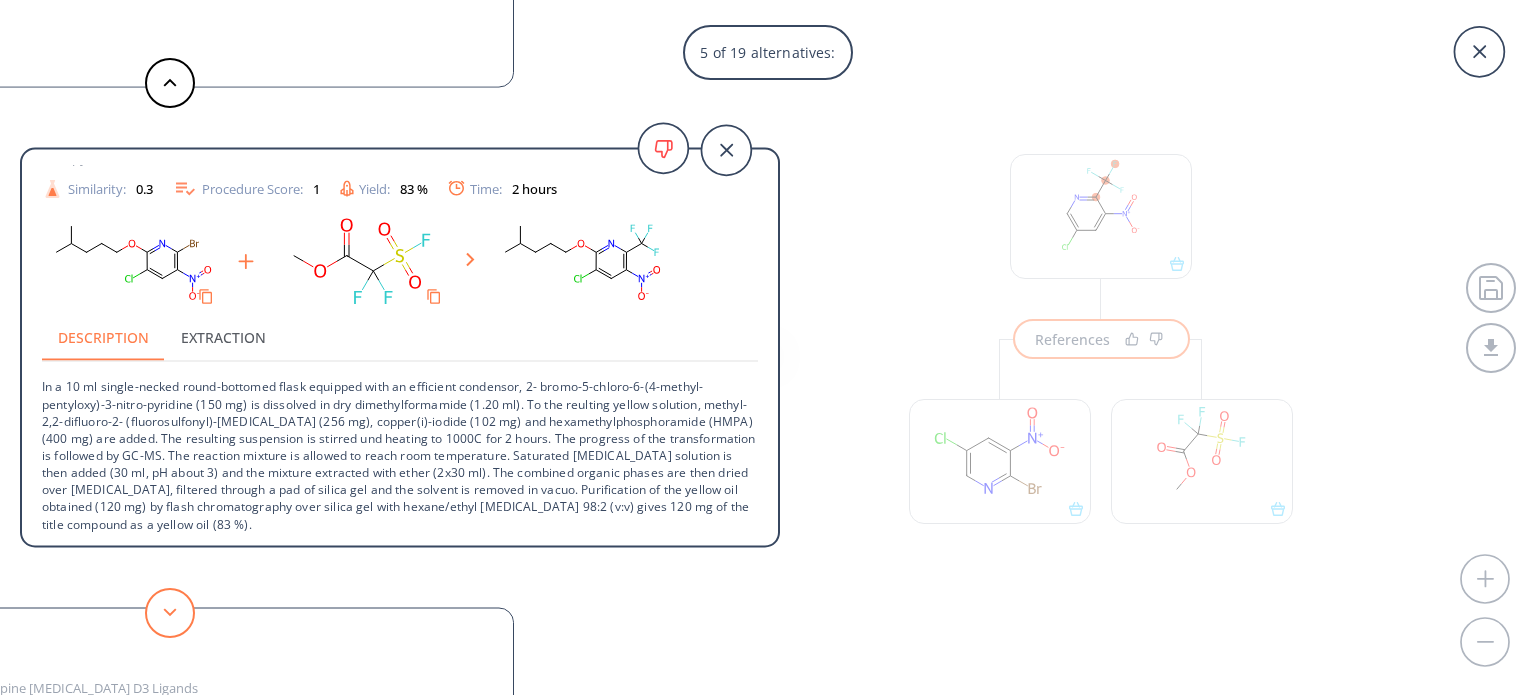 click at bounding box center (170, 613) 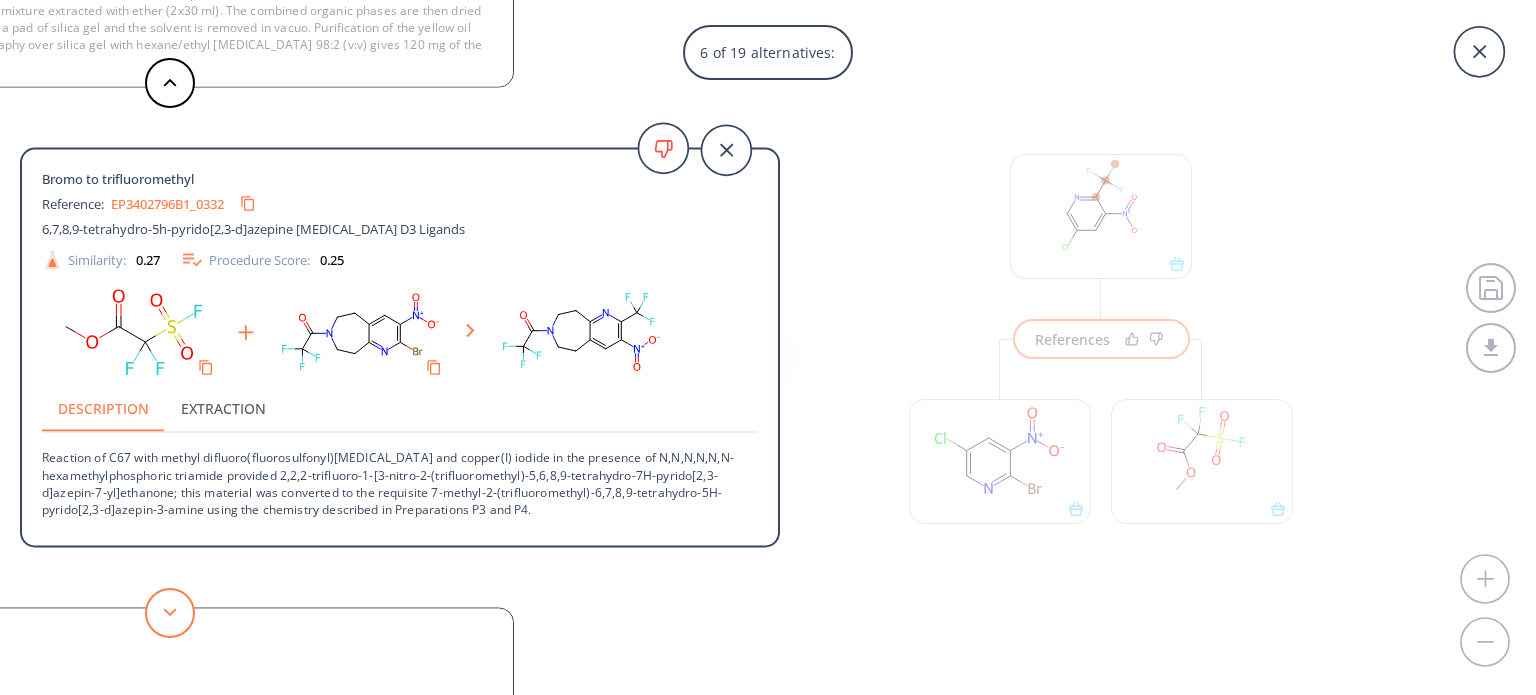 click at bounding box center (170, 613) 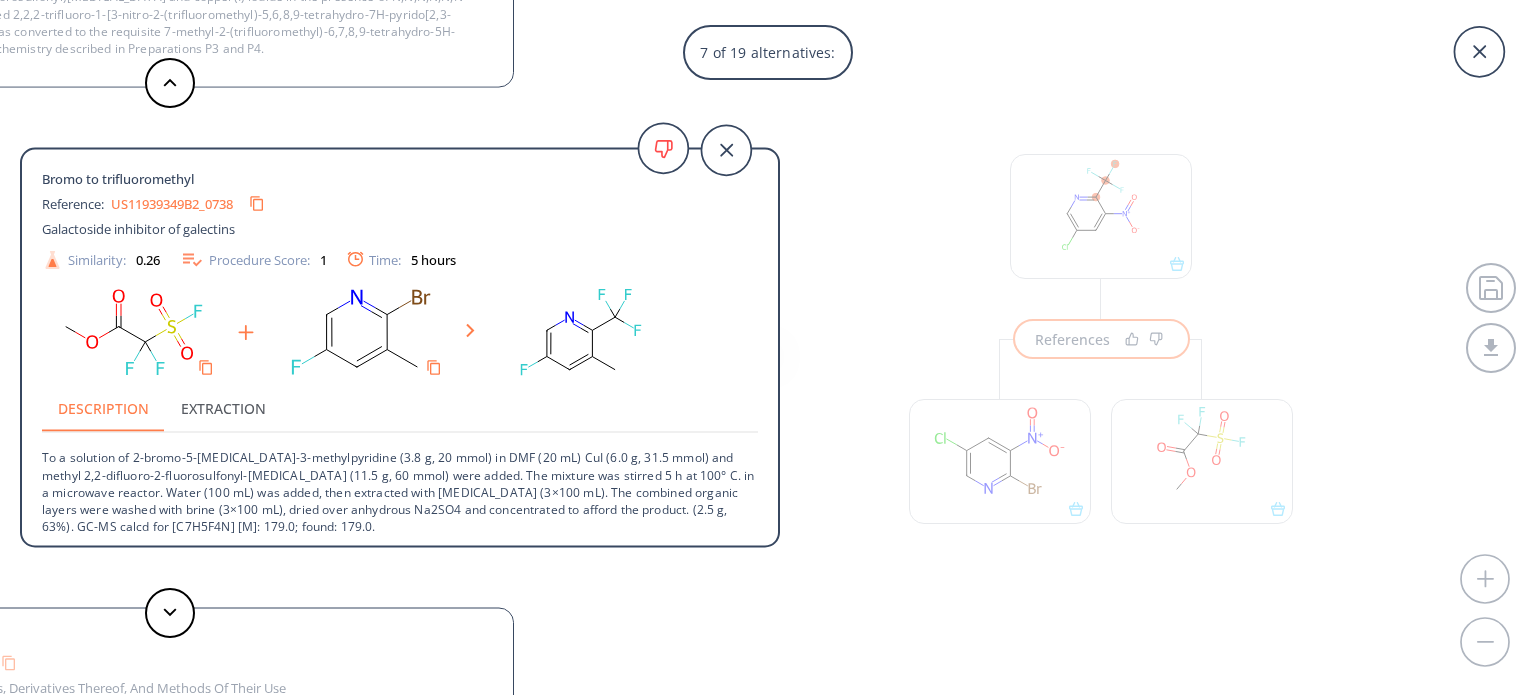 type 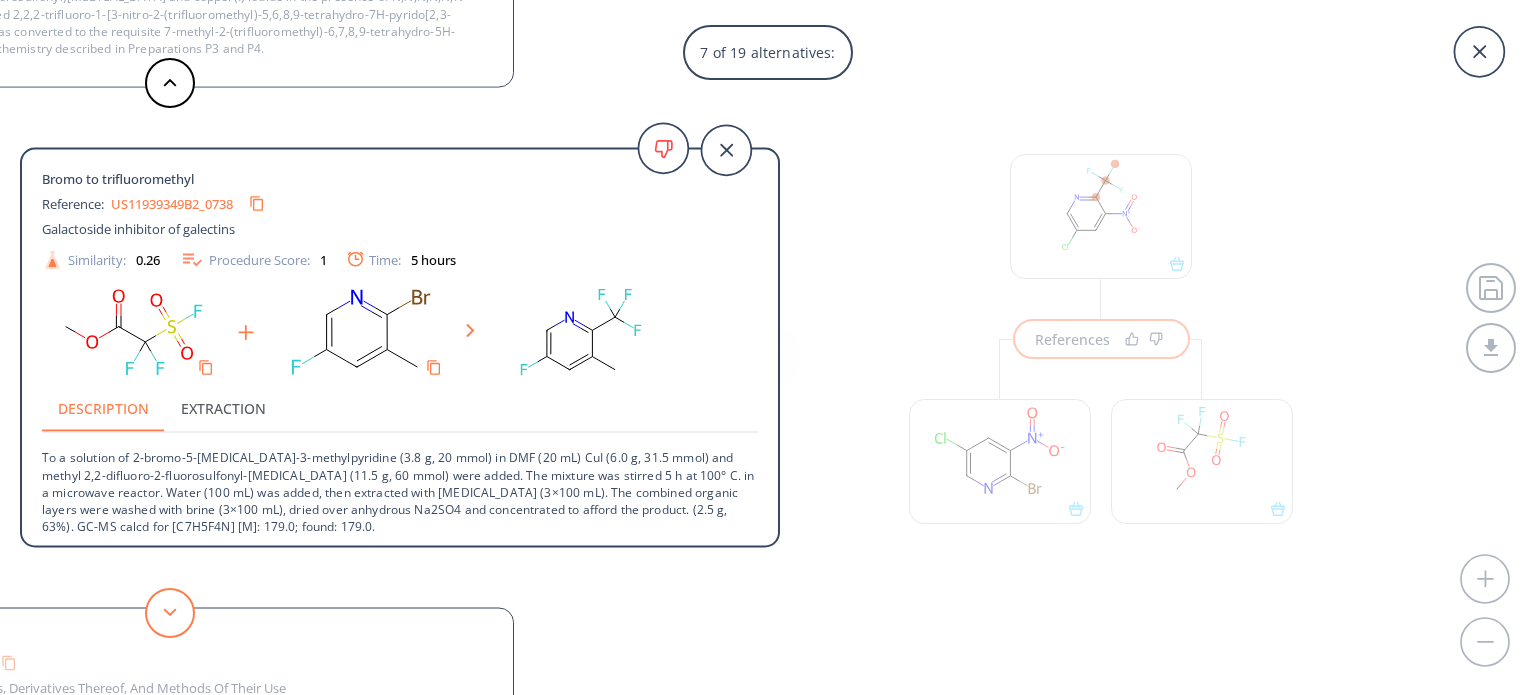 click 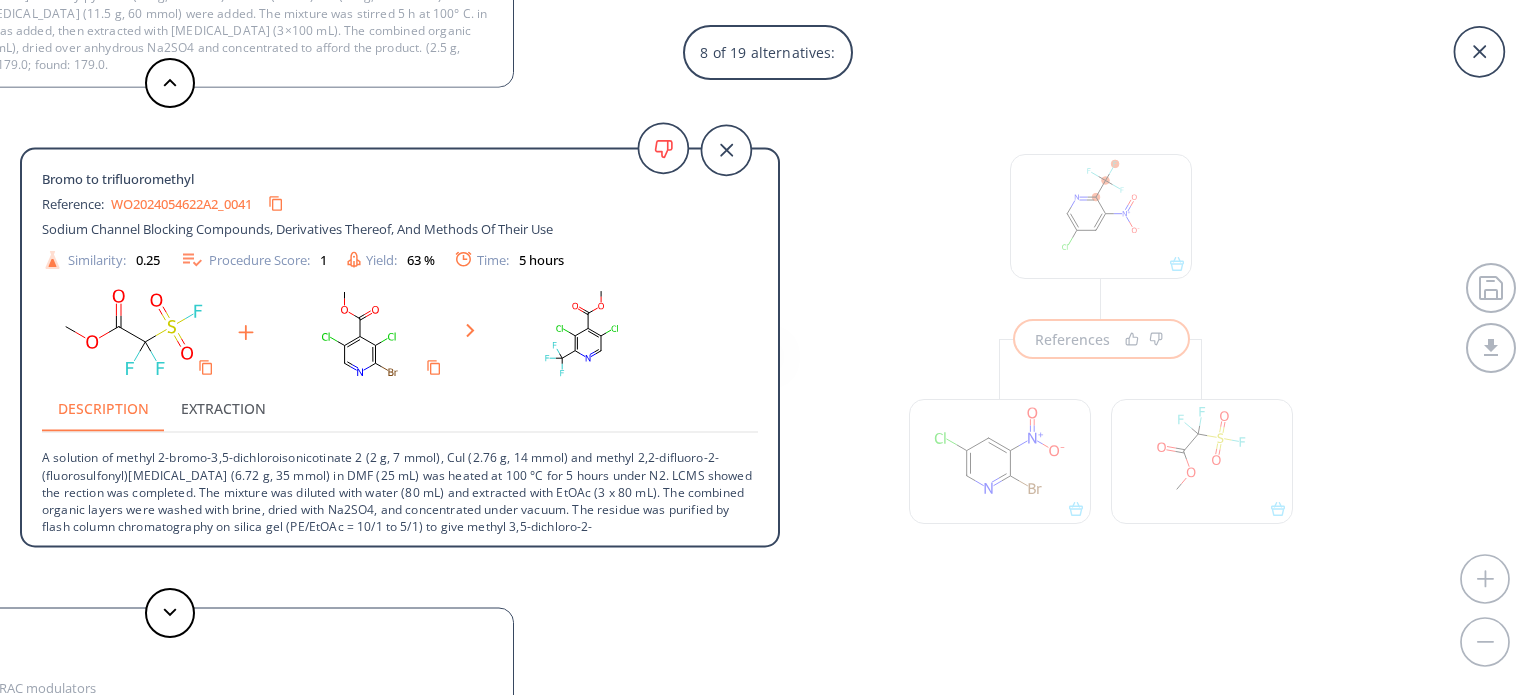 scroll, scrollTop: 36, scrollLeft: 0, axis: vertical 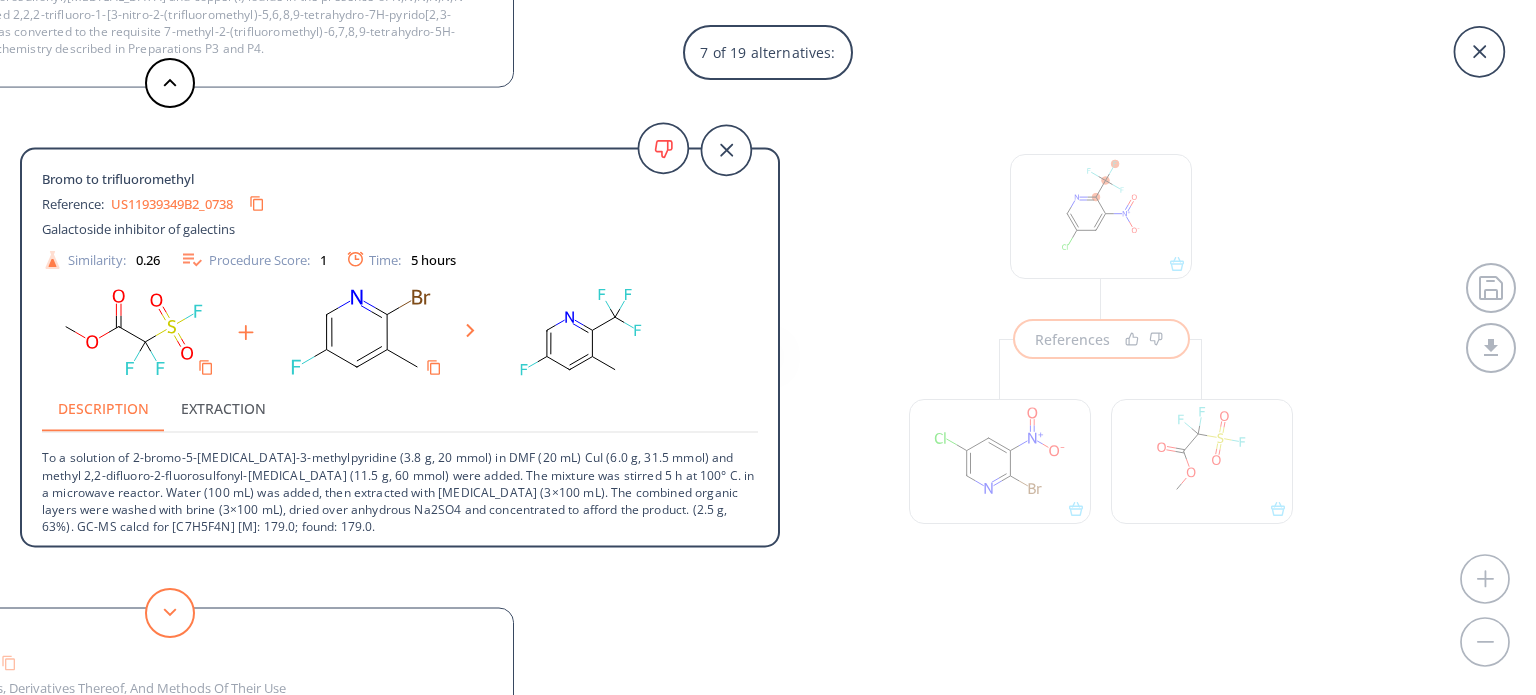 click at bounding box center [170, 613] 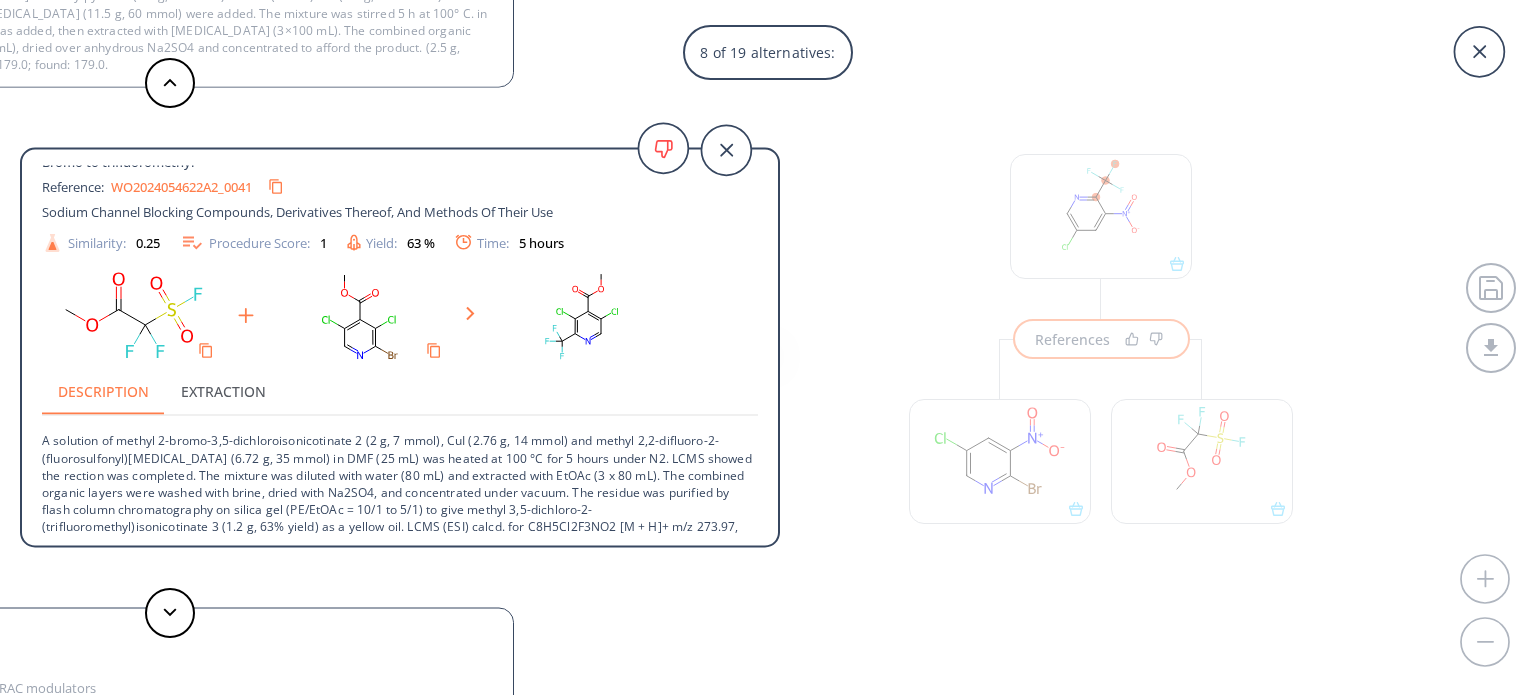 scroll, scrollTop: 36, scrollLeft: 0, axis: vertical 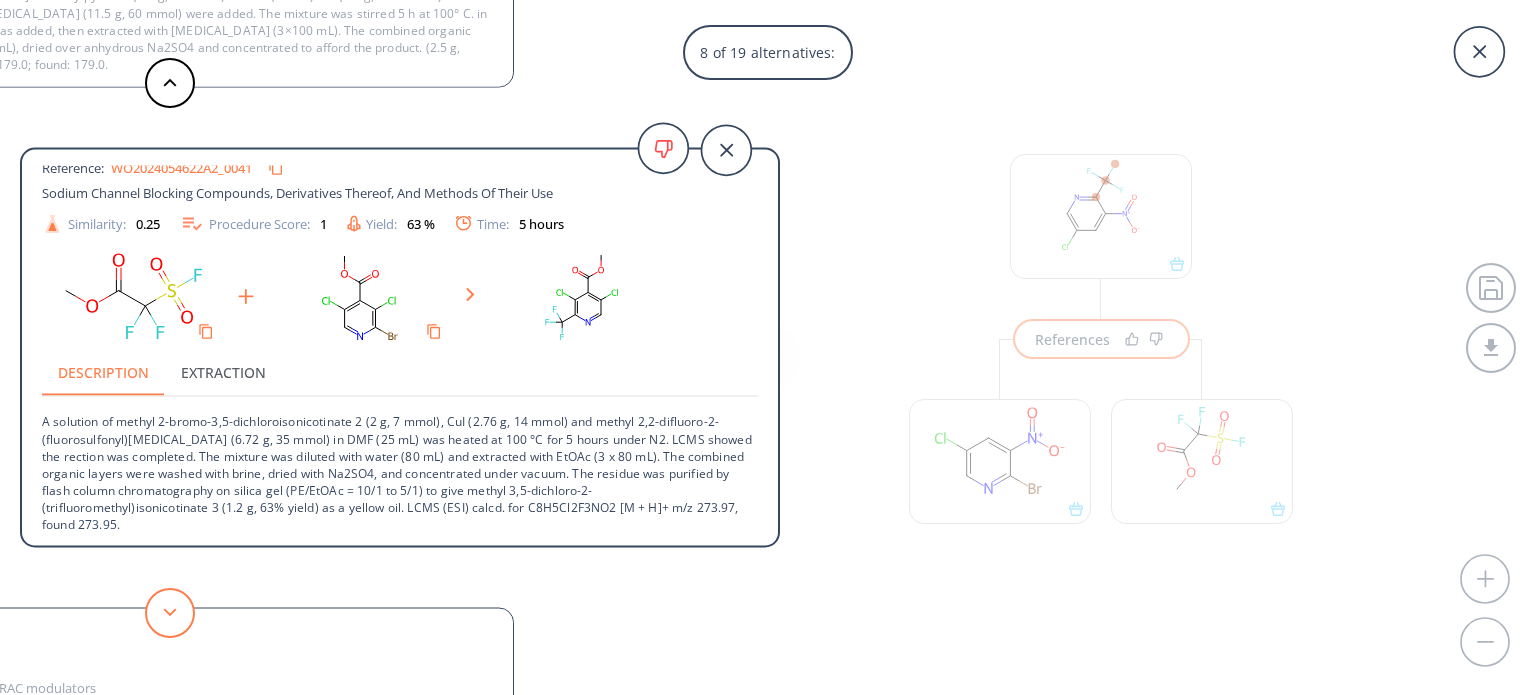click 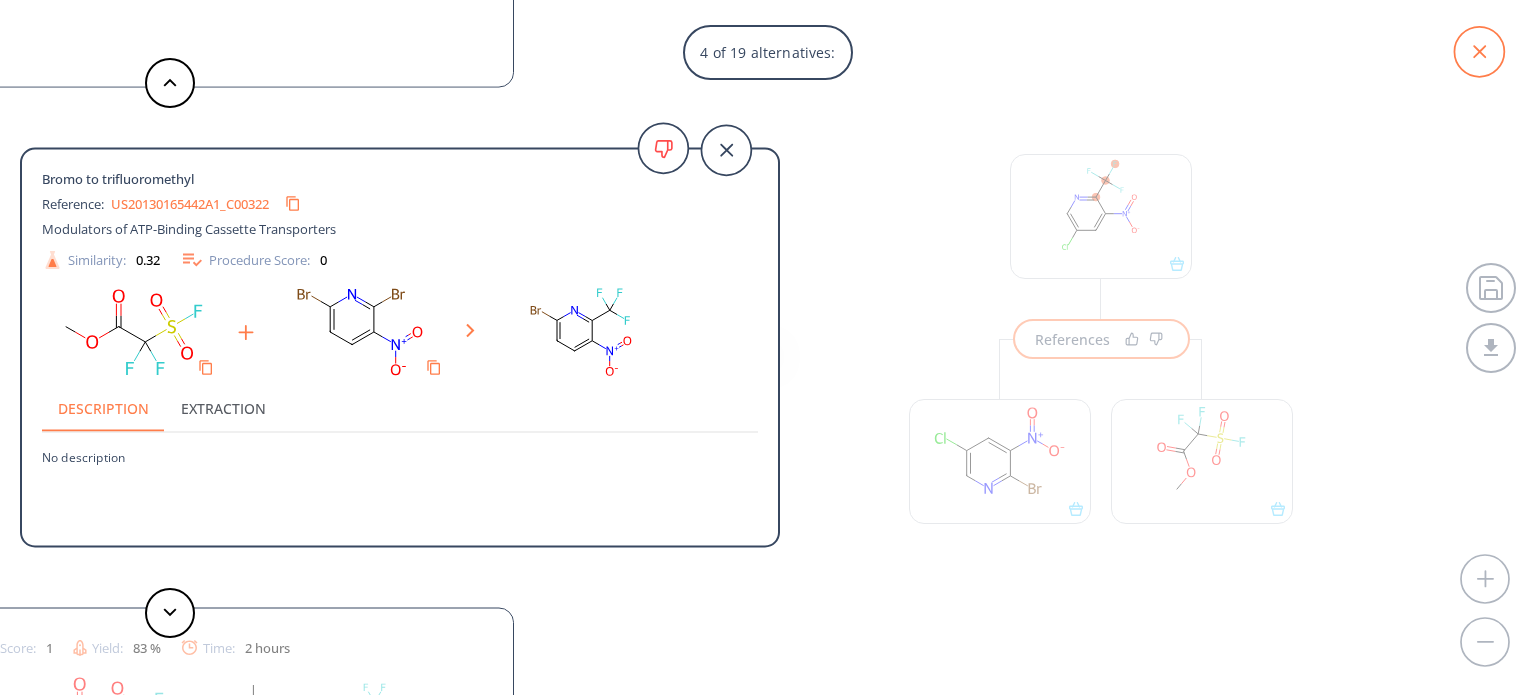 click 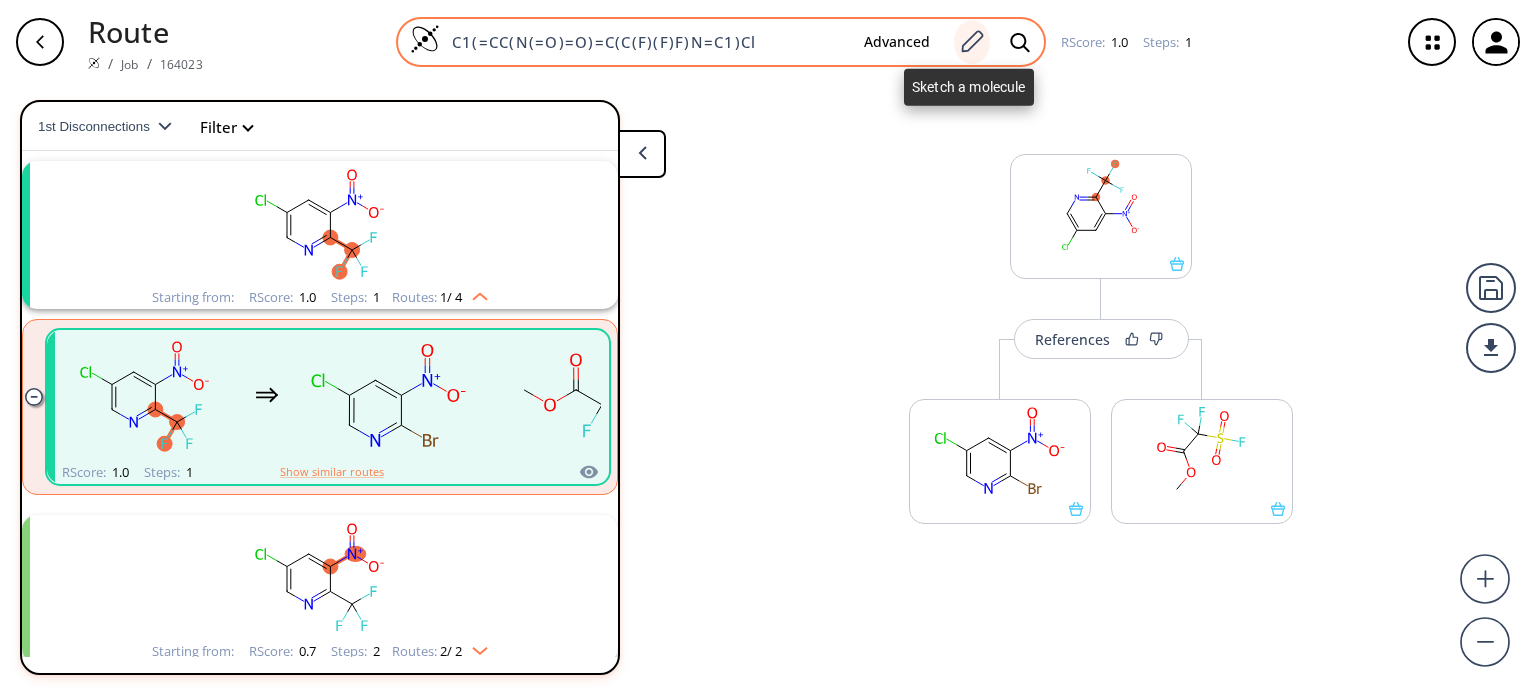 click 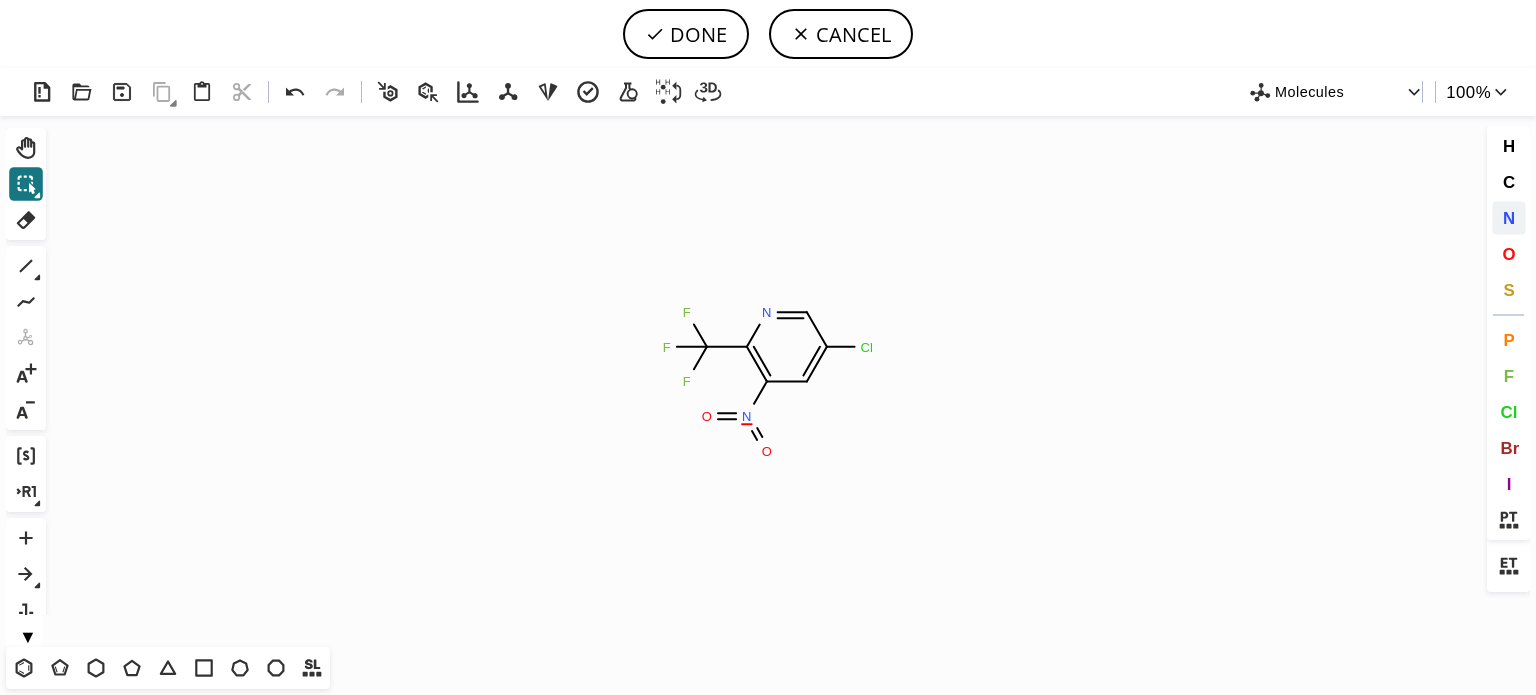 click on "N" at bounding box center (1509, 218) 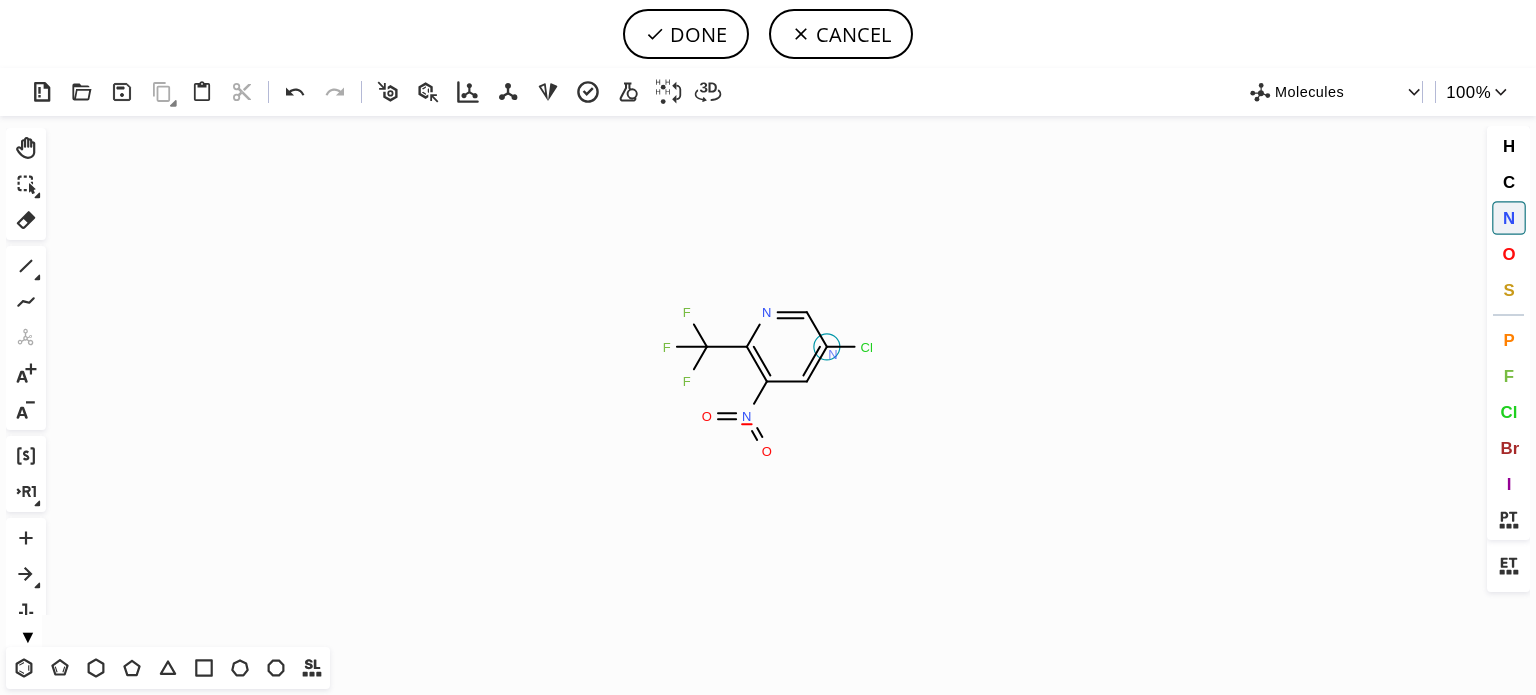 click on "N" 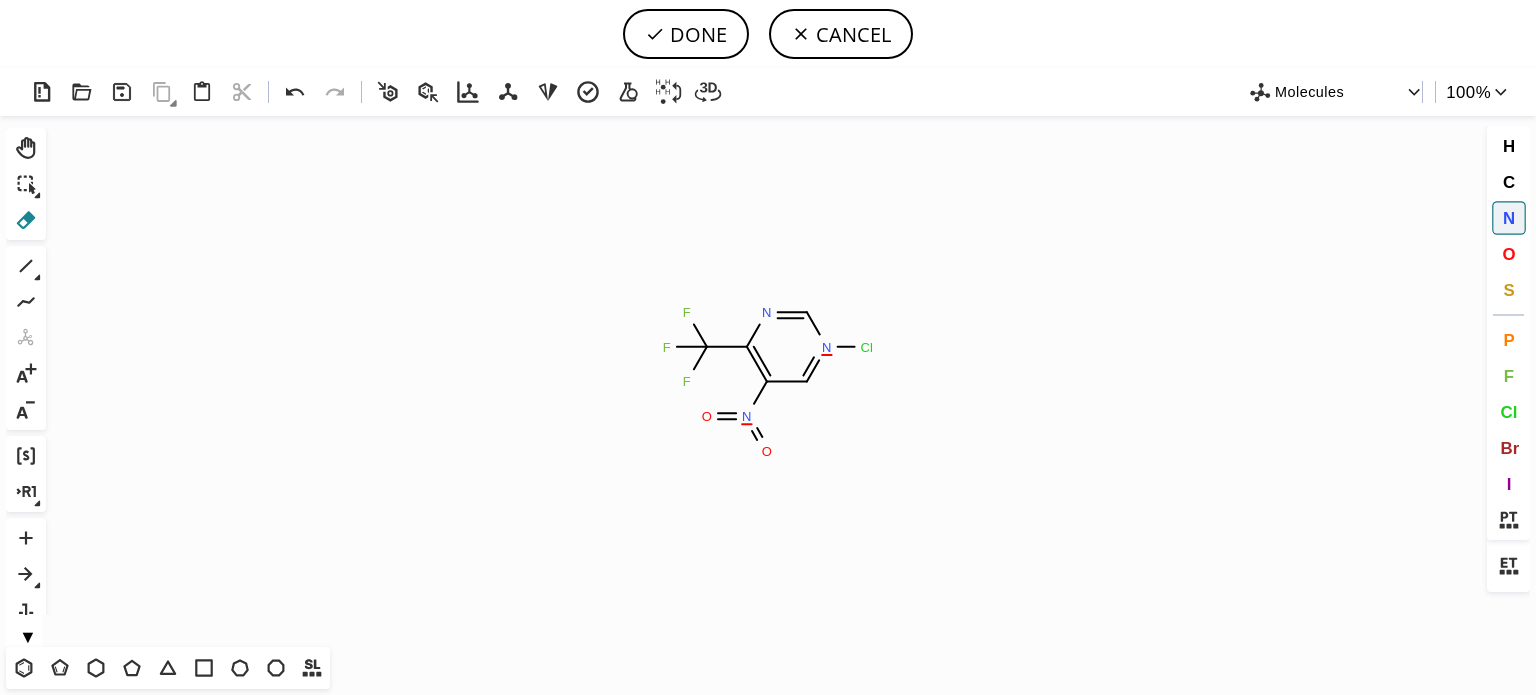 click 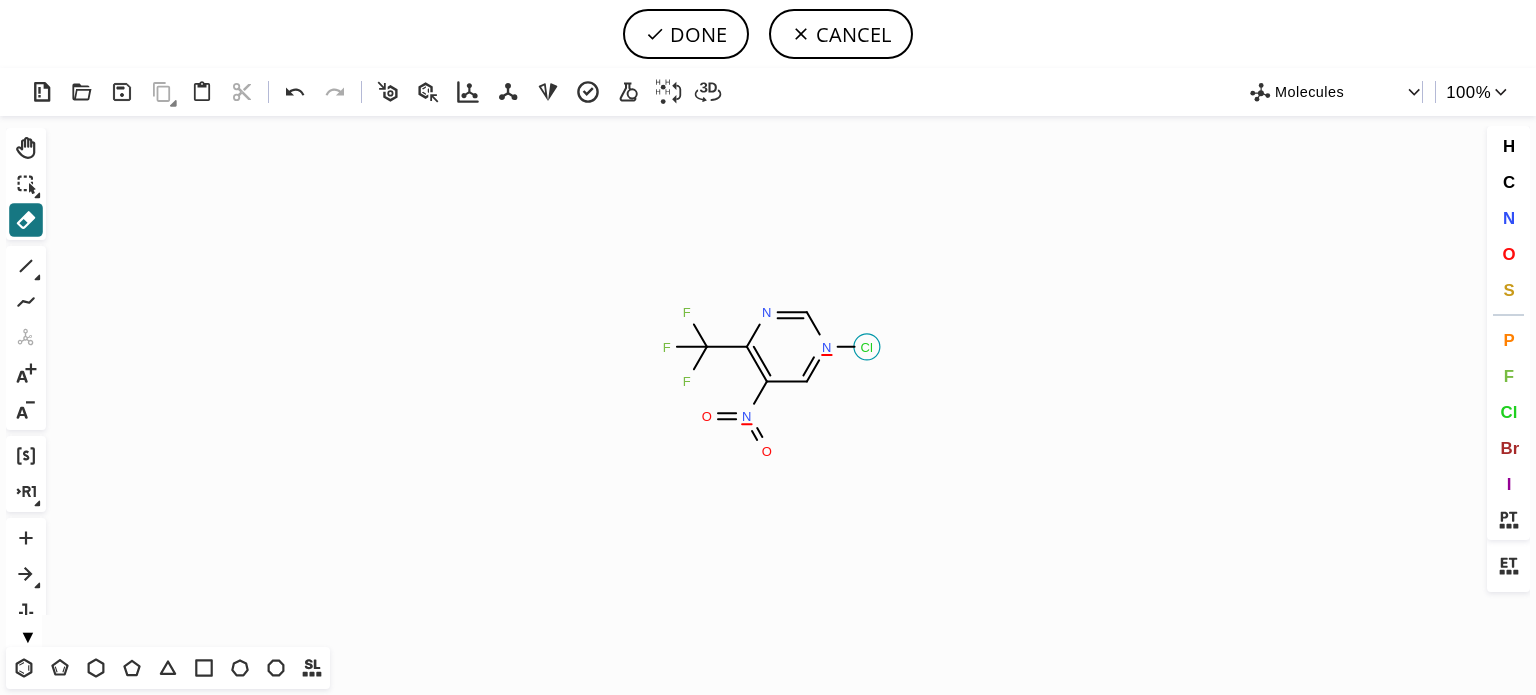 click on "Cl" 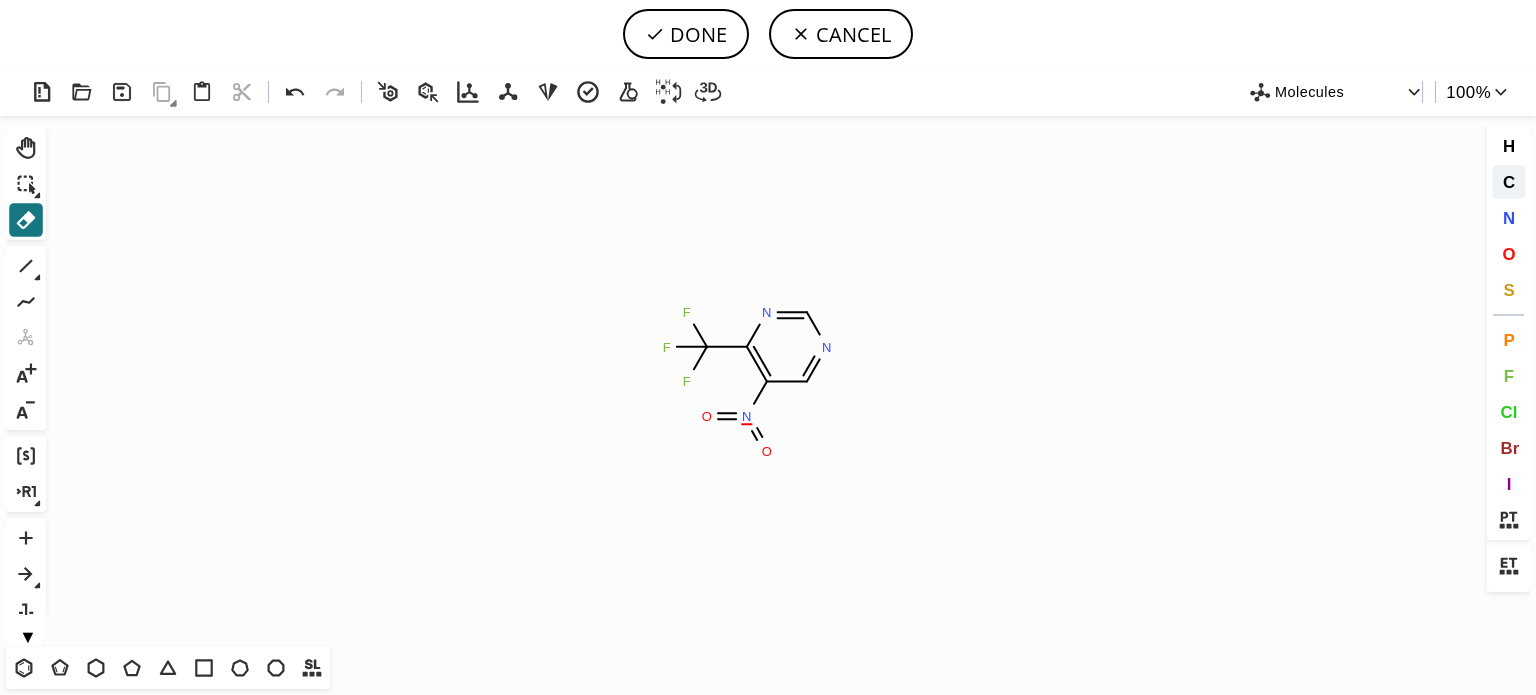click on "C" at bounding box center [1508, 181] 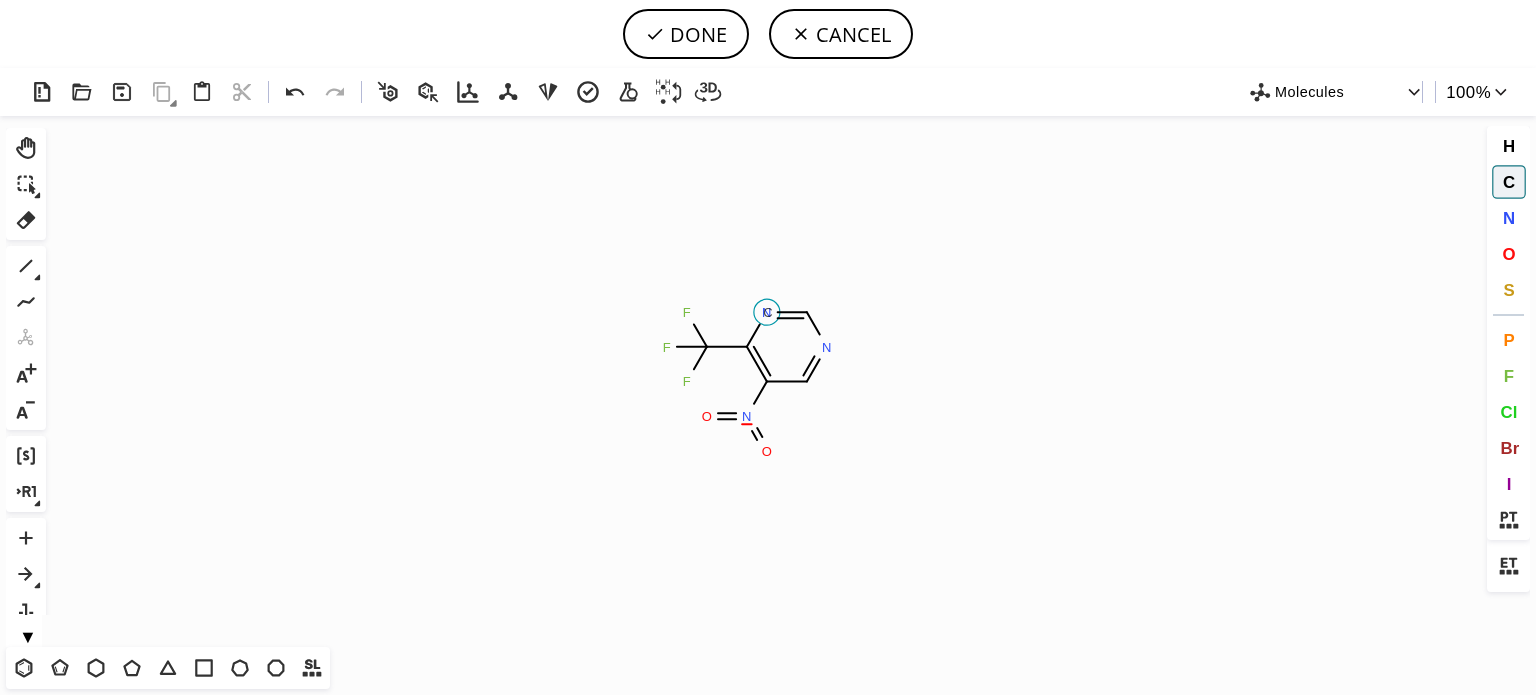 click on "C" 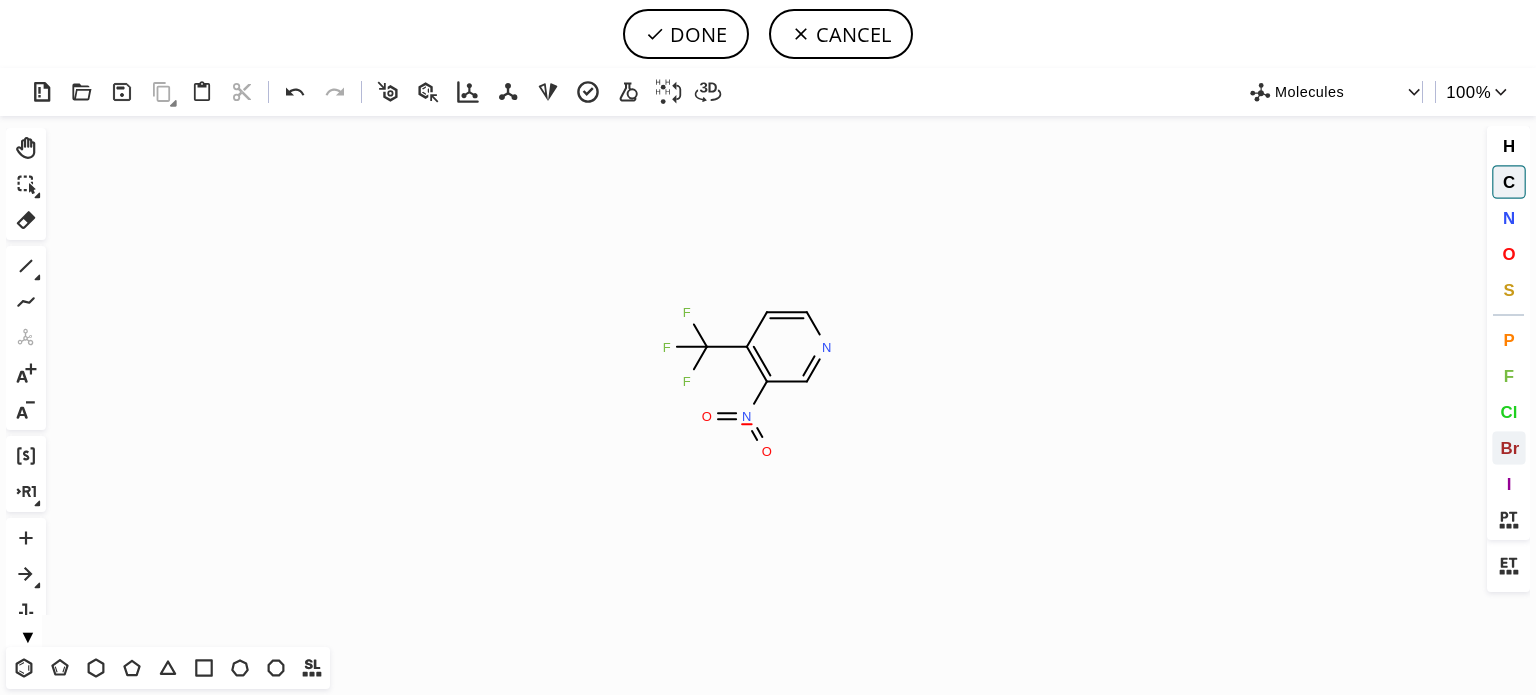 drag, startPoint x: 1508, startPoint y: 441, endPoint x: 1500, endPoint y: 433, distance: 11.313708 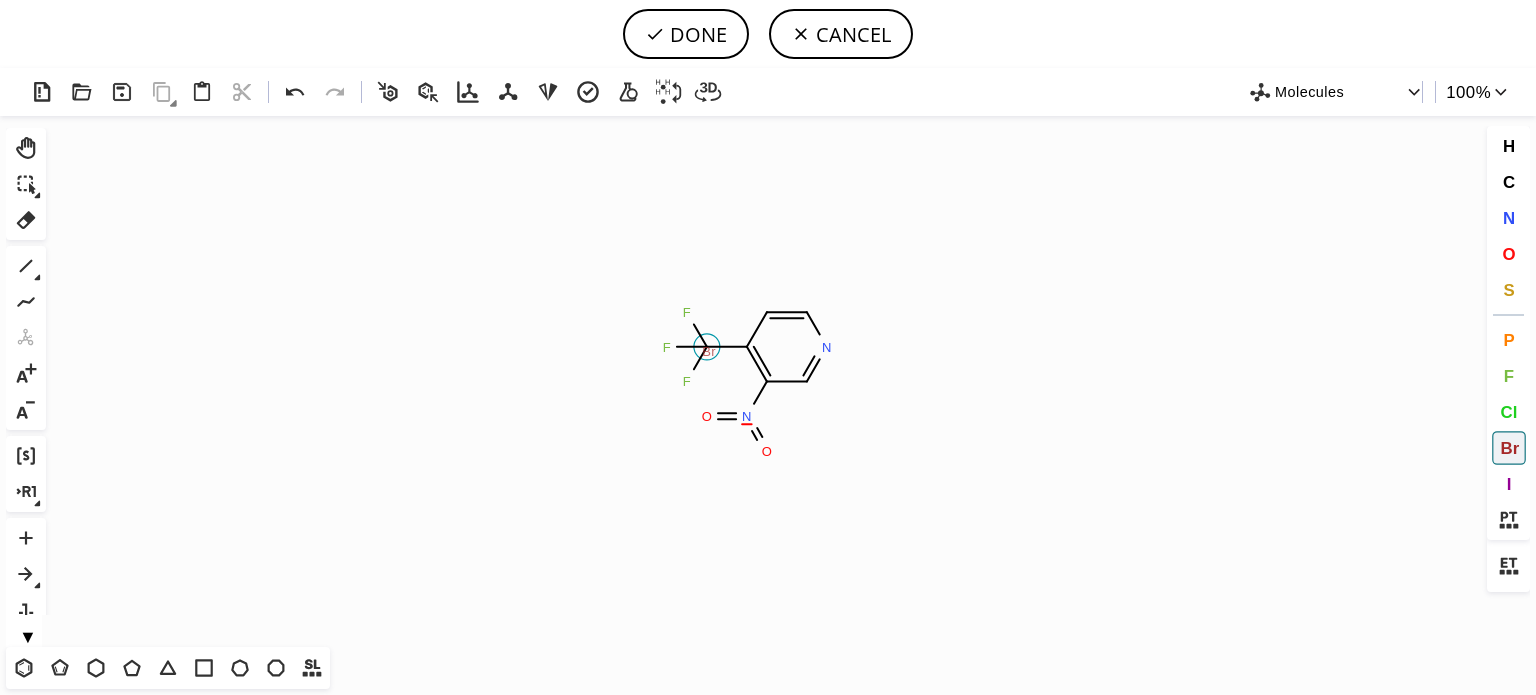 click on "Br" 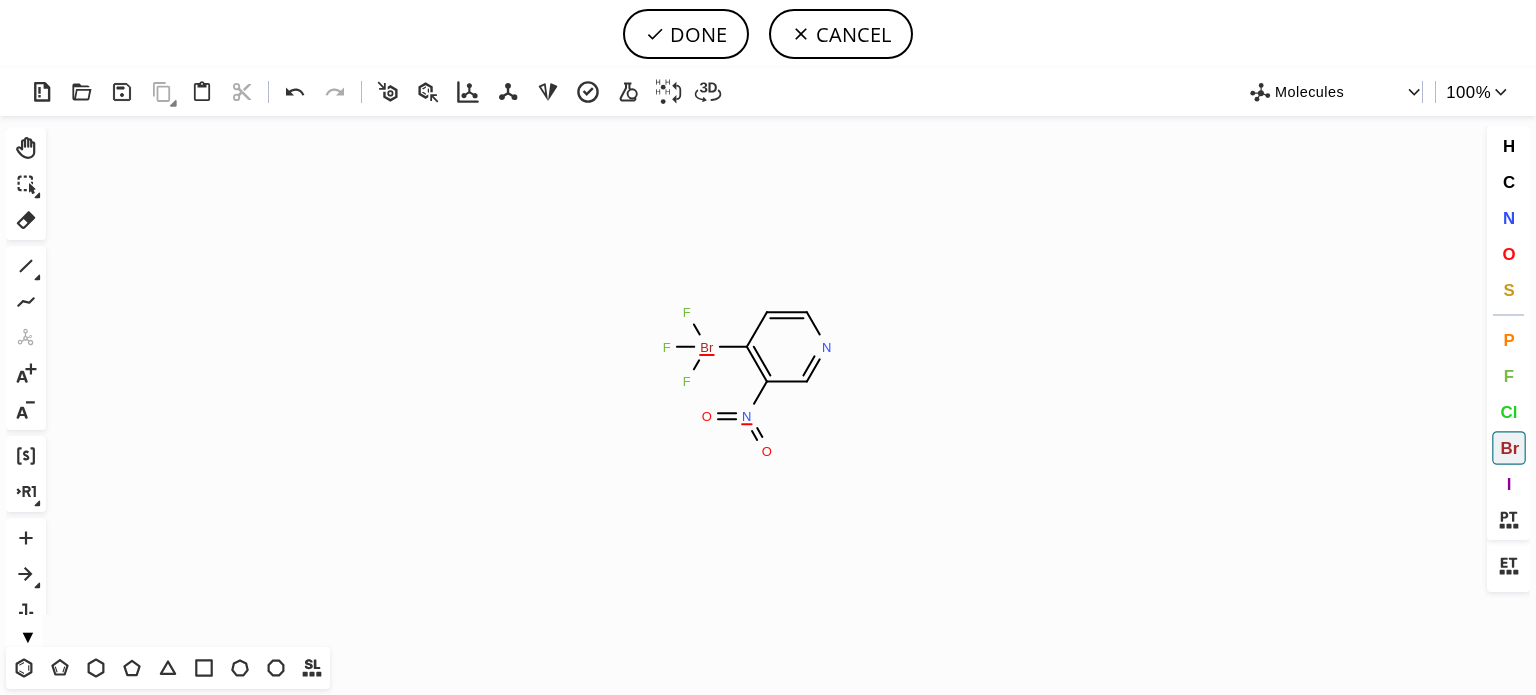 drag, startPoint x: 19, startPoint y: 217, endPoint x: 429, endPoint y: 262, distance: 412.46213 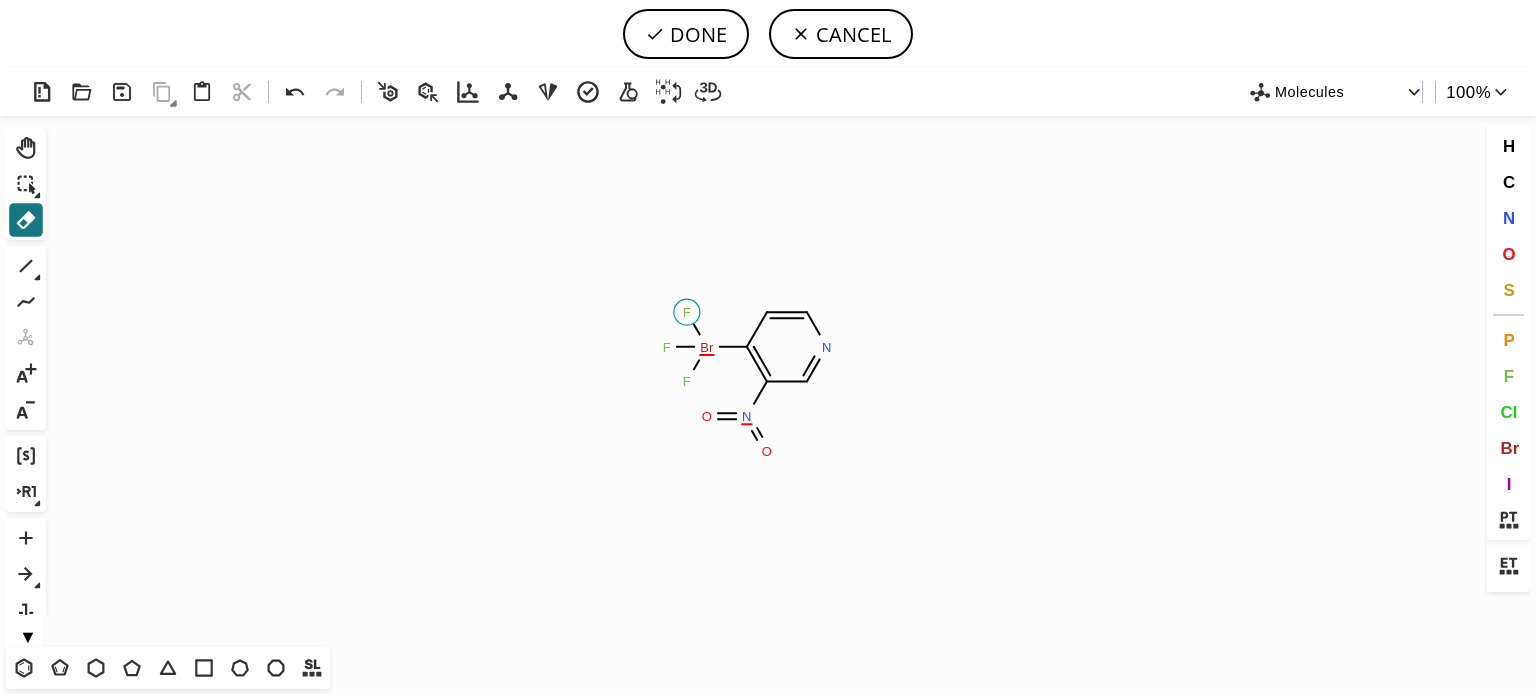 click 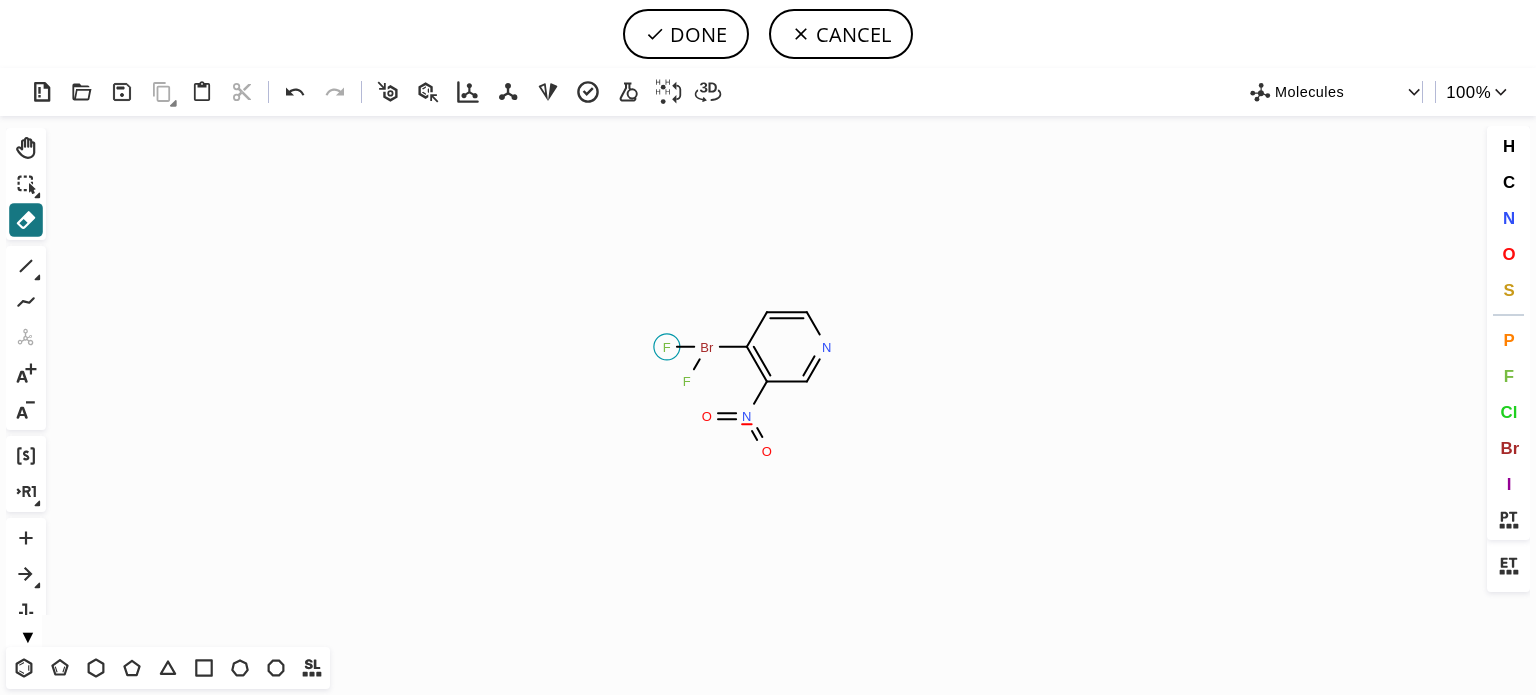 drag, startPoint x: 660, startPoint y: 347, endPoint x: 663, endPoint y: 391, distance: 44.102154 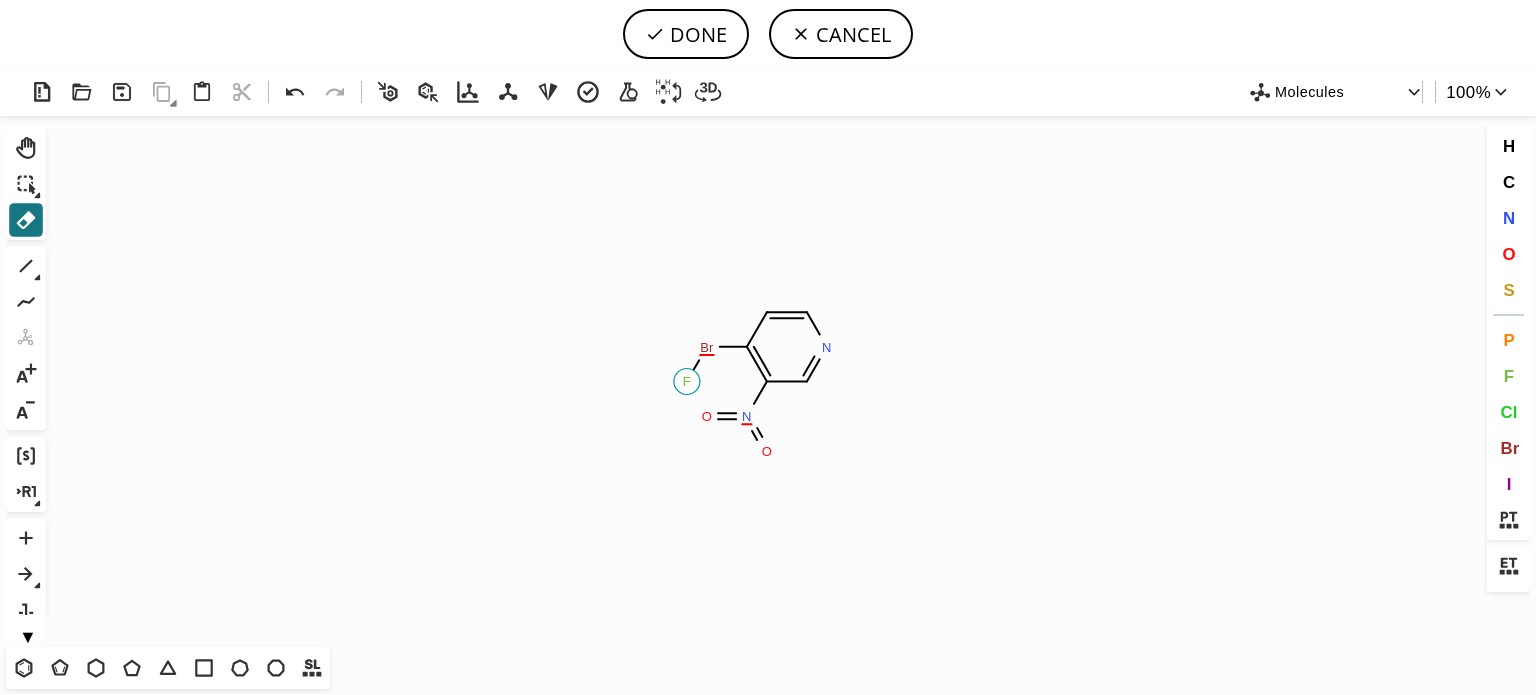 click 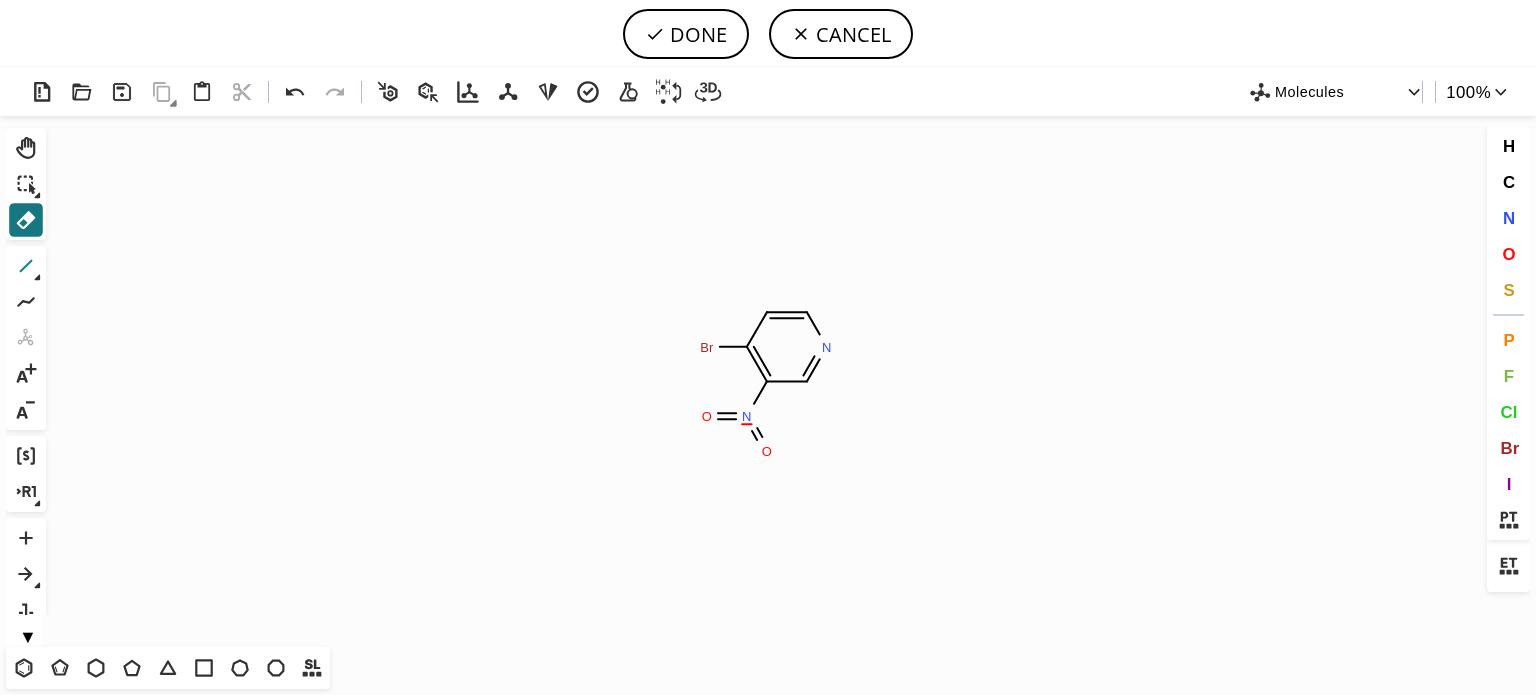 click 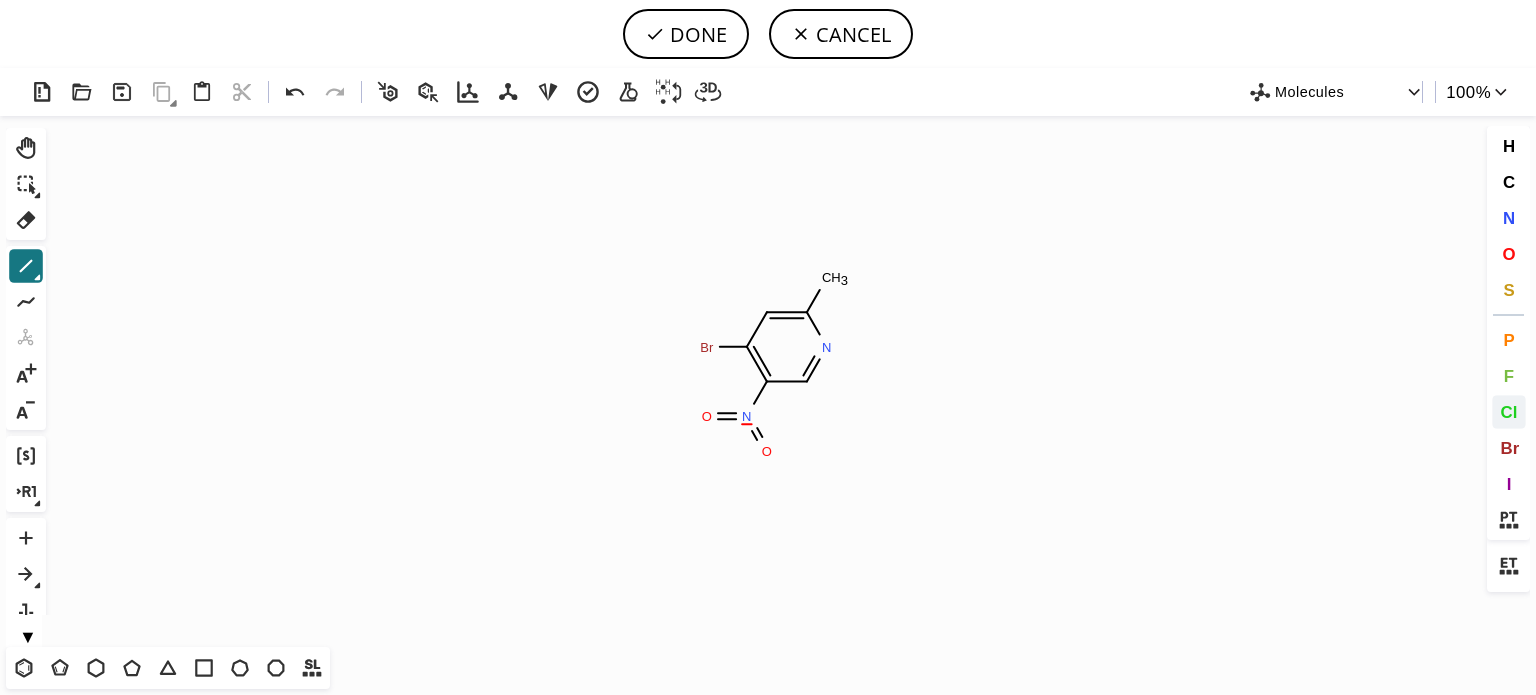click on "Cl" at bounding box center [1509, 412] 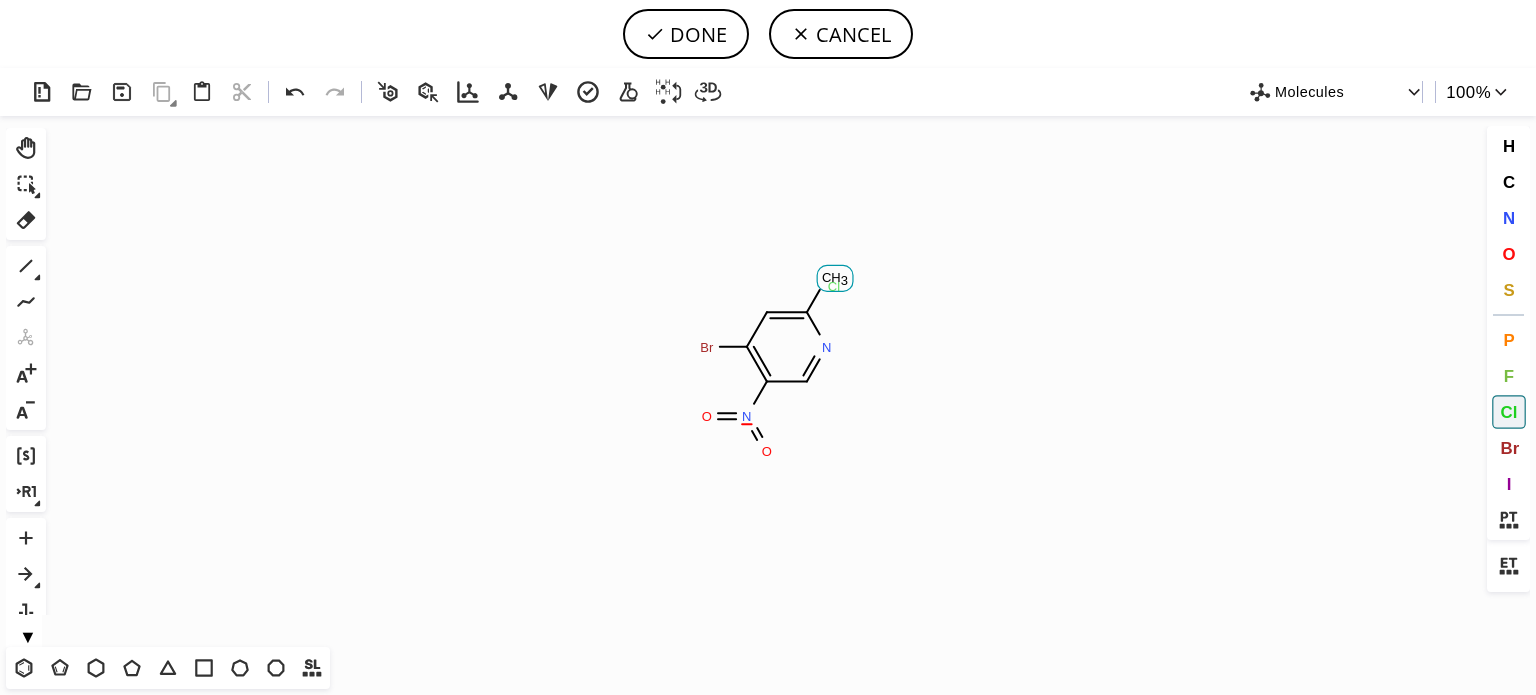 click on "Cl" 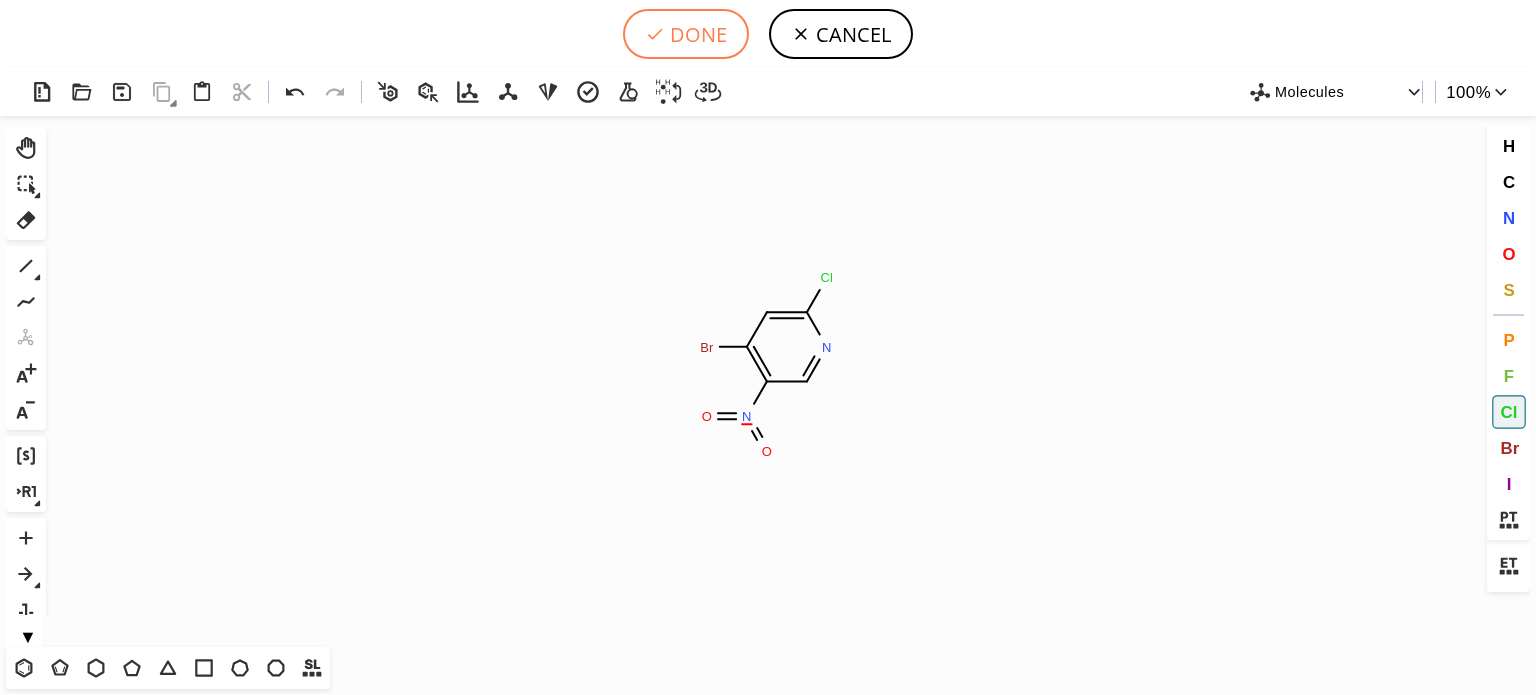 click on "DONE" at bounding box center [686, 34] 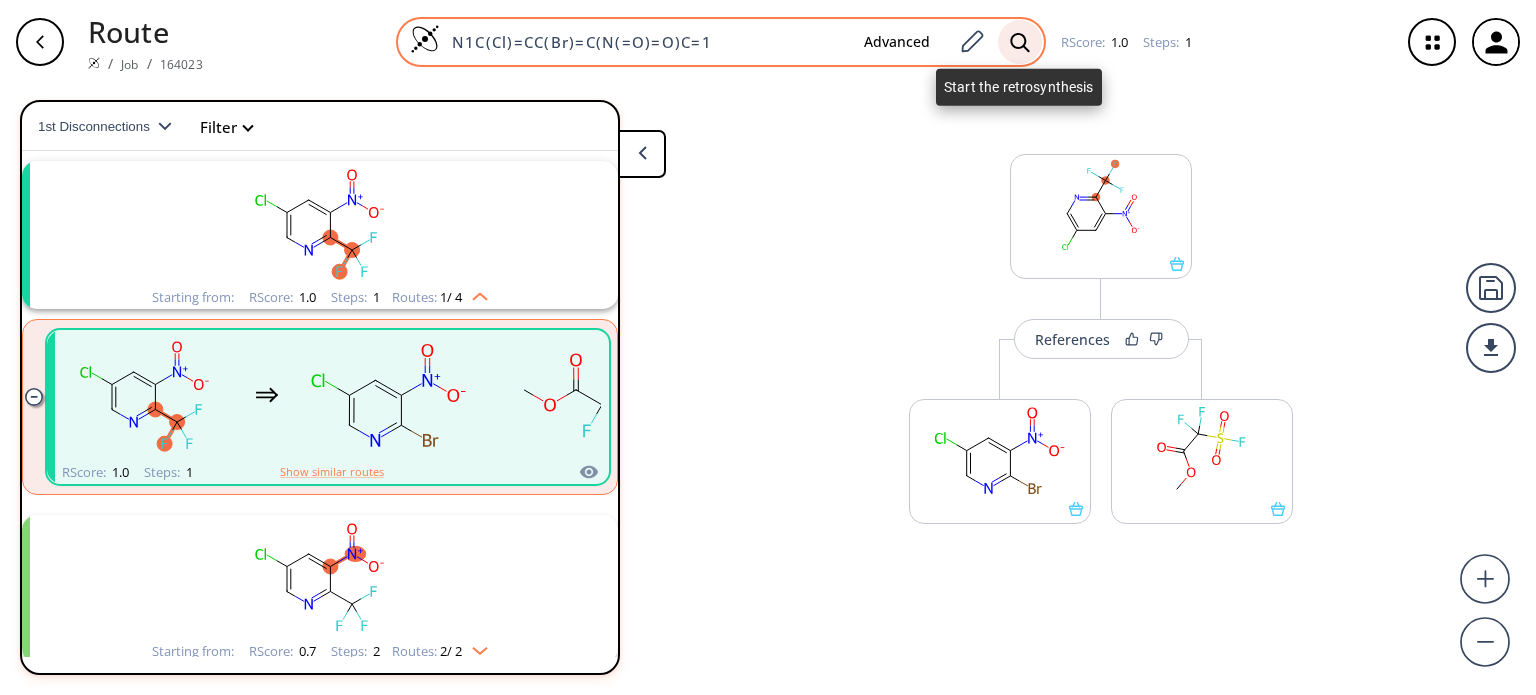 click 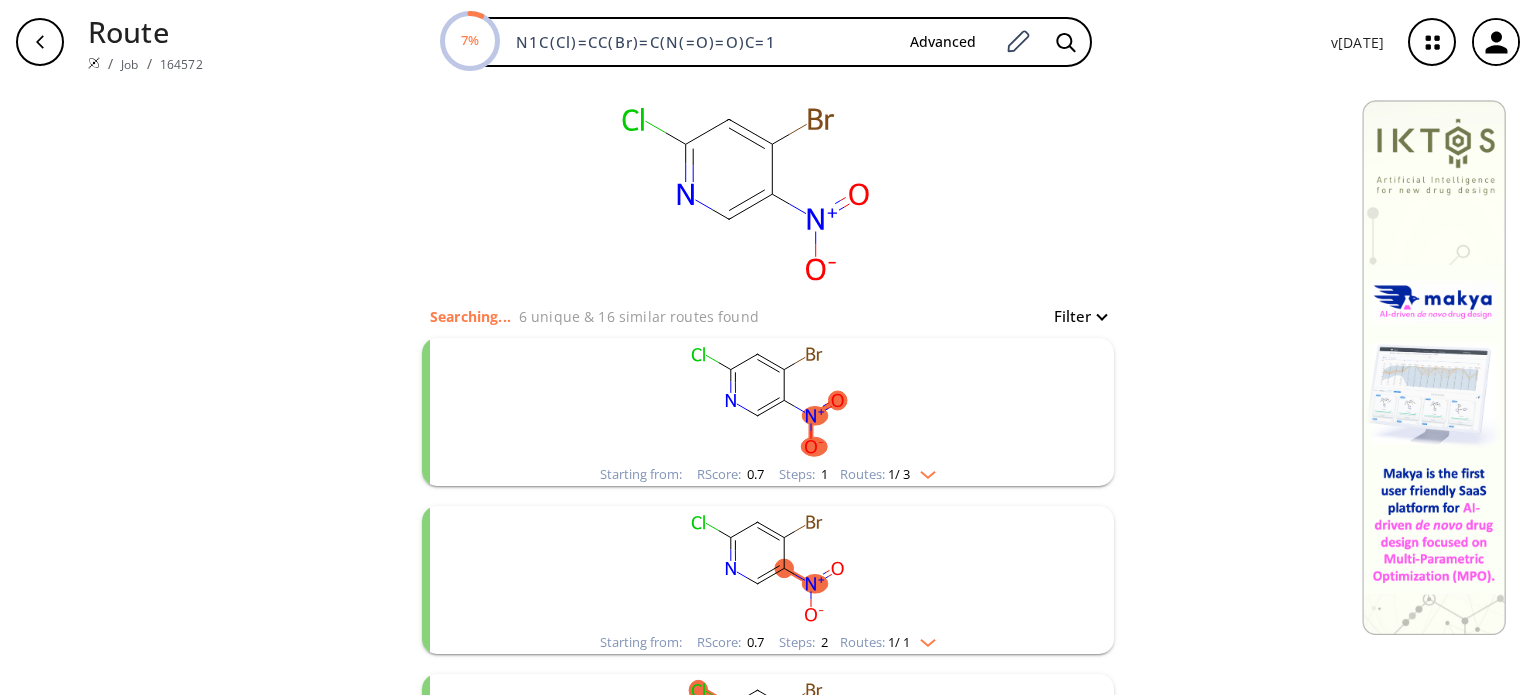 click at bounding box center [923, 471] 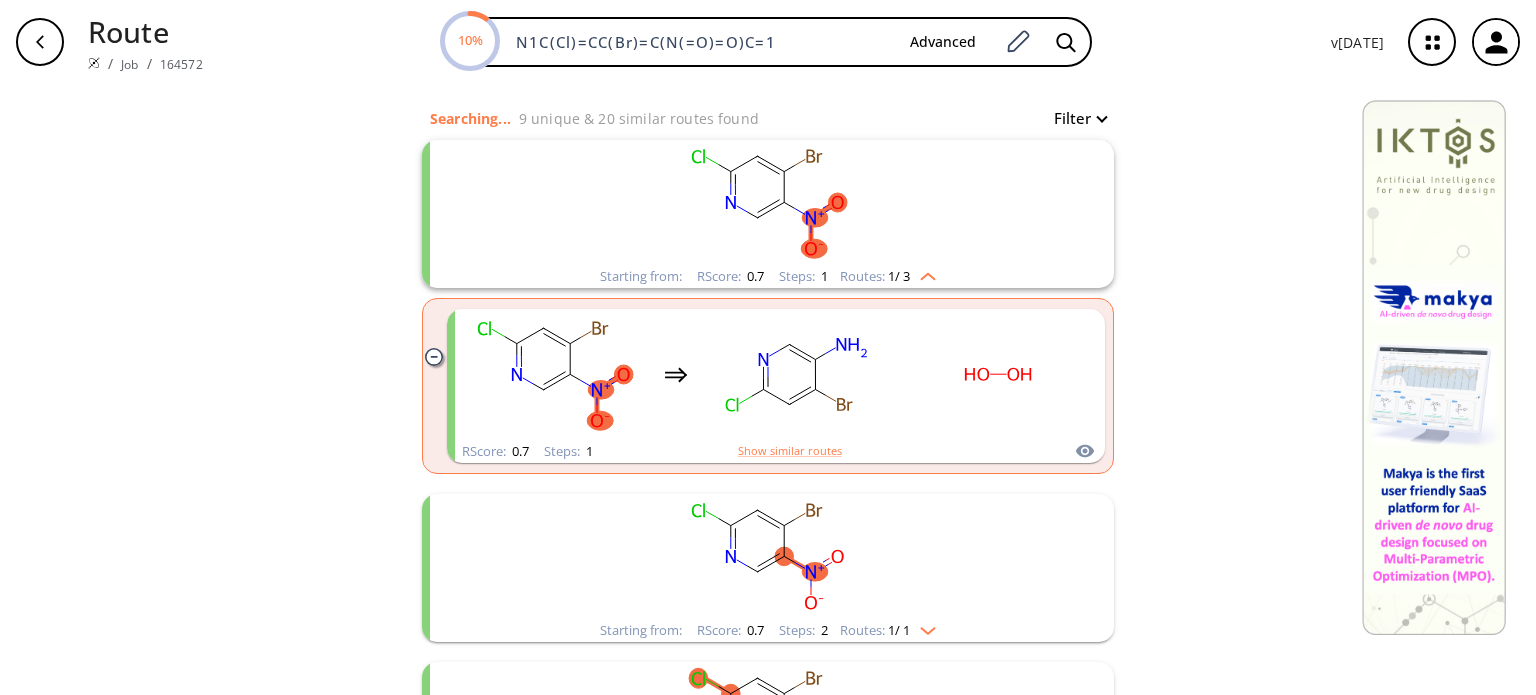 scroll, scrollTop: 200, scrollLeft: 0, axis: vertical 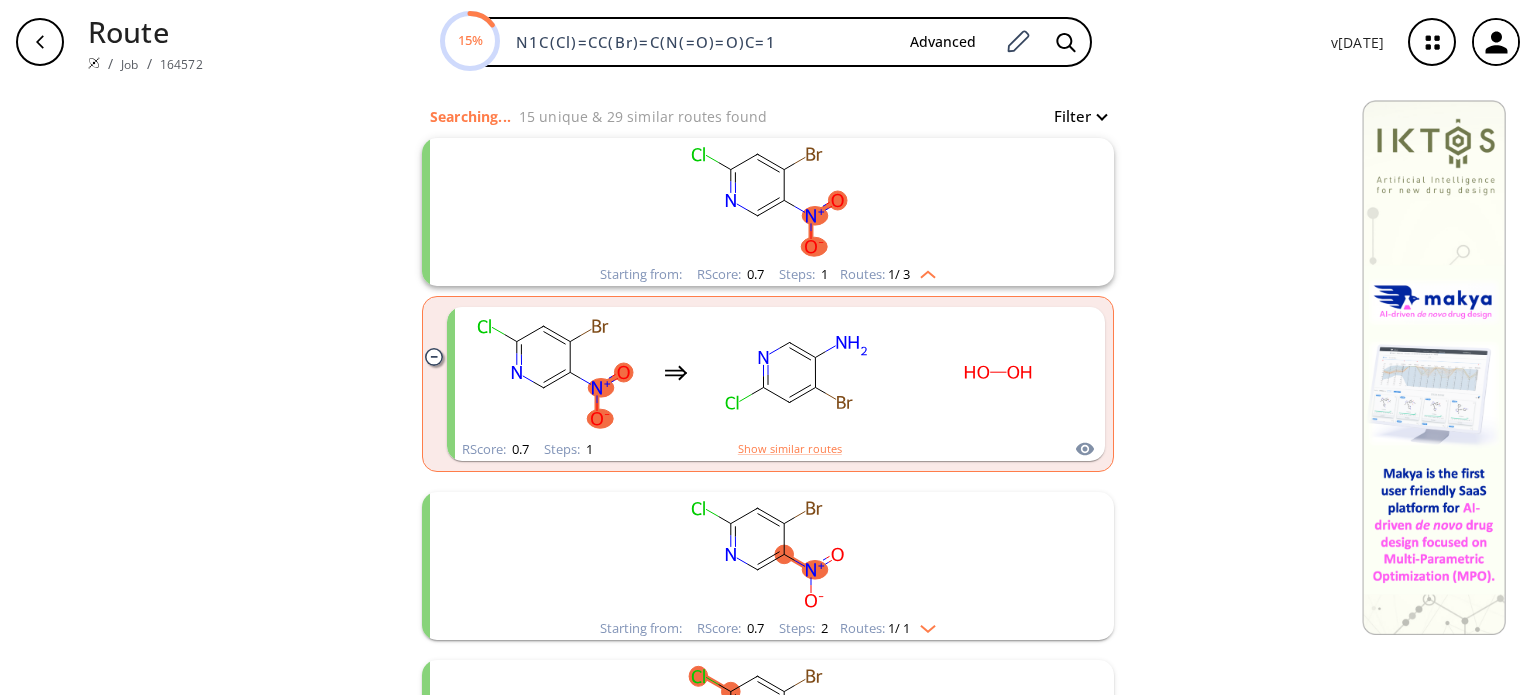 click on "Starting from: RScore :   0.7   Steps :   2   Routes:   1  / 1" at bounding box center (768, 628) 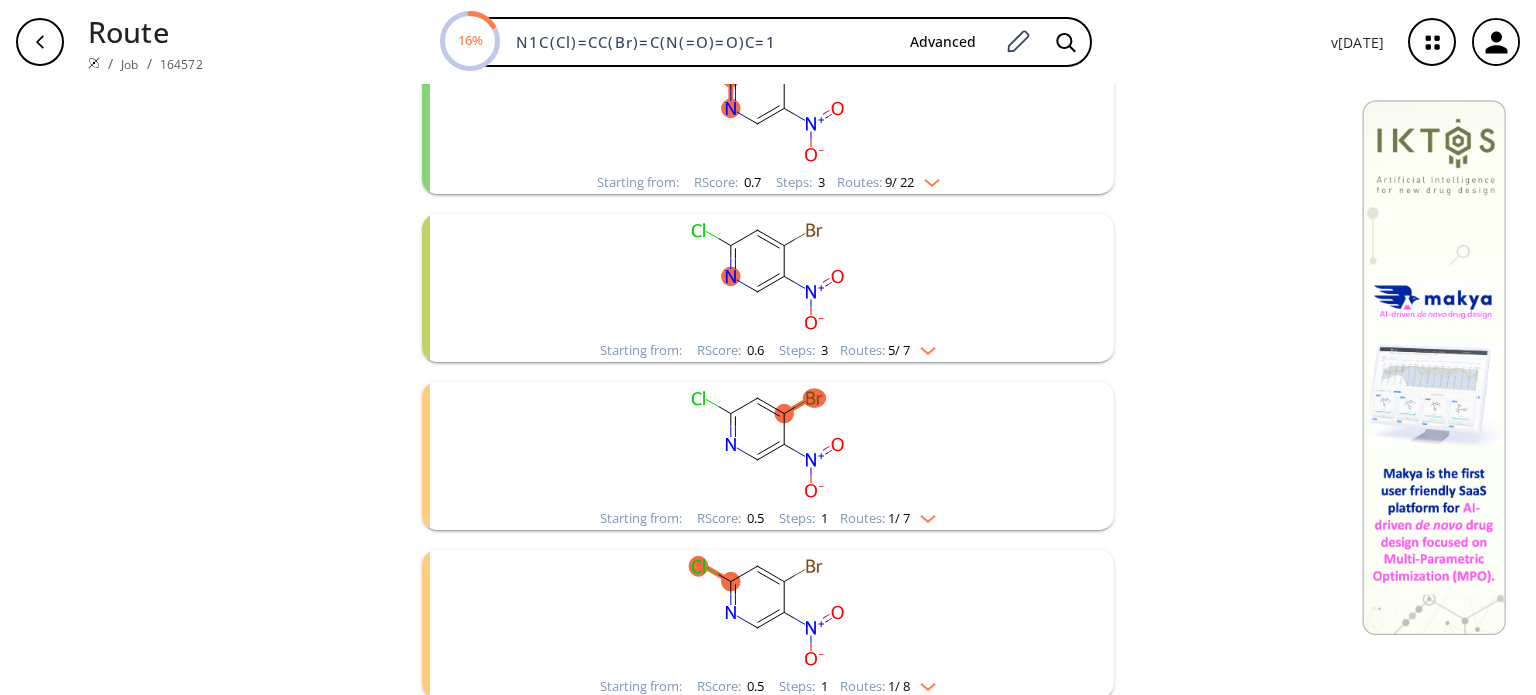 scroll, scrollTop: 900, scrollLeft: 0, axis: vertical 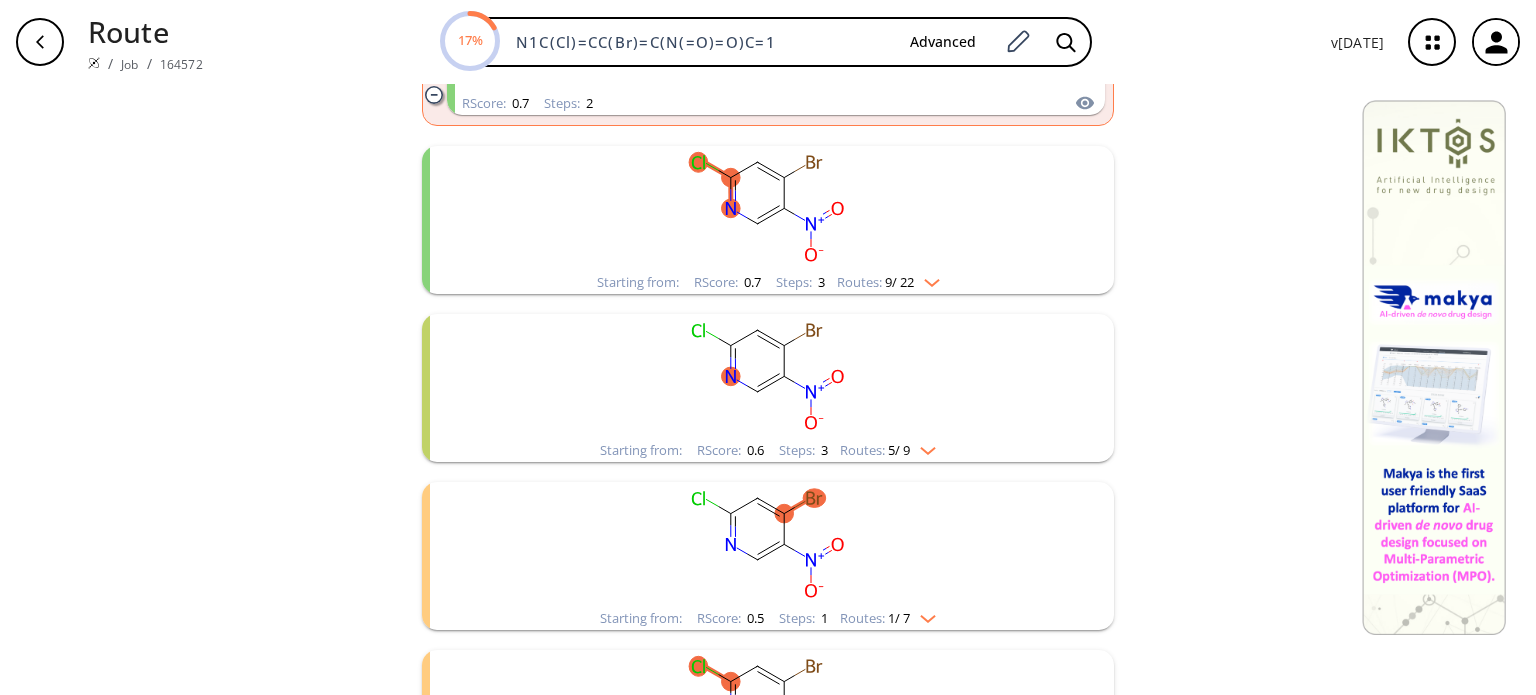 click at bounding box center [923, 447] 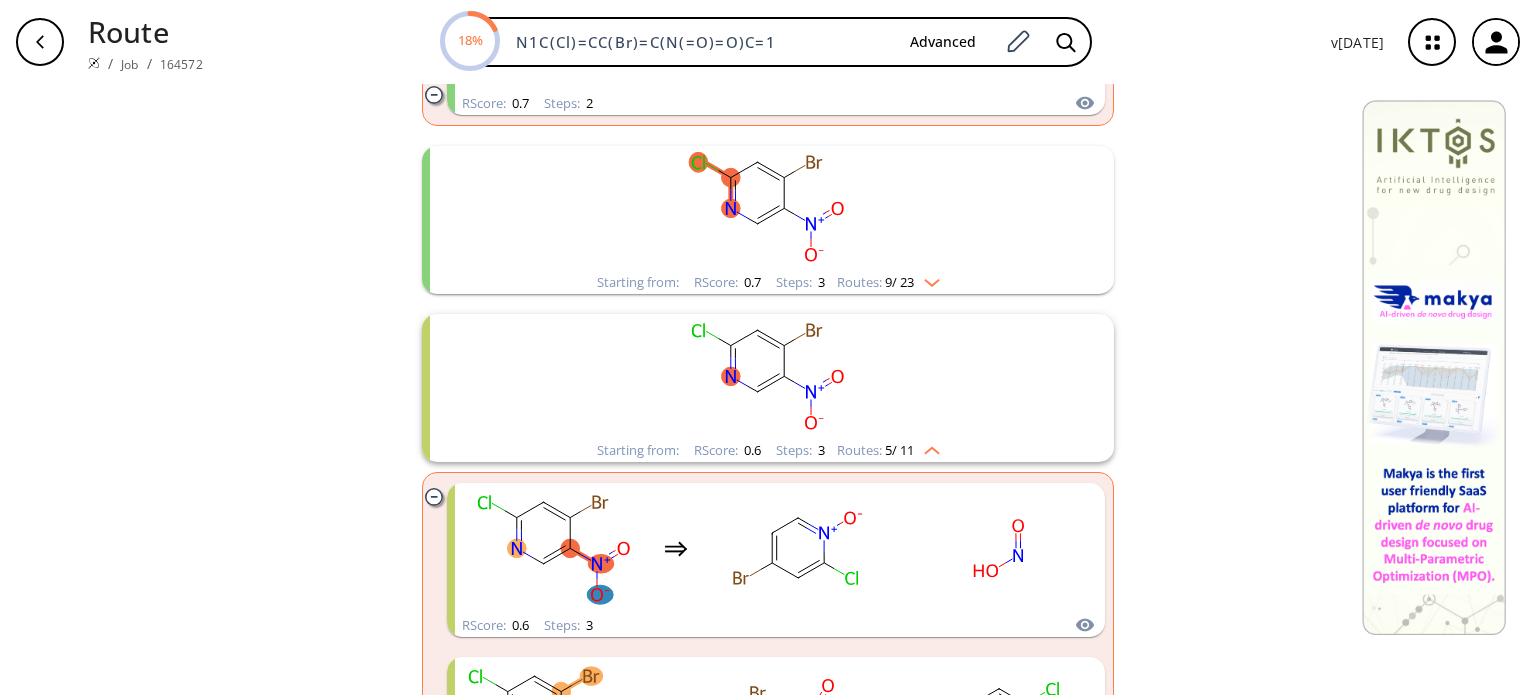 click 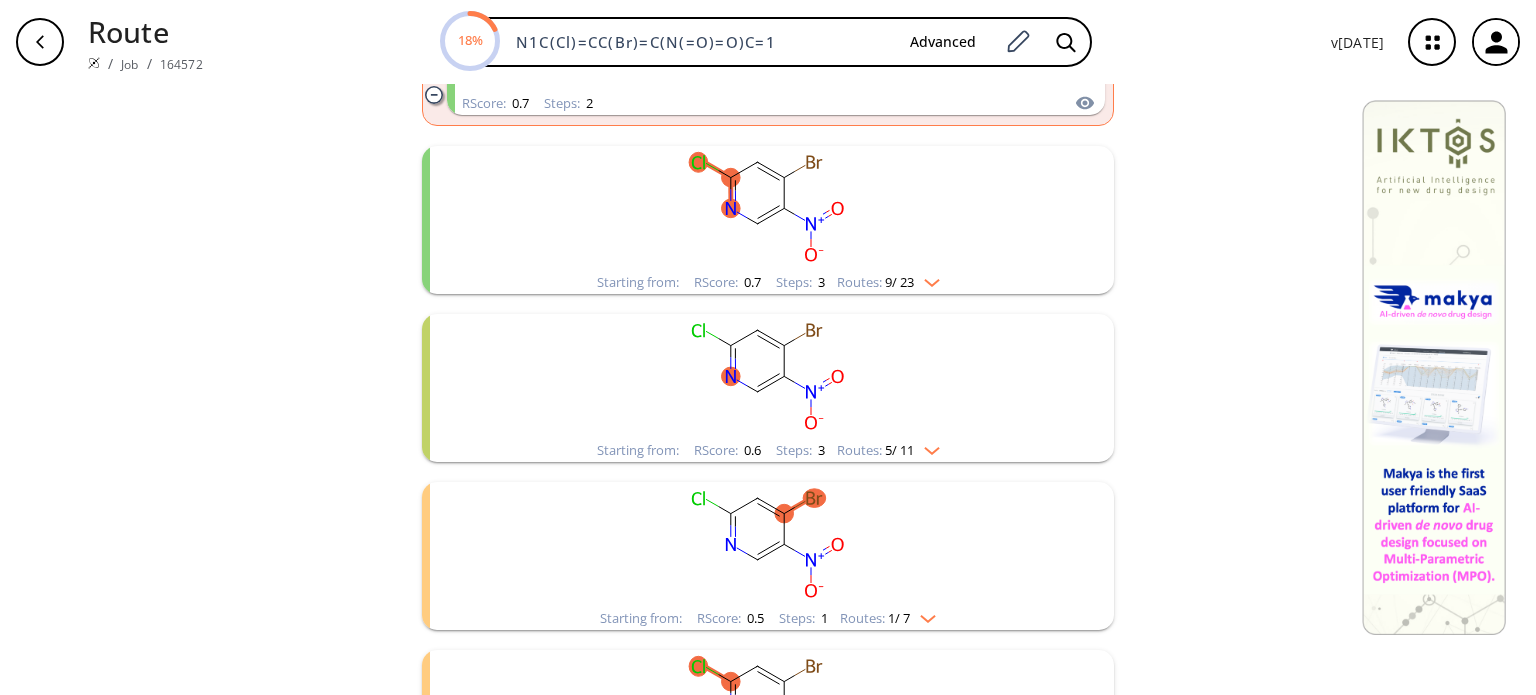 click 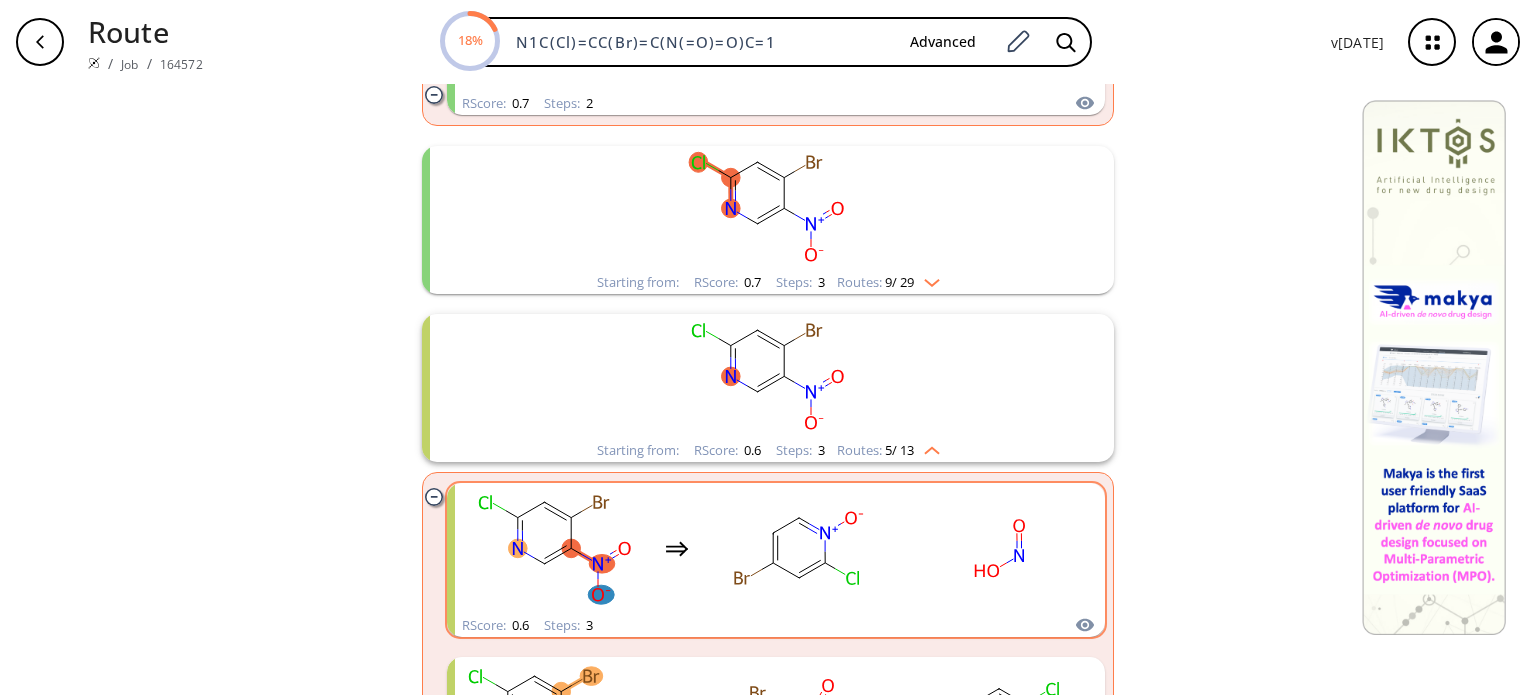 click 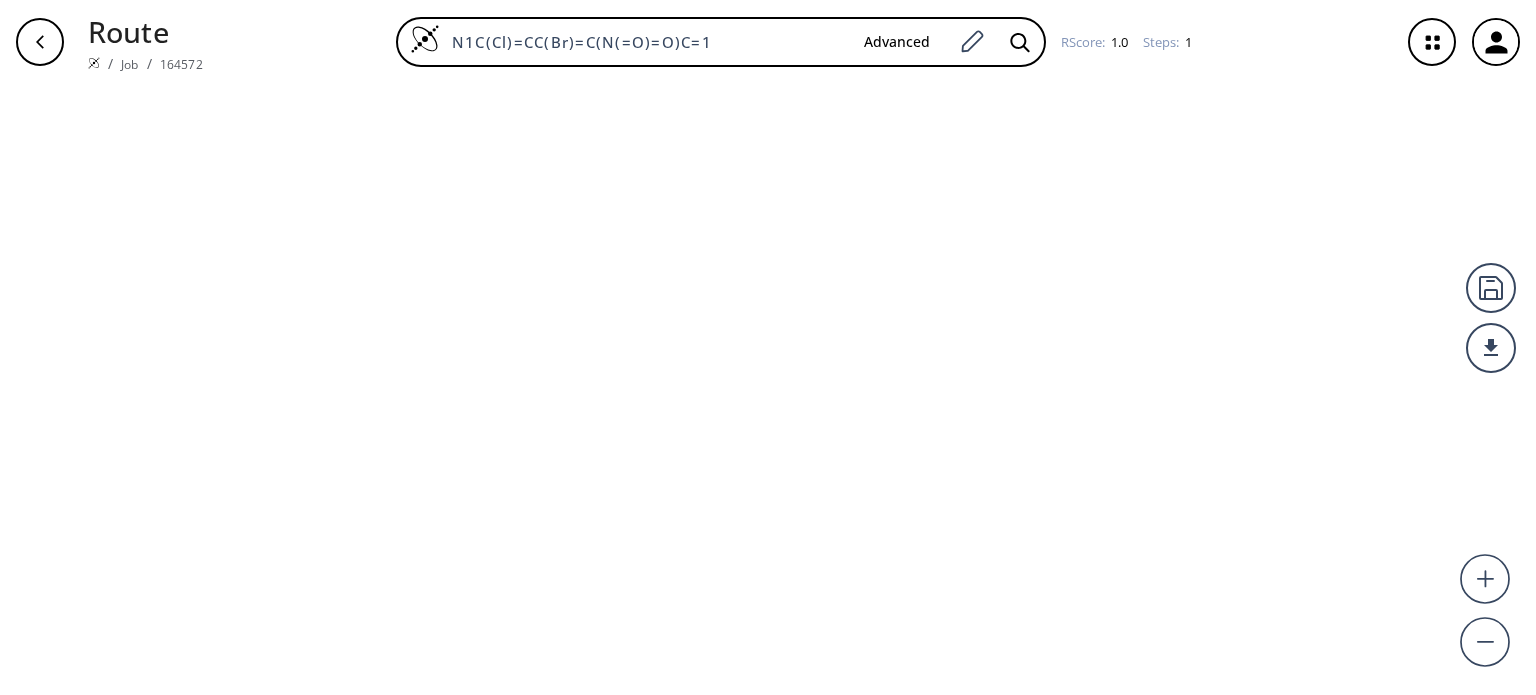 scroll, scrollTop: 0, scrollLeft: 0, axis: both 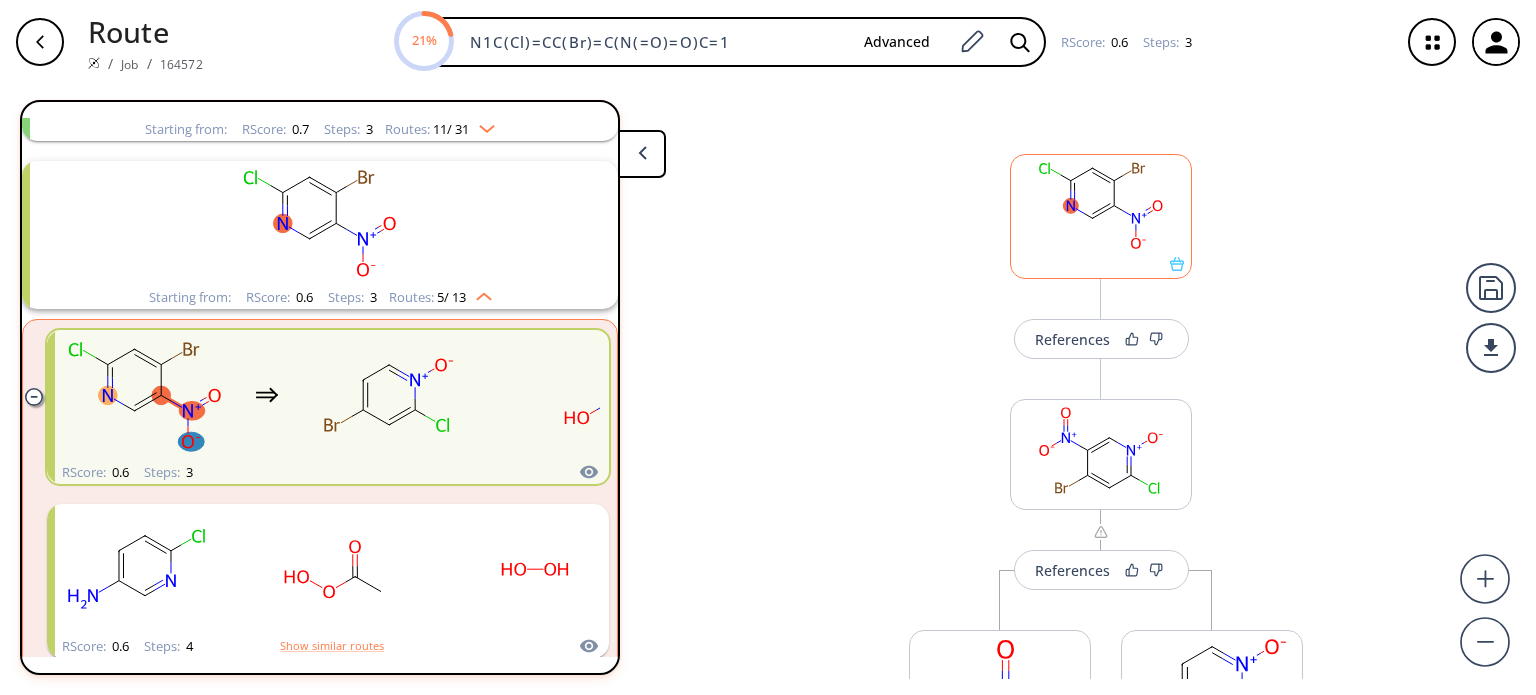 click 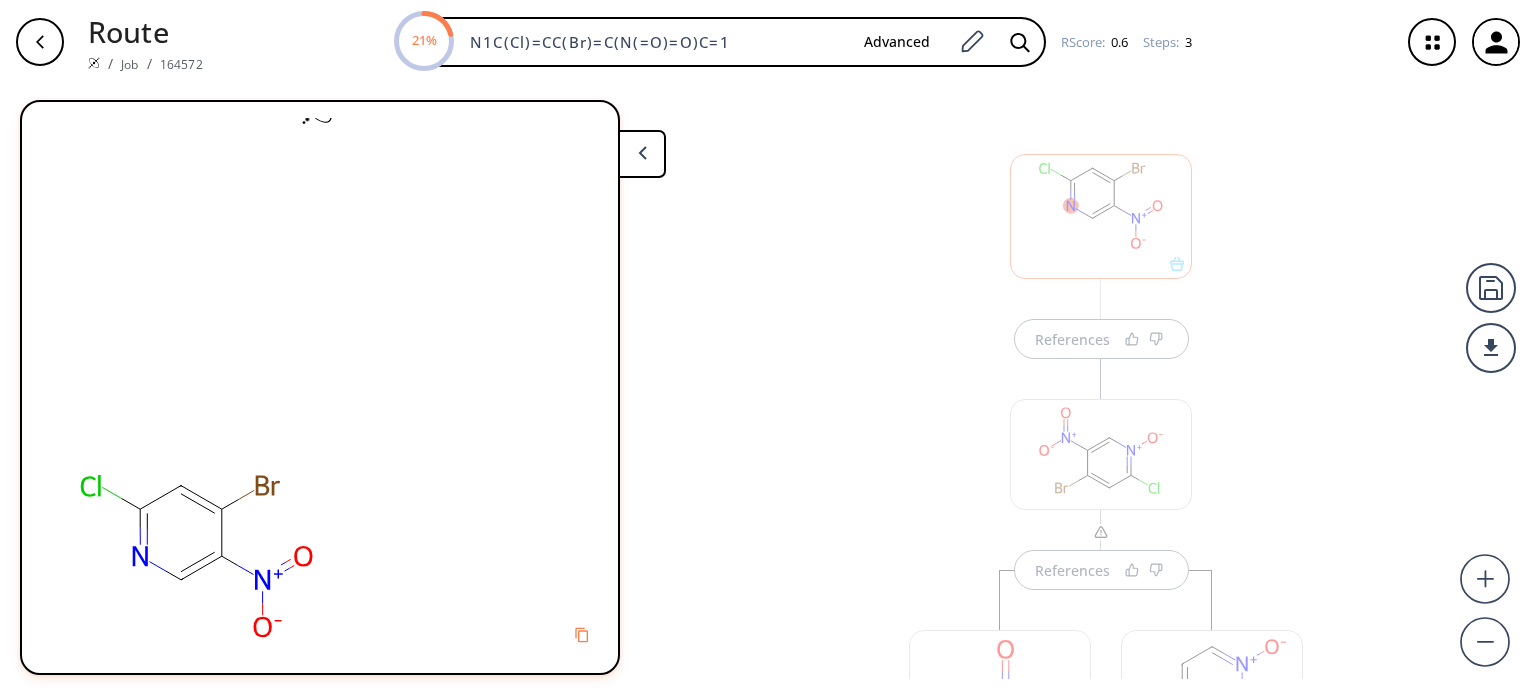 scroll, scrollTop: 0, scrollLeft: 0, axis: both 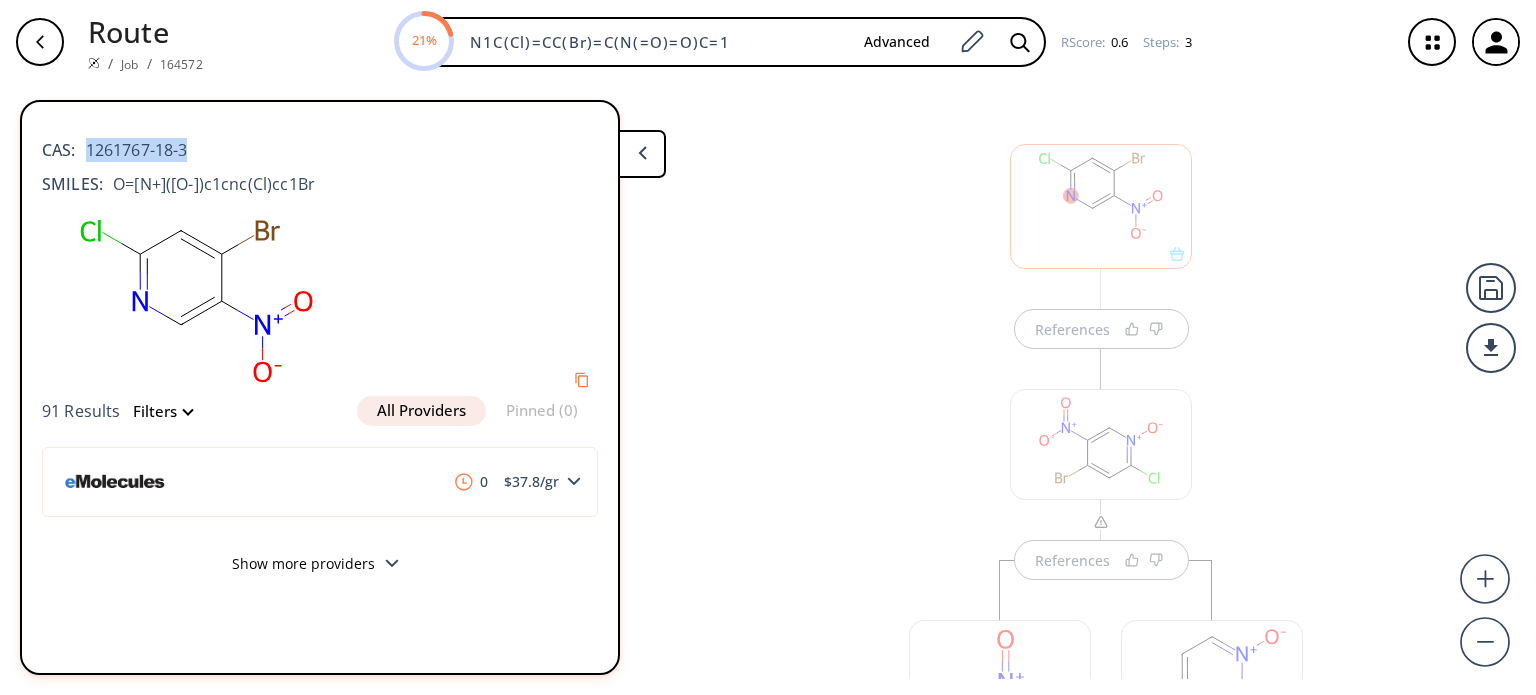 drag, startPoint x: 208, startPoint y: 153, endPoint x: 84, endPoint y: 143, distance: 124.40257 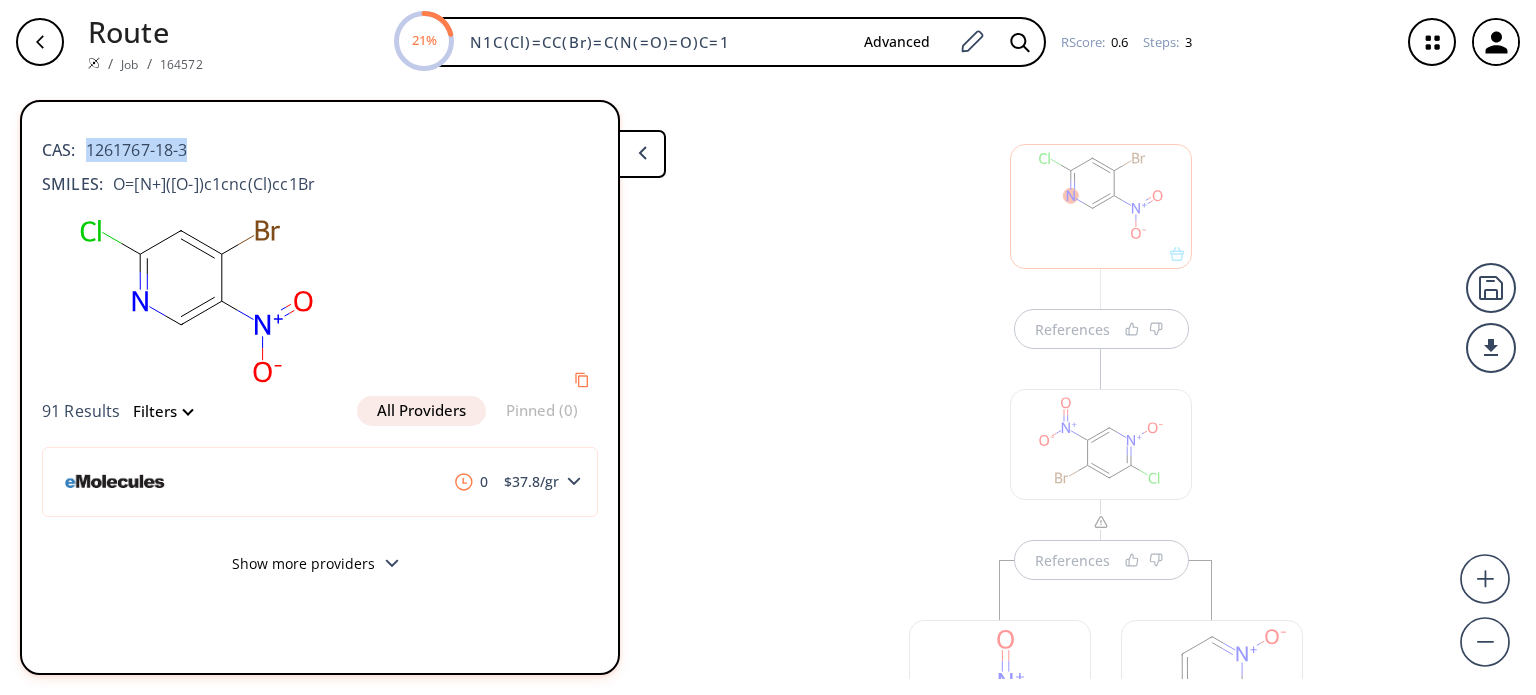 click on "CAS: 1261767-18-3" at bounding box center (320, 140) 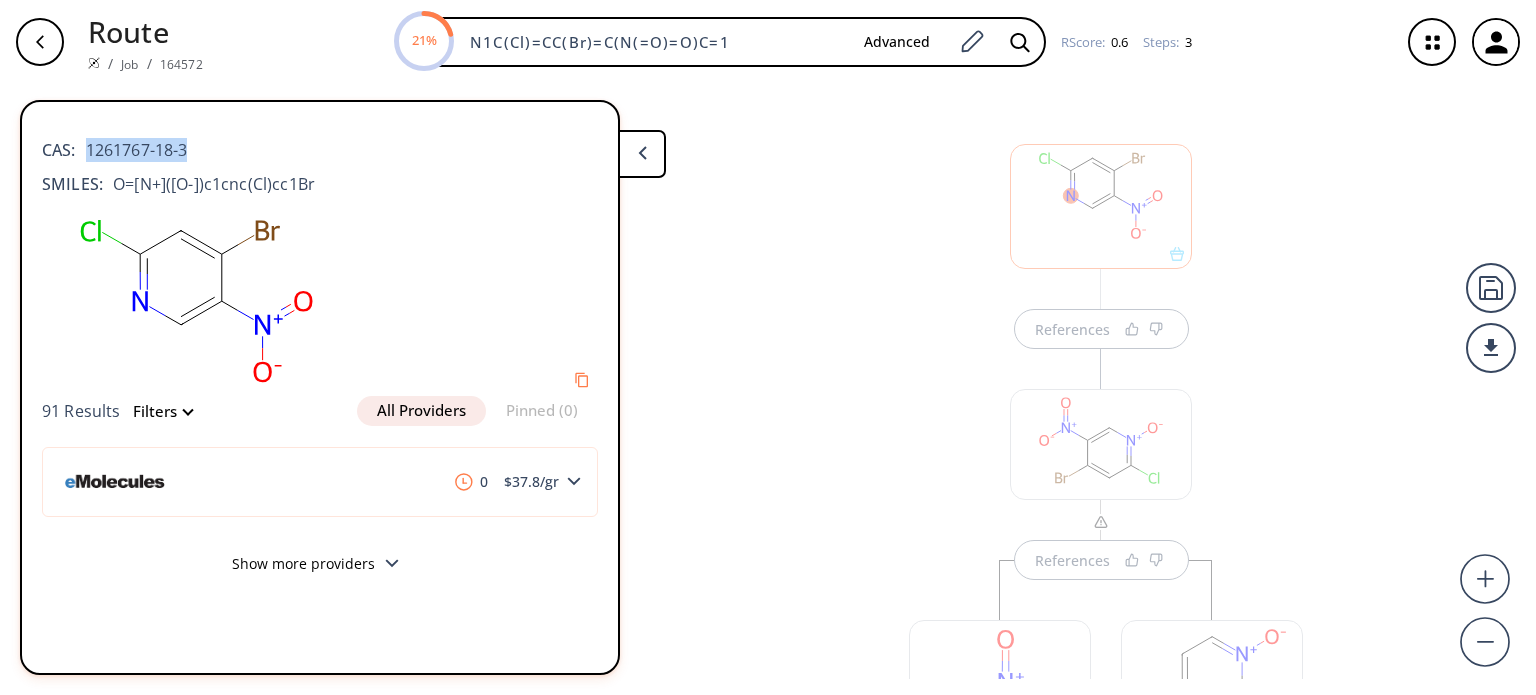 copy on "1261767-18-3" 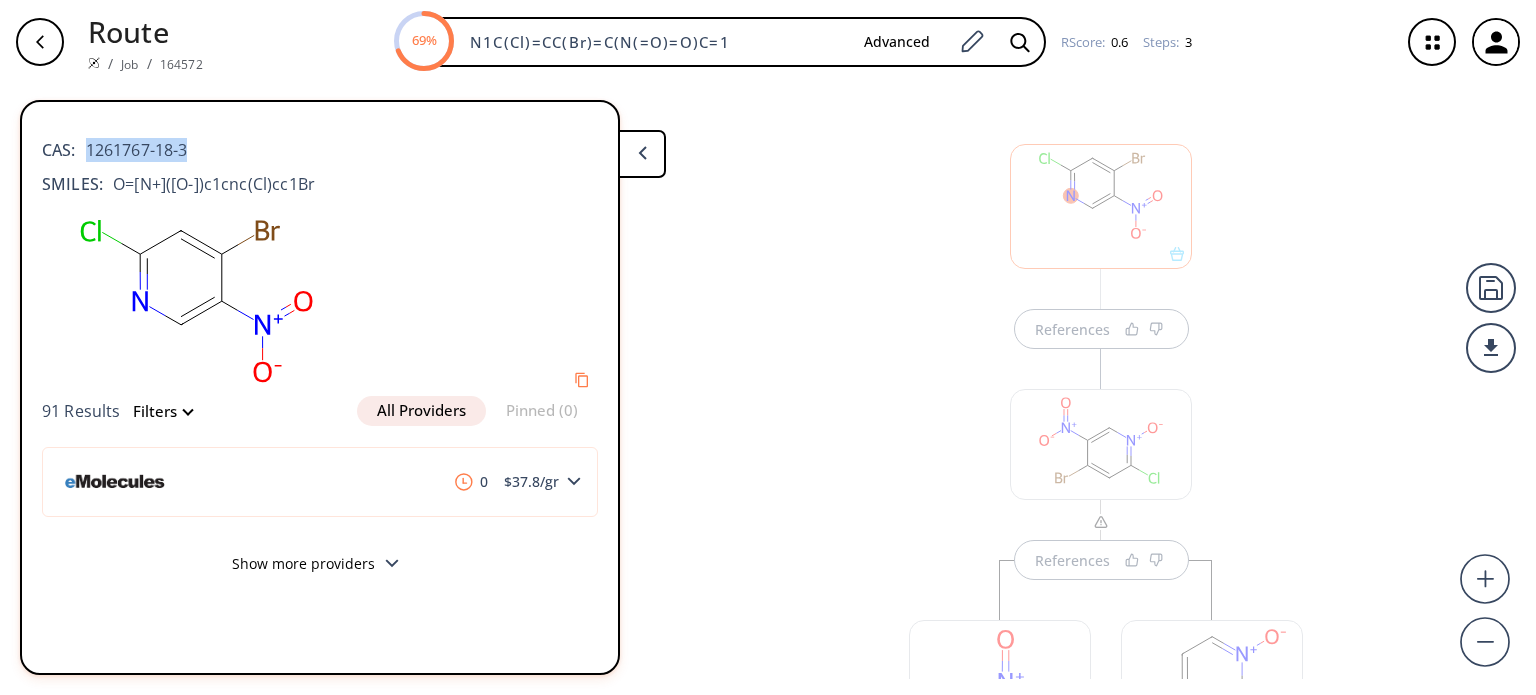 scroll, scrollTop: 0, scrollLeft: 0, axis: both 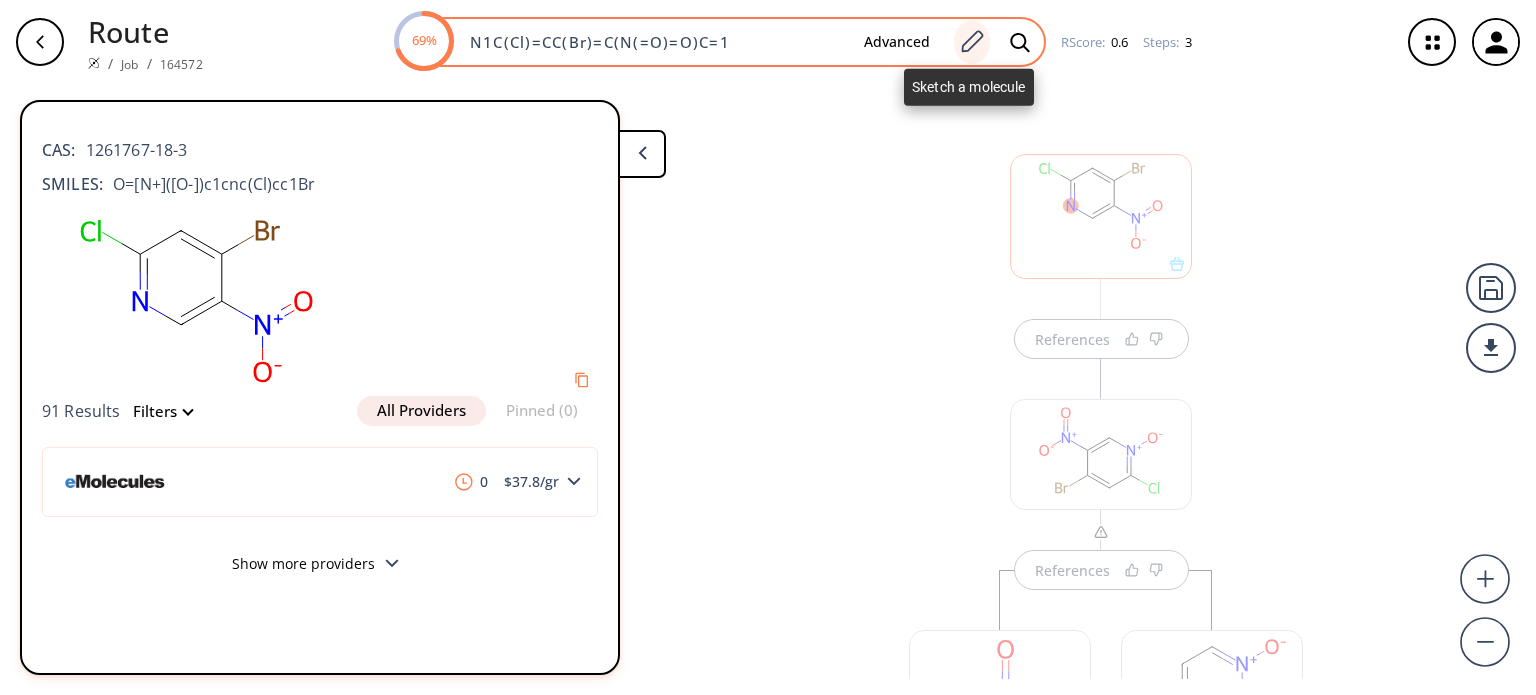 click 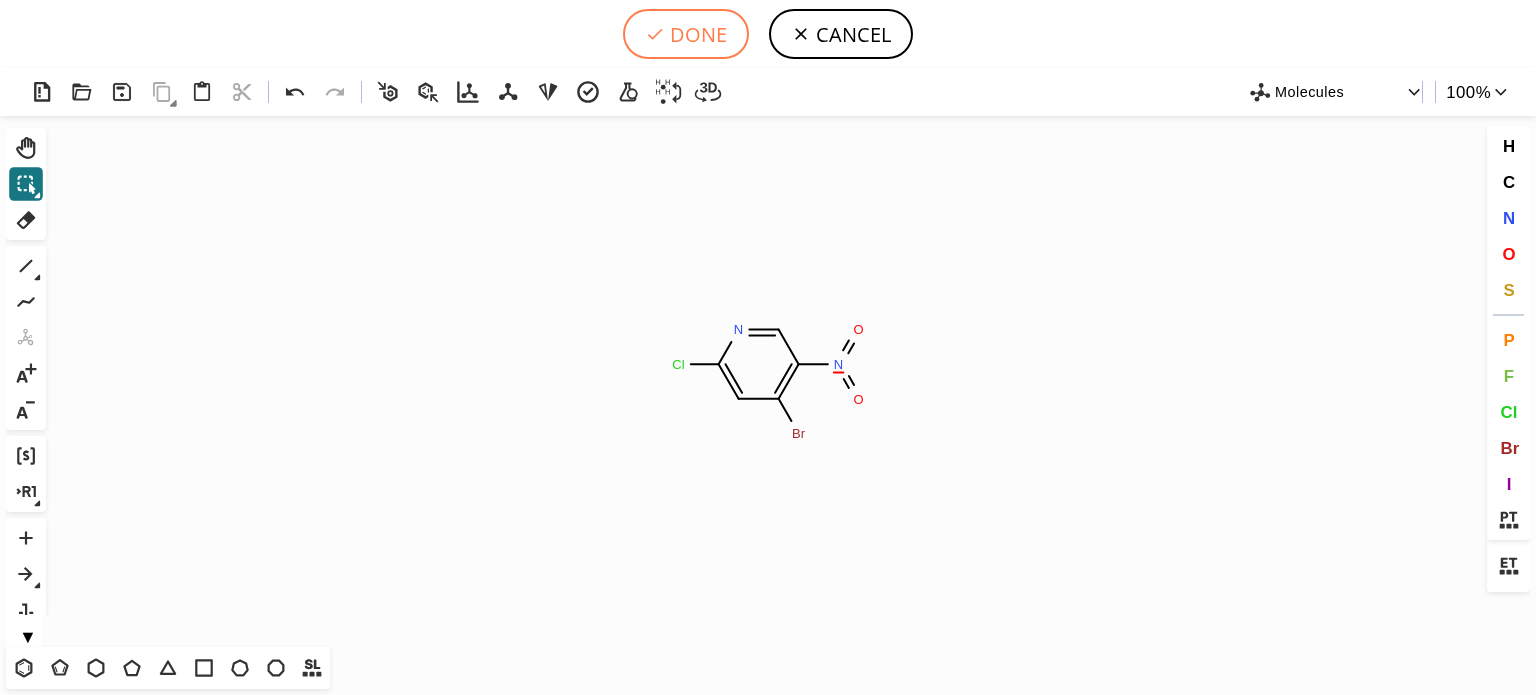 click on "DONE" at bounding box center [686, 34] 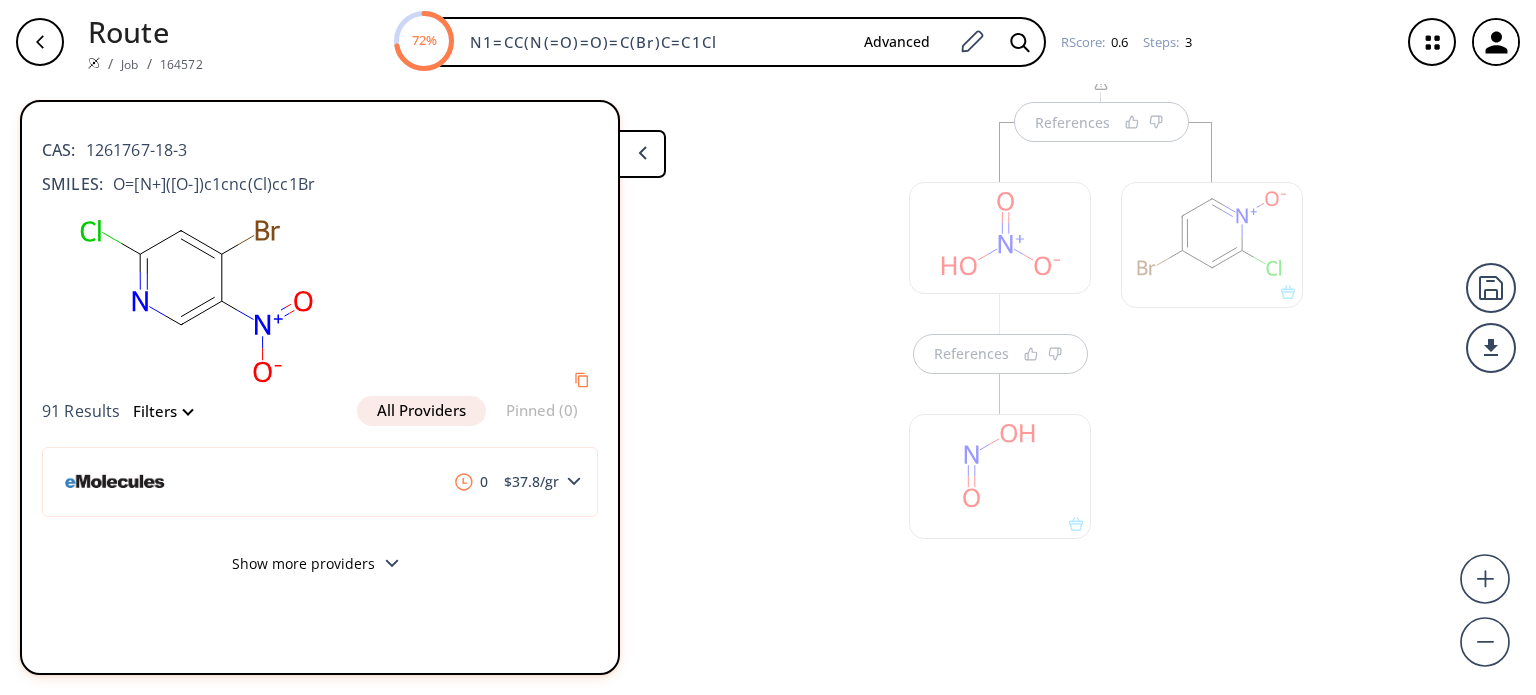 scroll, scrollTop: 466, scrollLeft: 0, axis: vertical 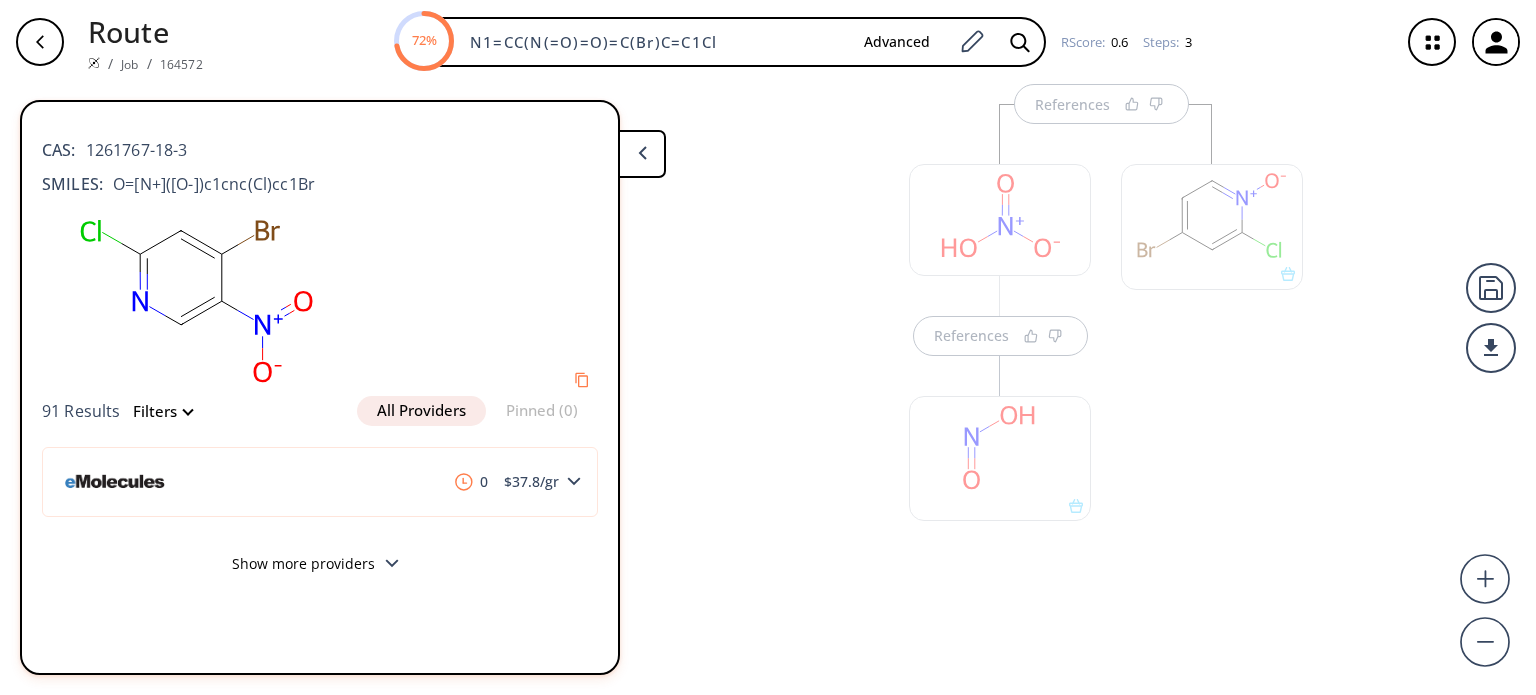 click at bounding box center [1212, 226] 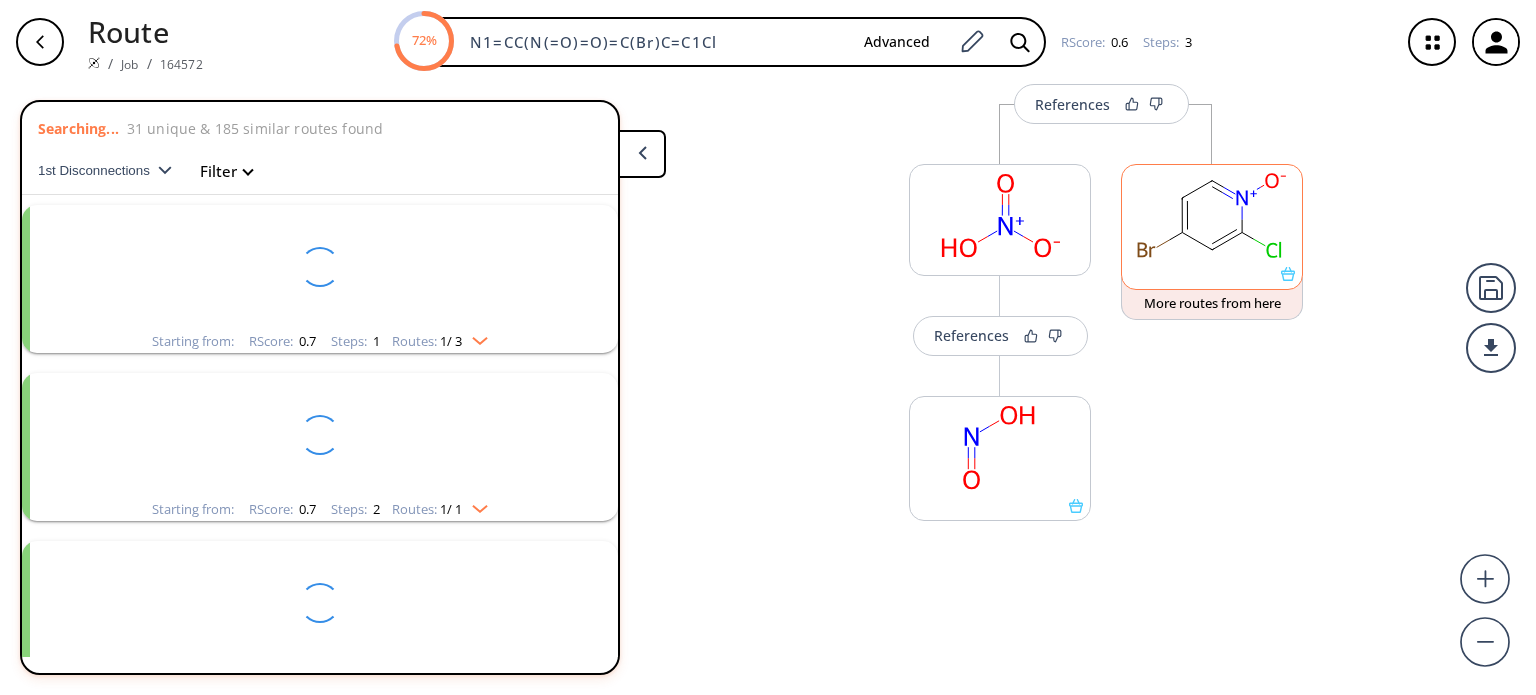 scroll, scrollTop: 548, scrollLeft: 0, axis: vertical 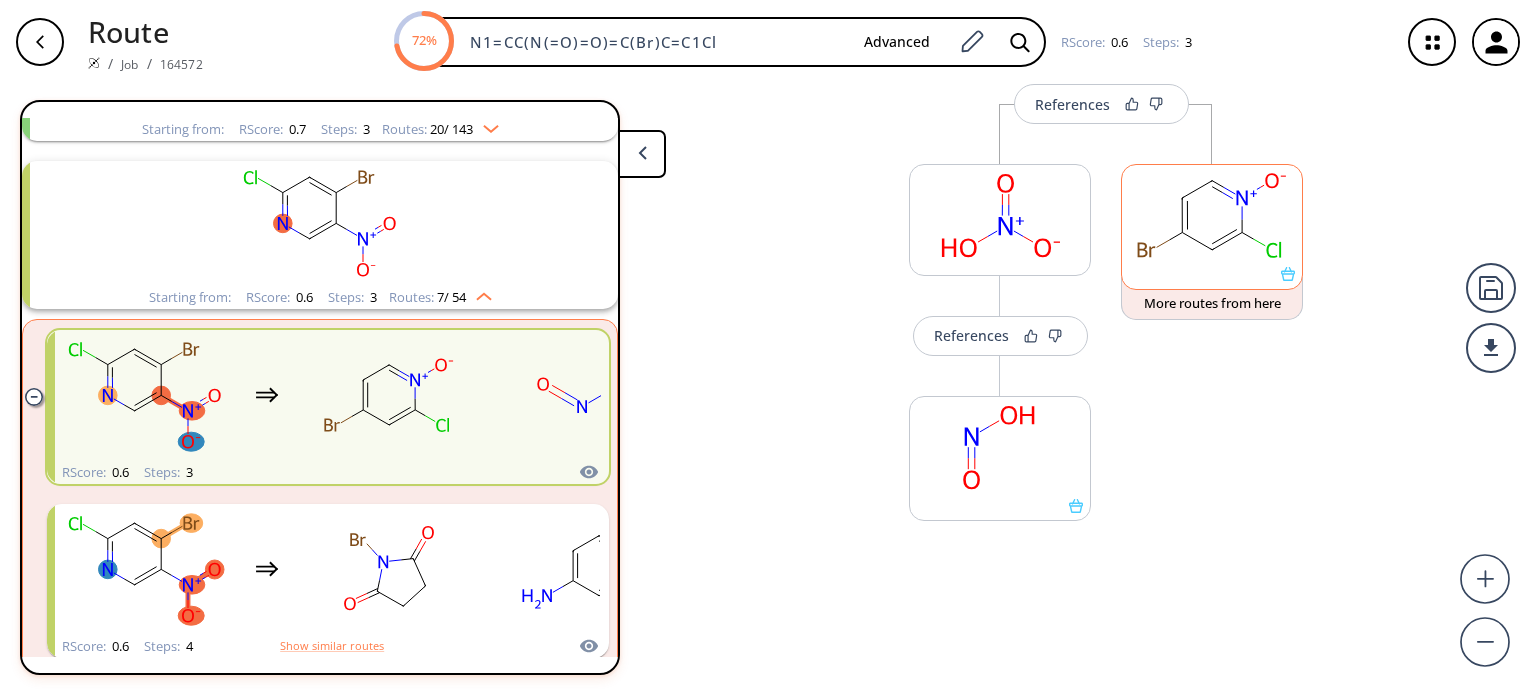 click 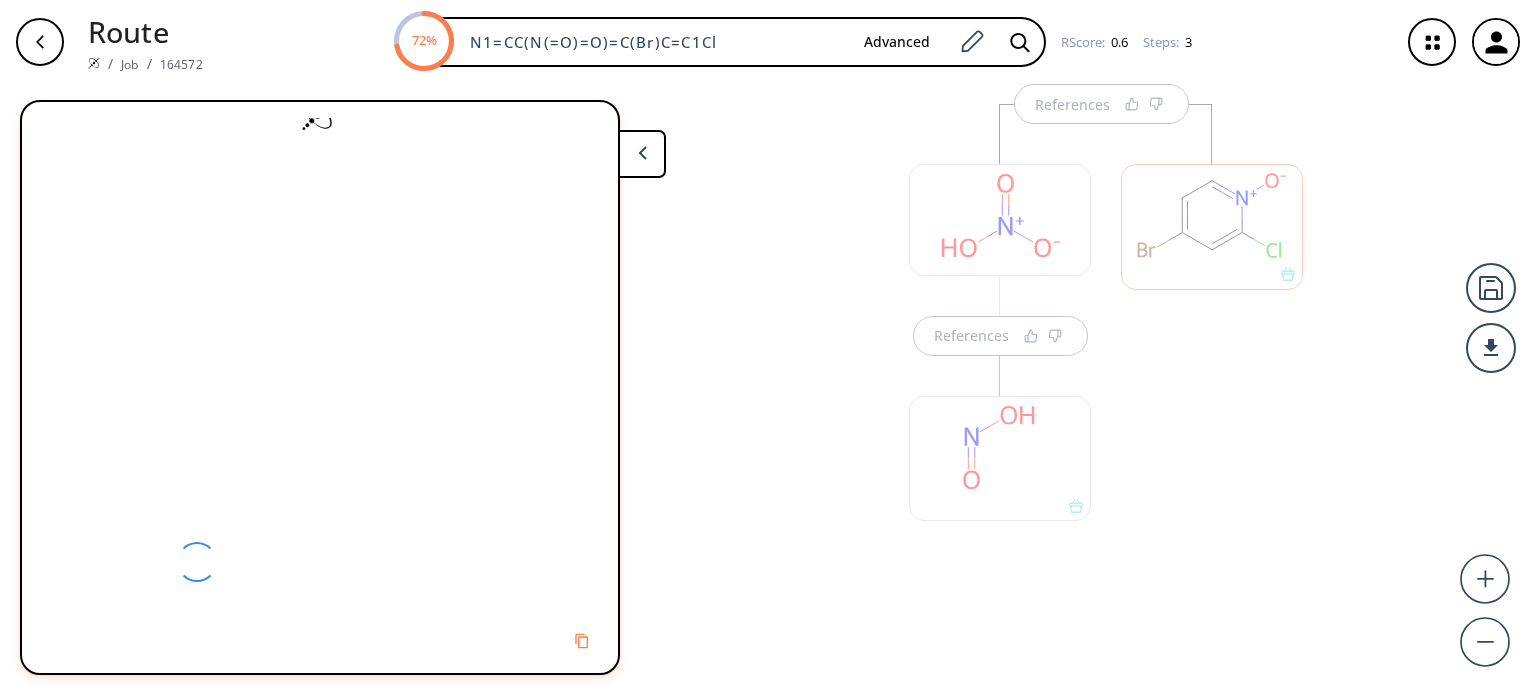 scroll, scrollTop: 0, scrollLeft: 0, axis: both 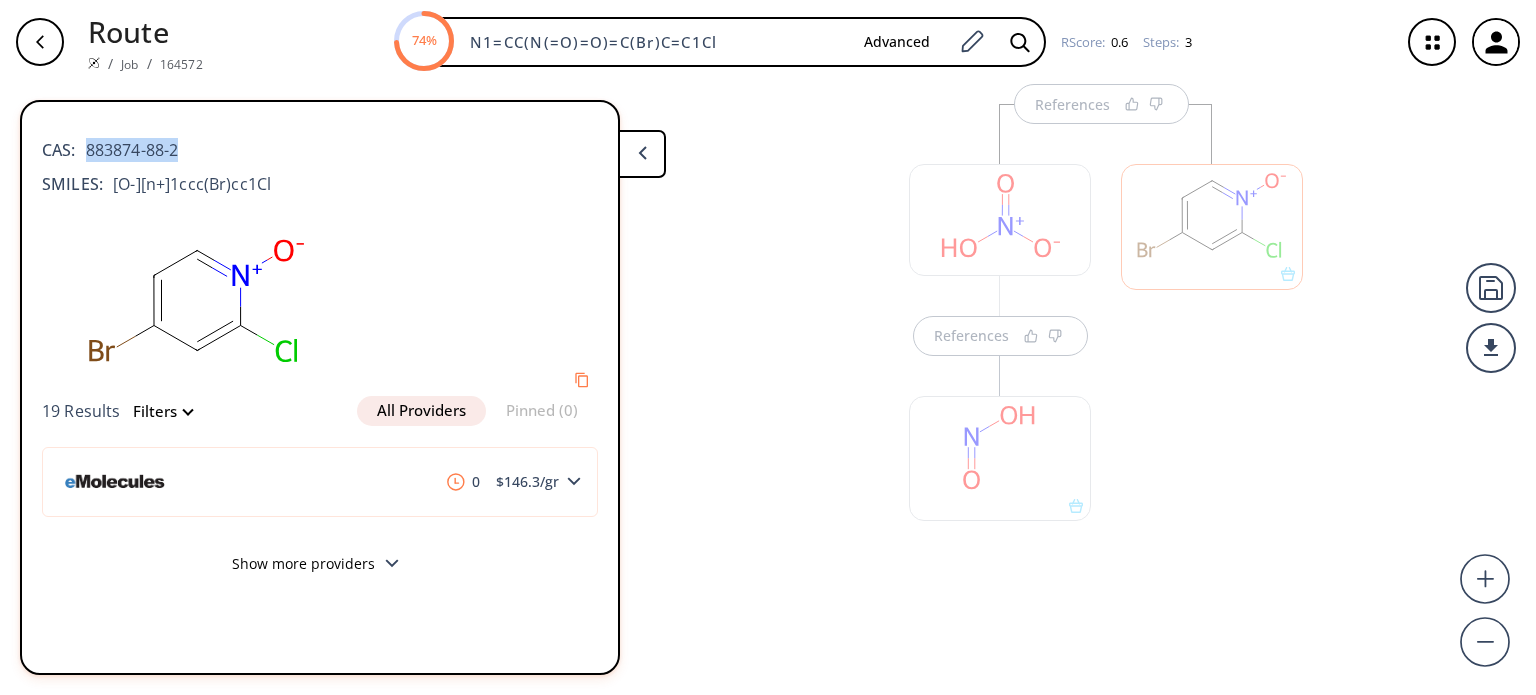 drag, startPoint x: 189, startPoint y: 139, endPoint x: 87, endPoint y: 138, distance: 102.0049 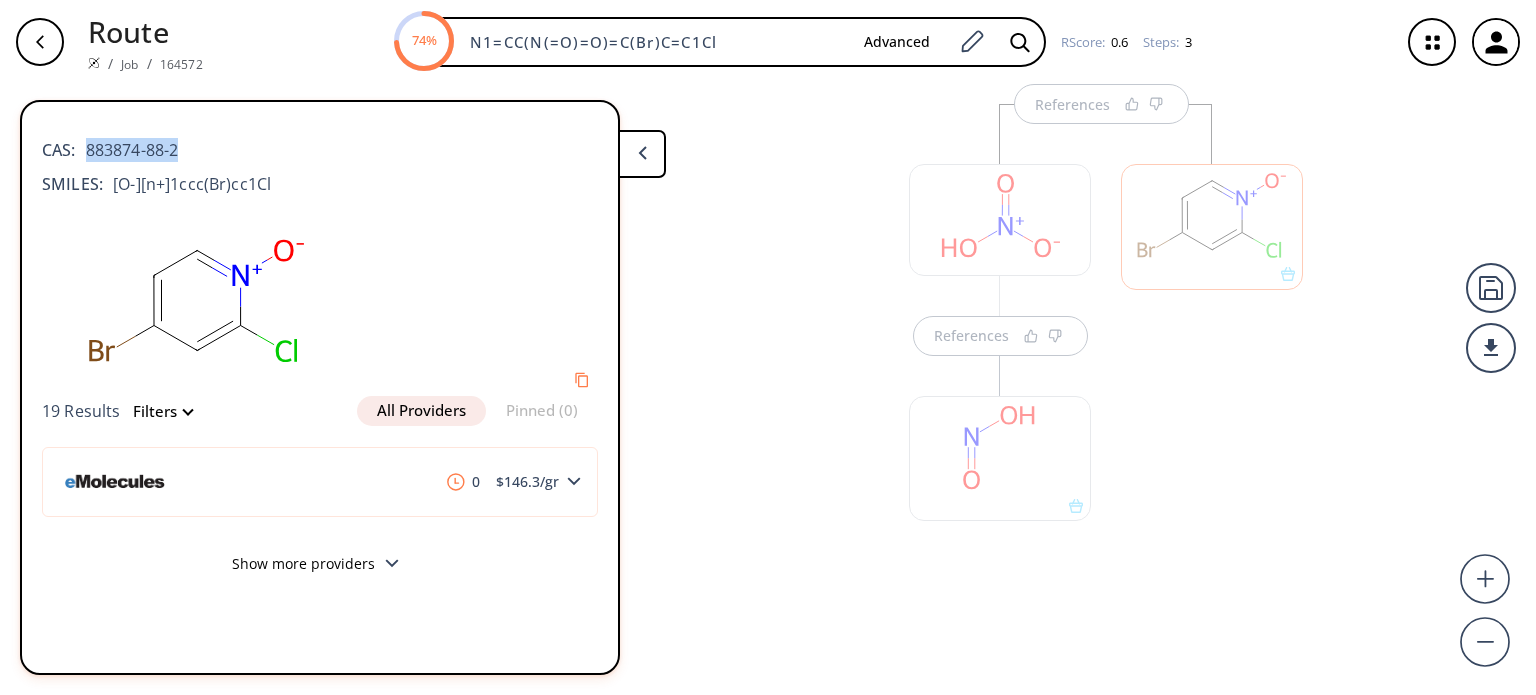 click on "CAS: 883874-88-2" at bounding box center [320, 140] 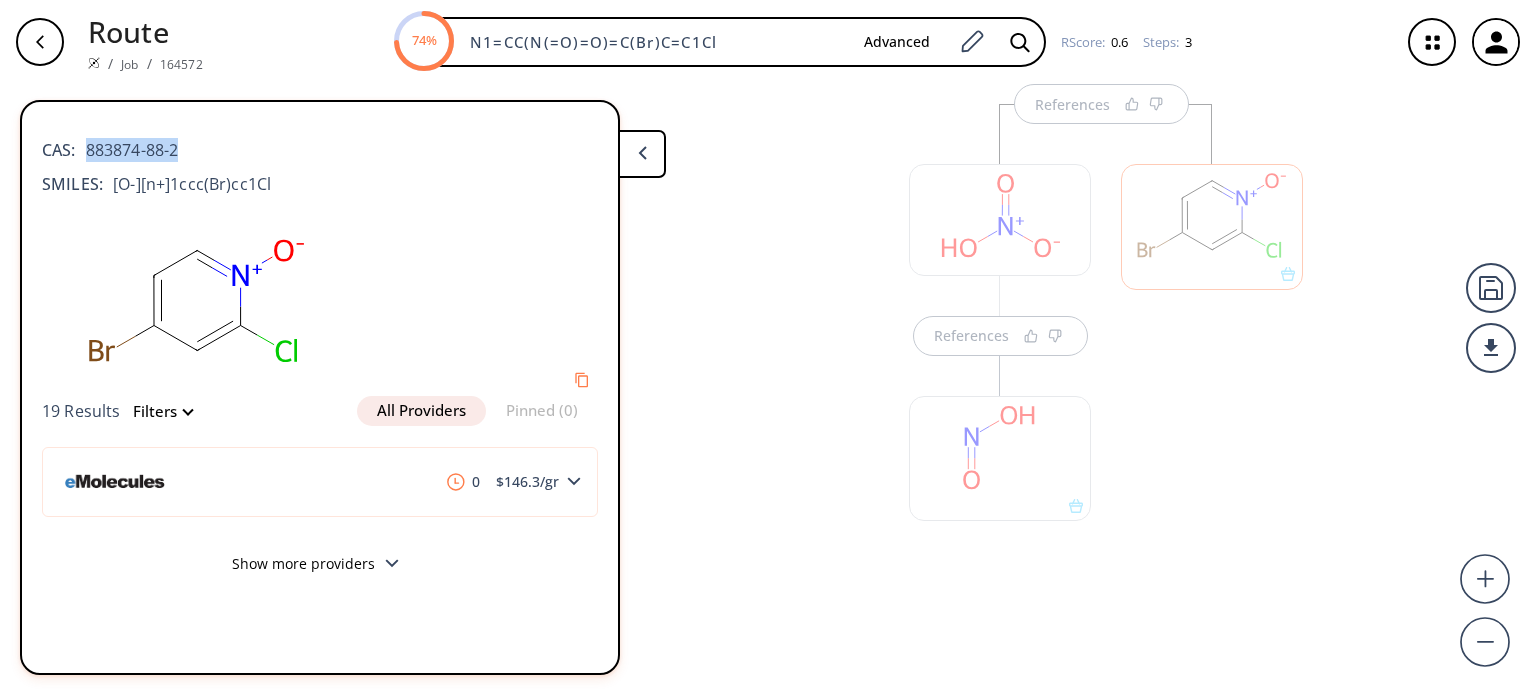 copy on "883874-88-2" 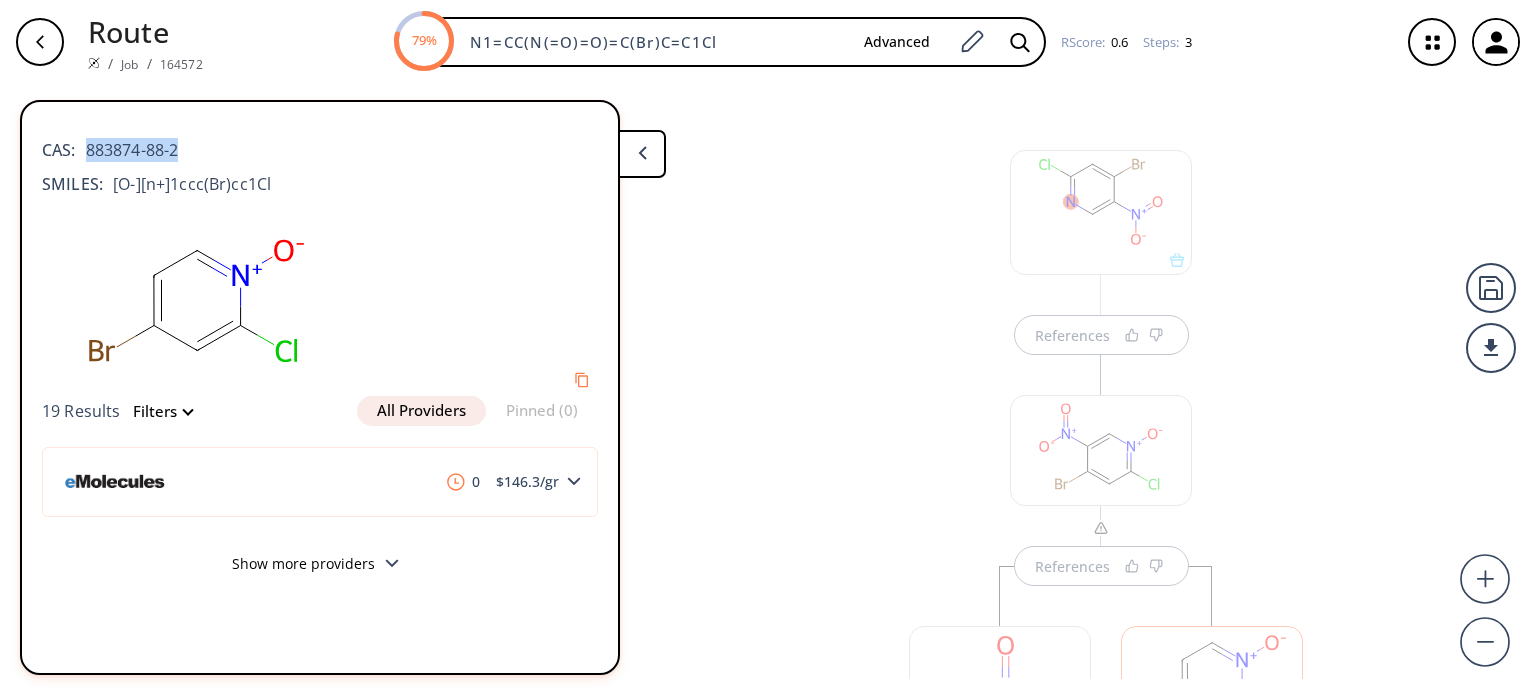 scroll, scrollTop: 0, scrollLeft: 0, axis: both 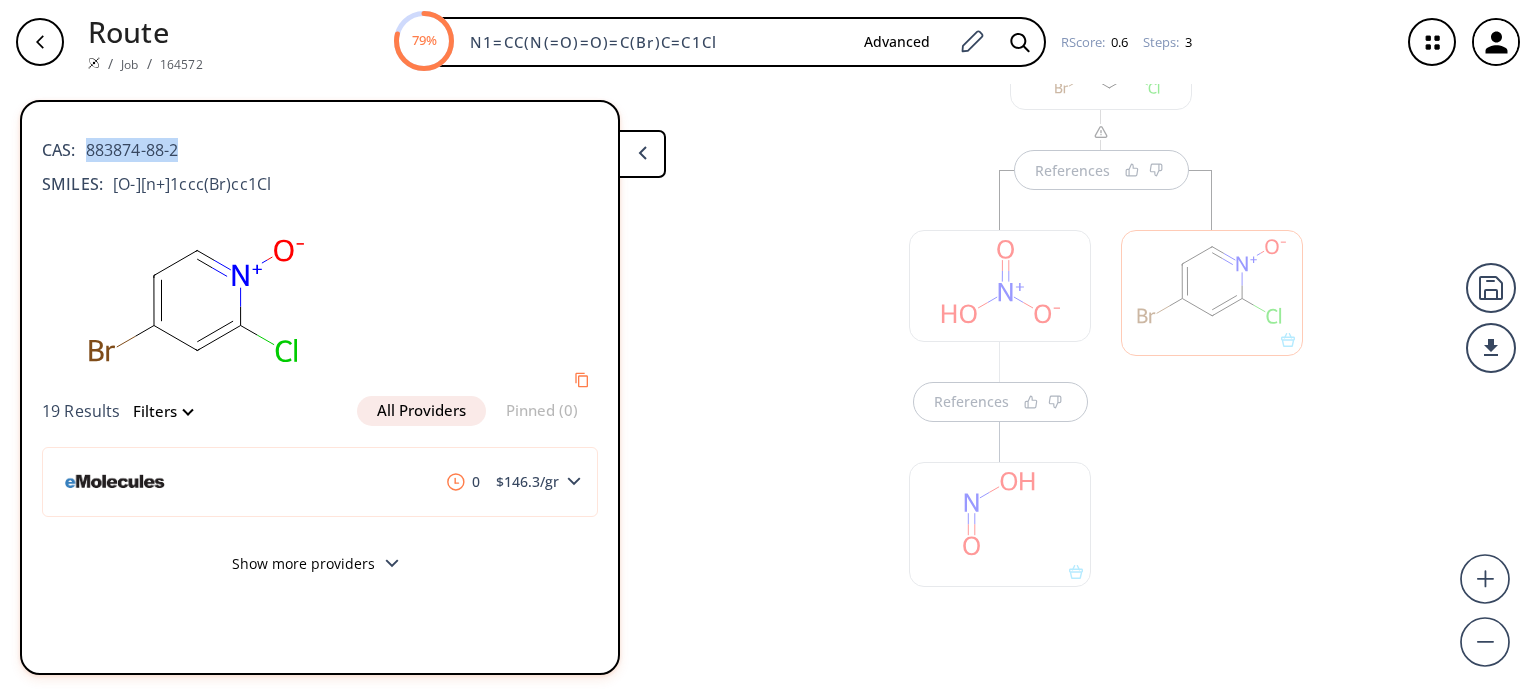 click at bounding box center [1212, 292] 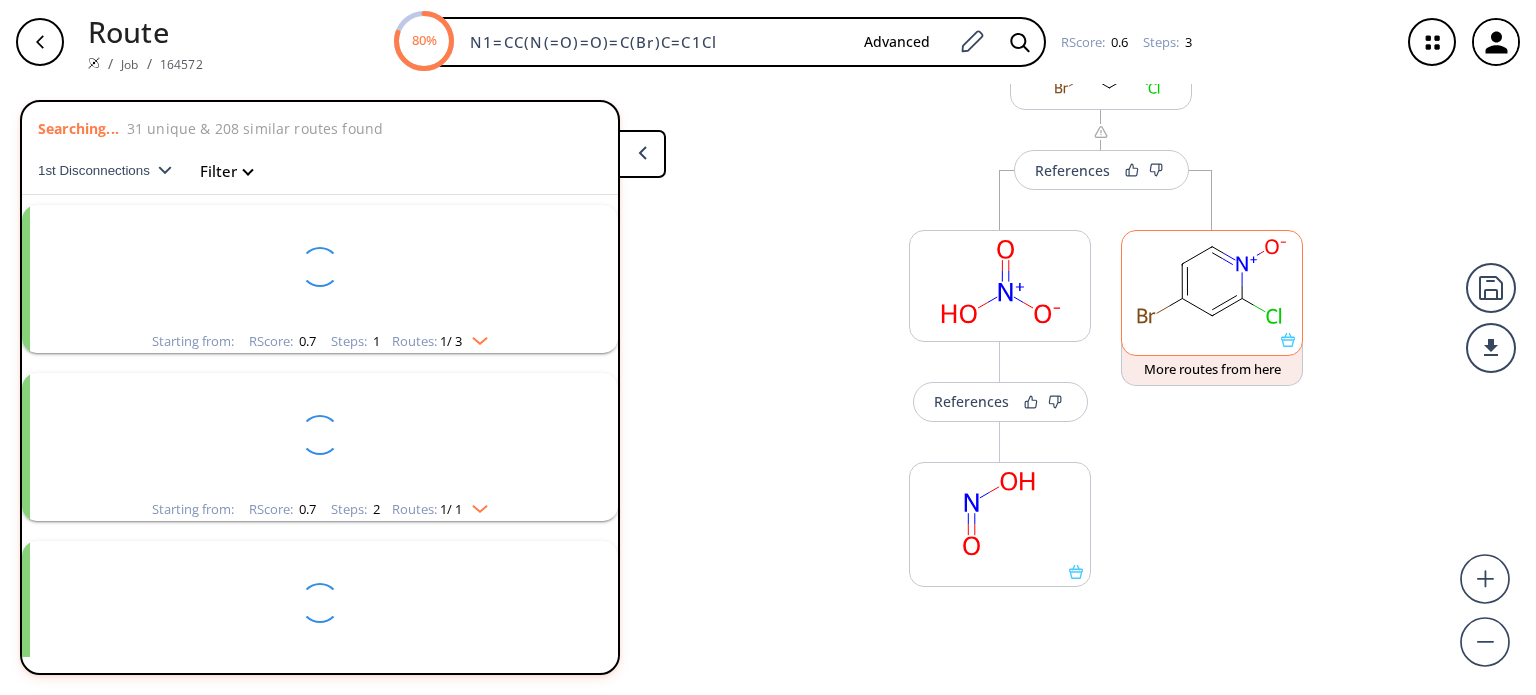 scroll, scrollTop: 548, scrollLeft: 0, axis: vertical 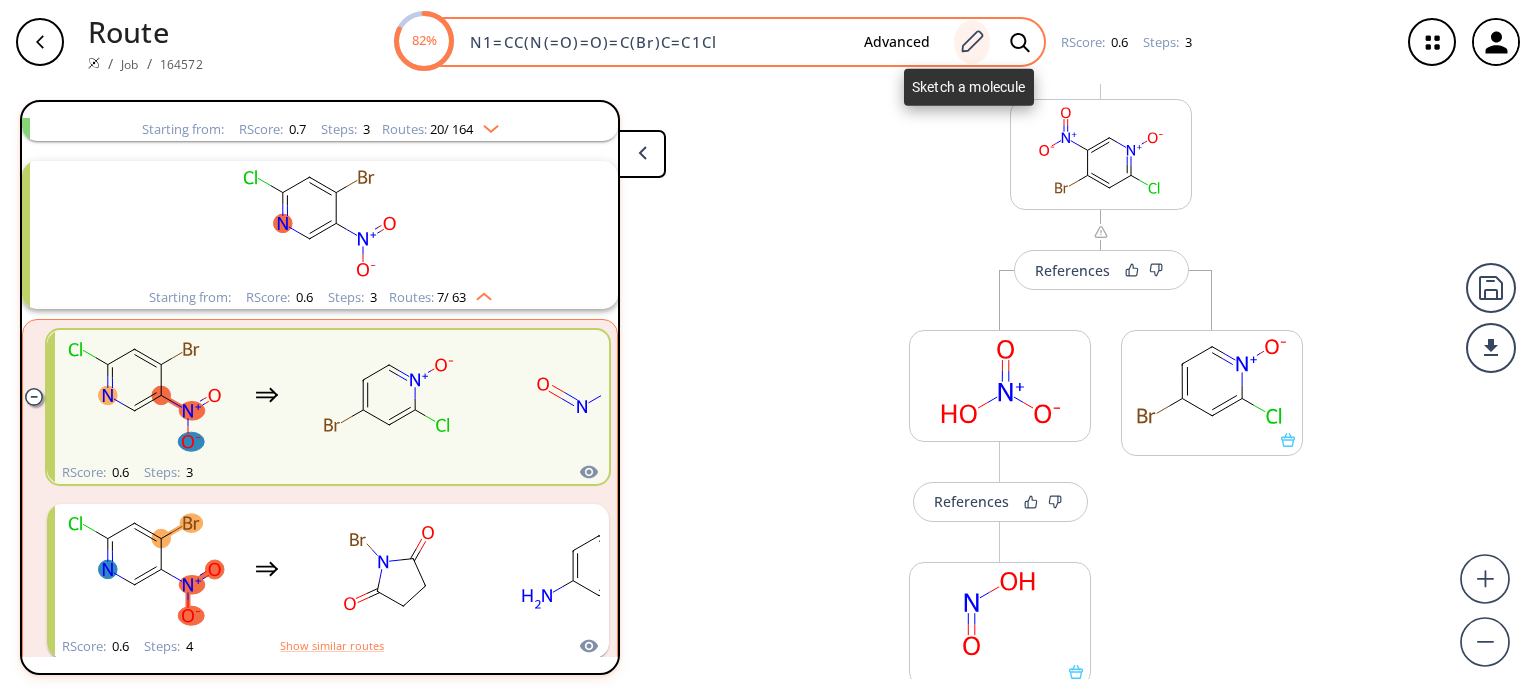 click 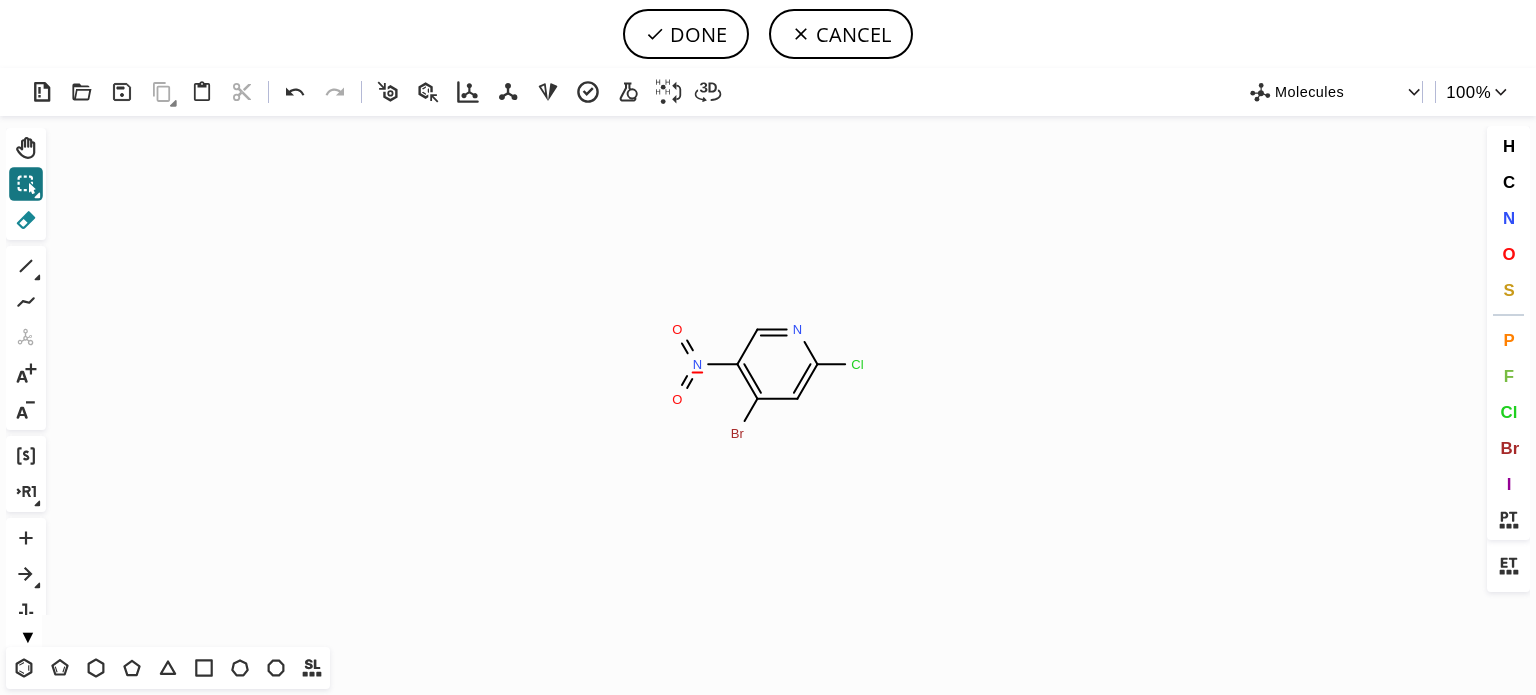click 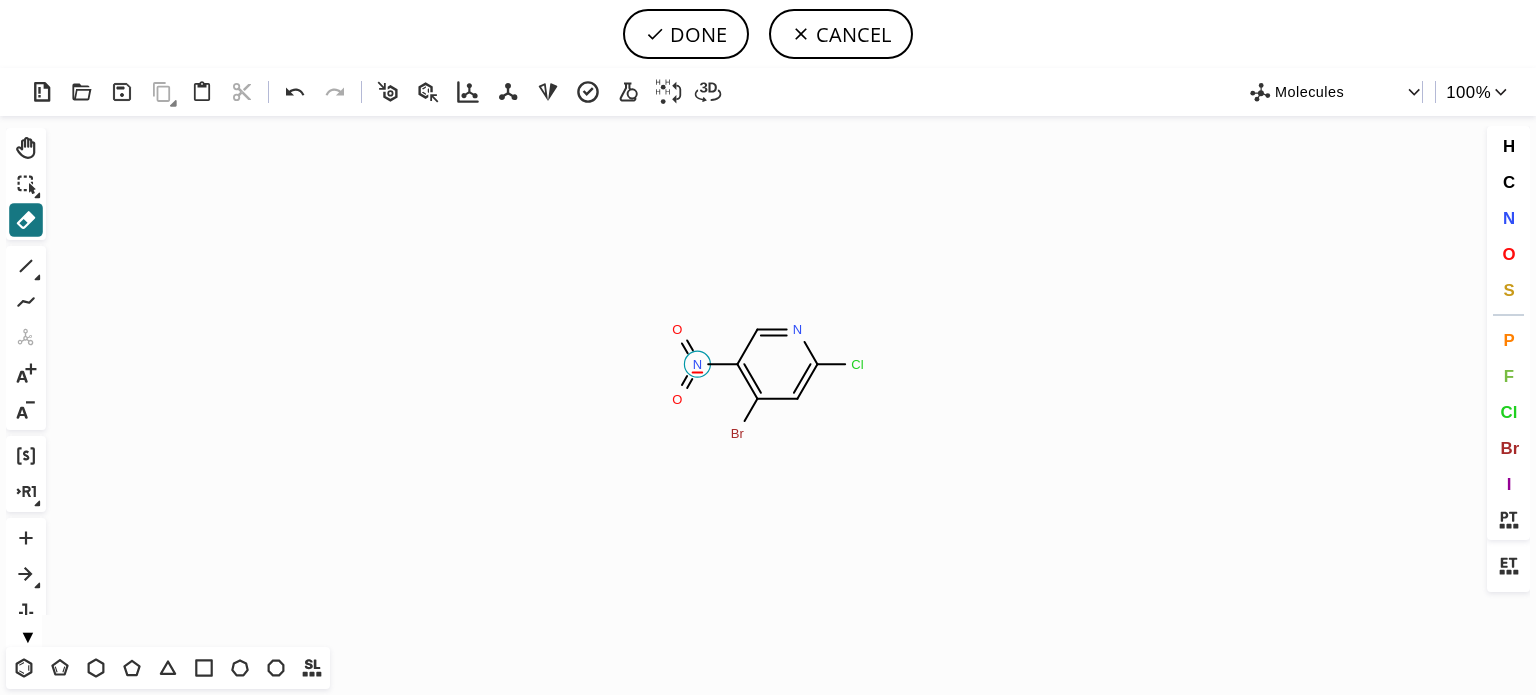 drag, startPoint x: 696, startPoint y: 360, endPoint x: 667, endPoint y: 361, distance: 29.017237 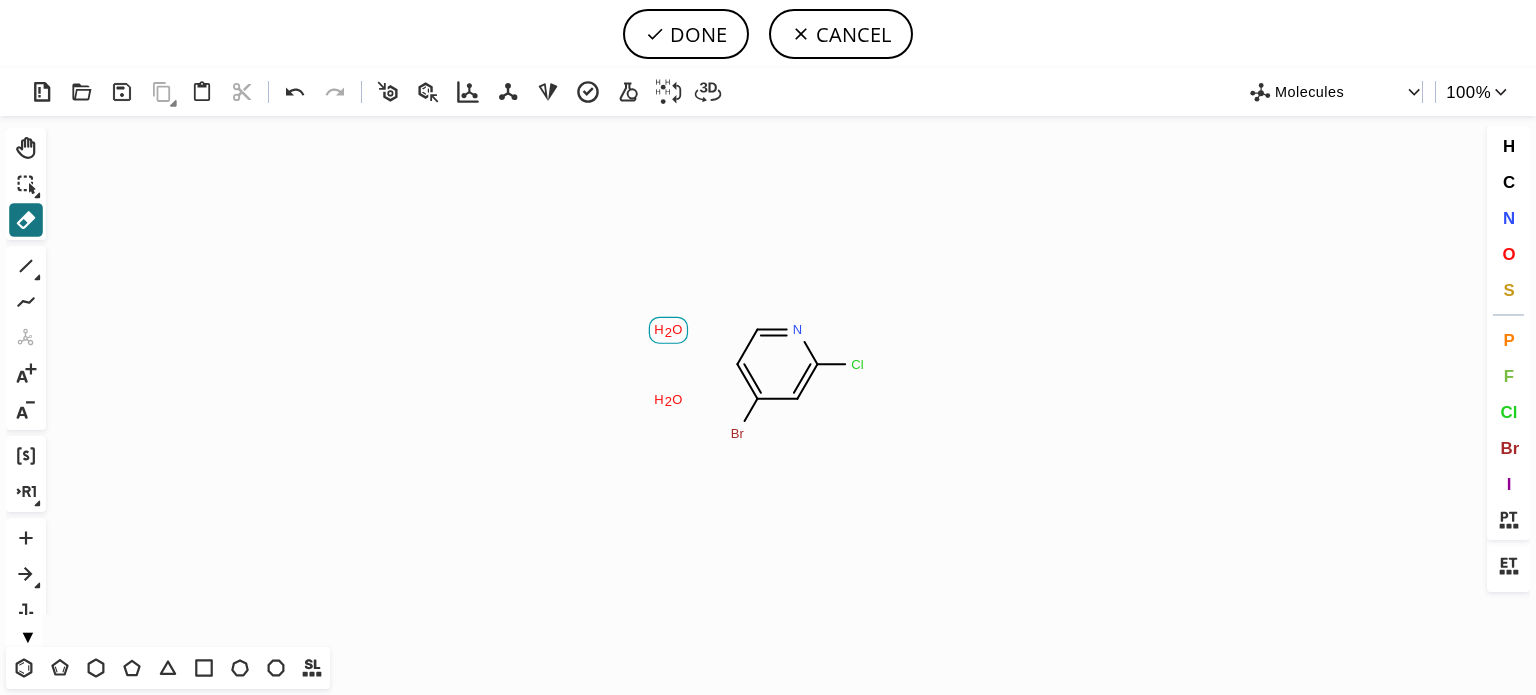 drag, startPoint x: 667, startPoint y: 322, endPoint x: 632, endPoint y: 373, distance: 61.854668 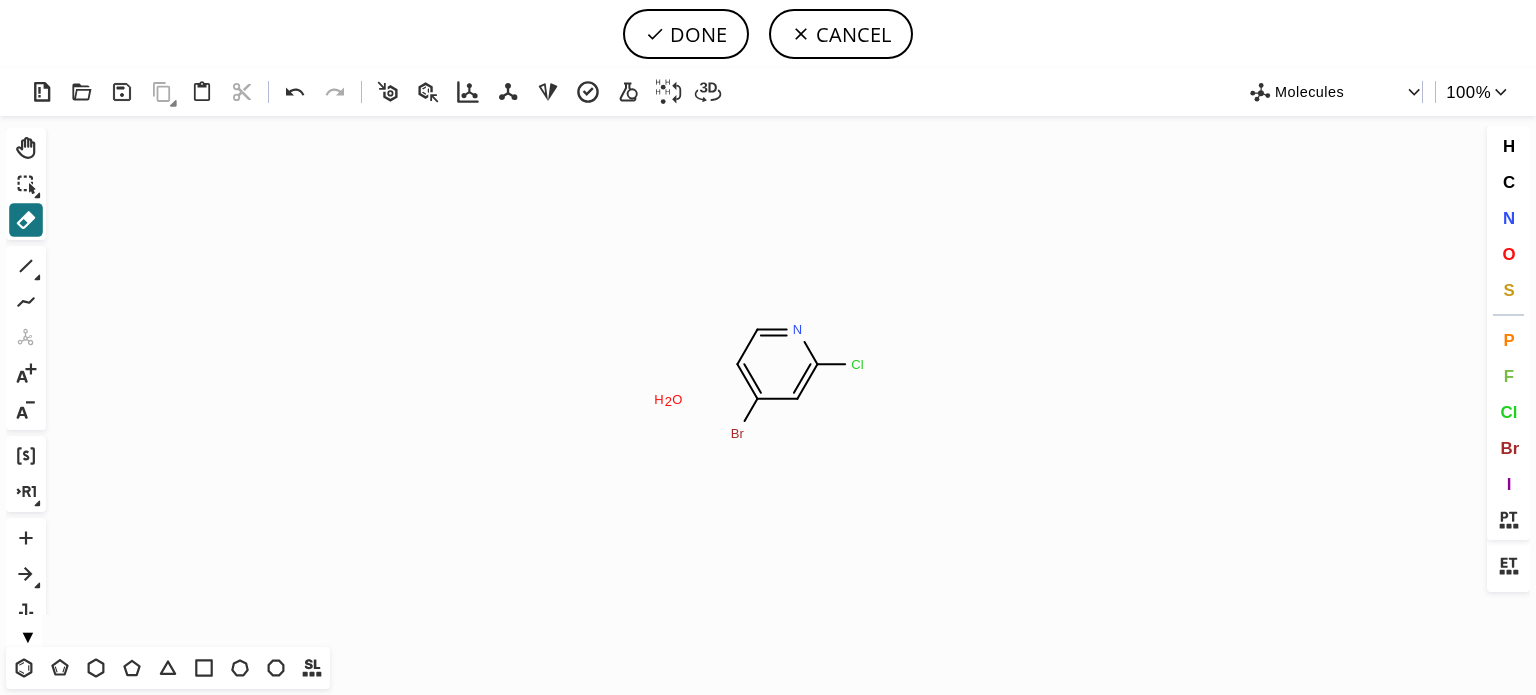 click on "H" 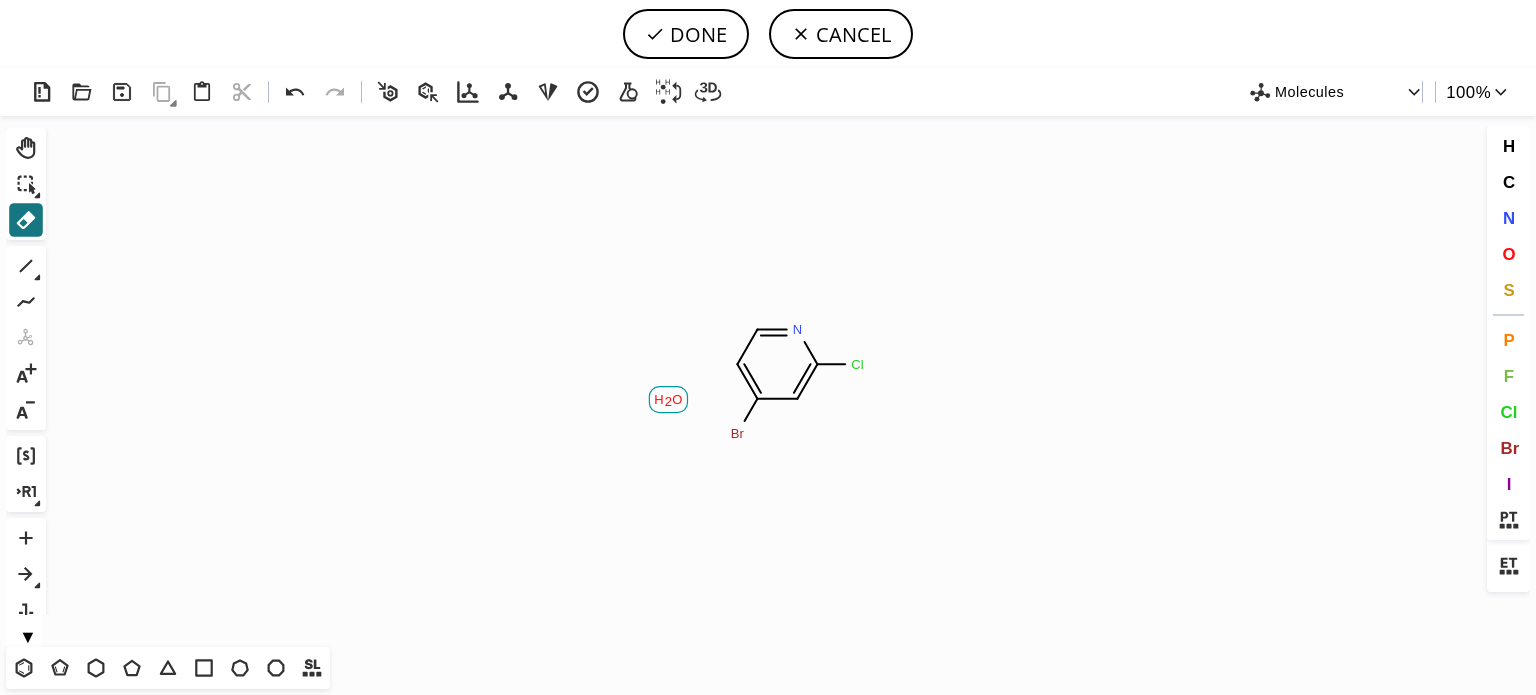 click on "2" 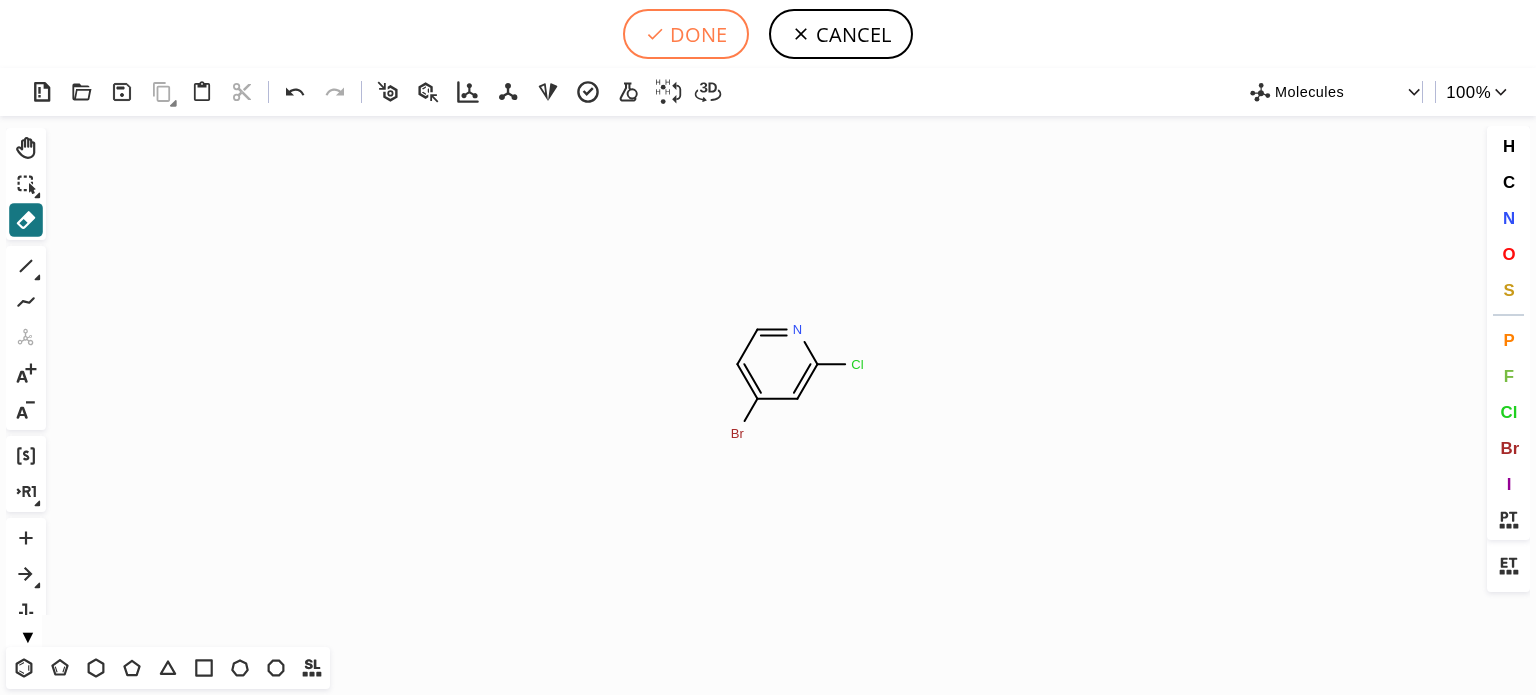click on "DONE" at bounding box center (686, 34) 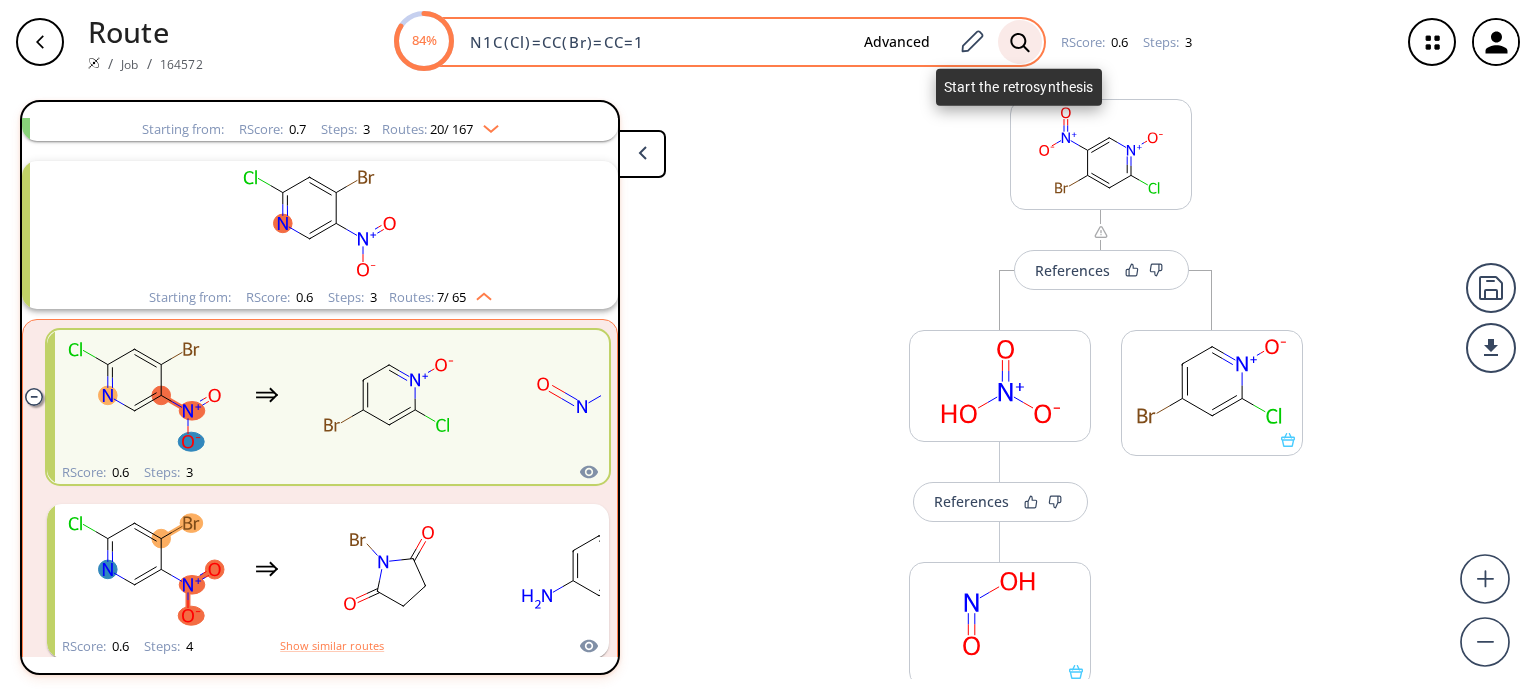 click 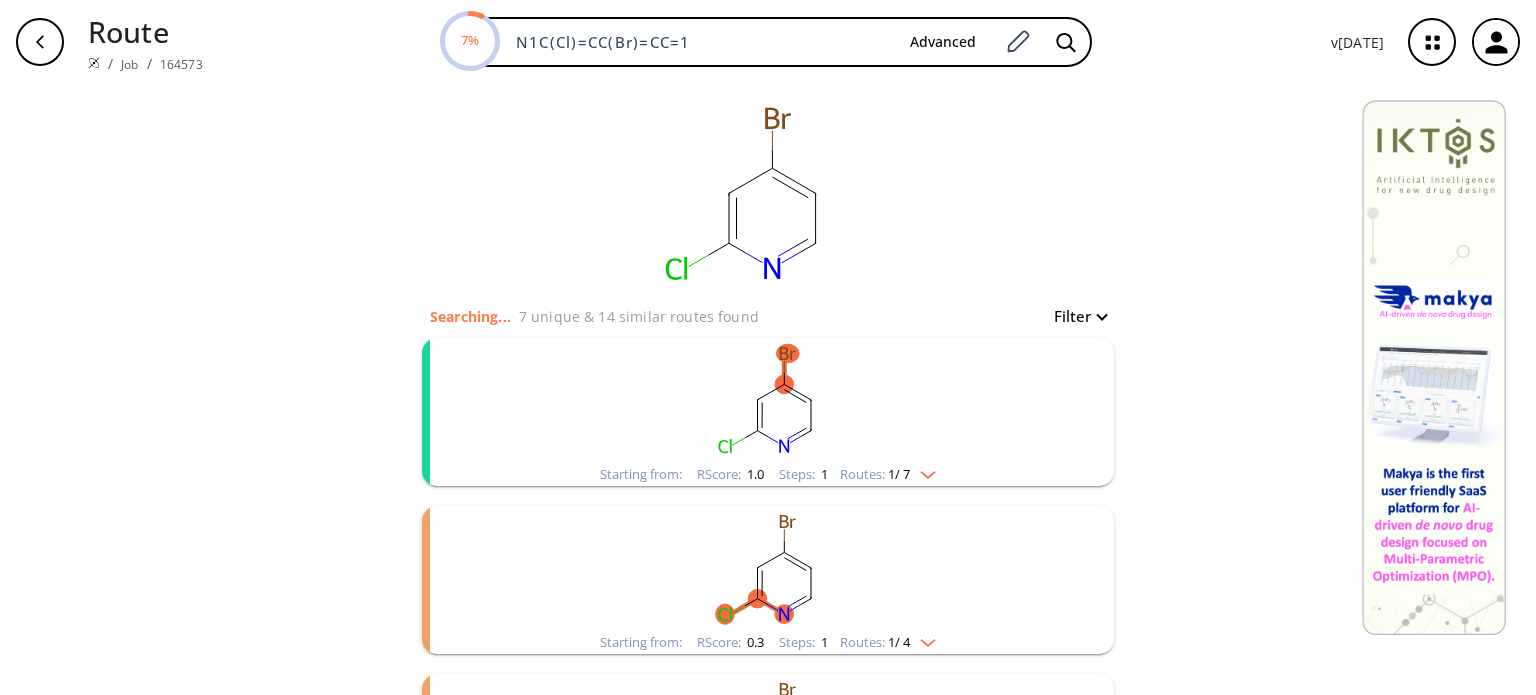 click at bounding box center (923, 471) 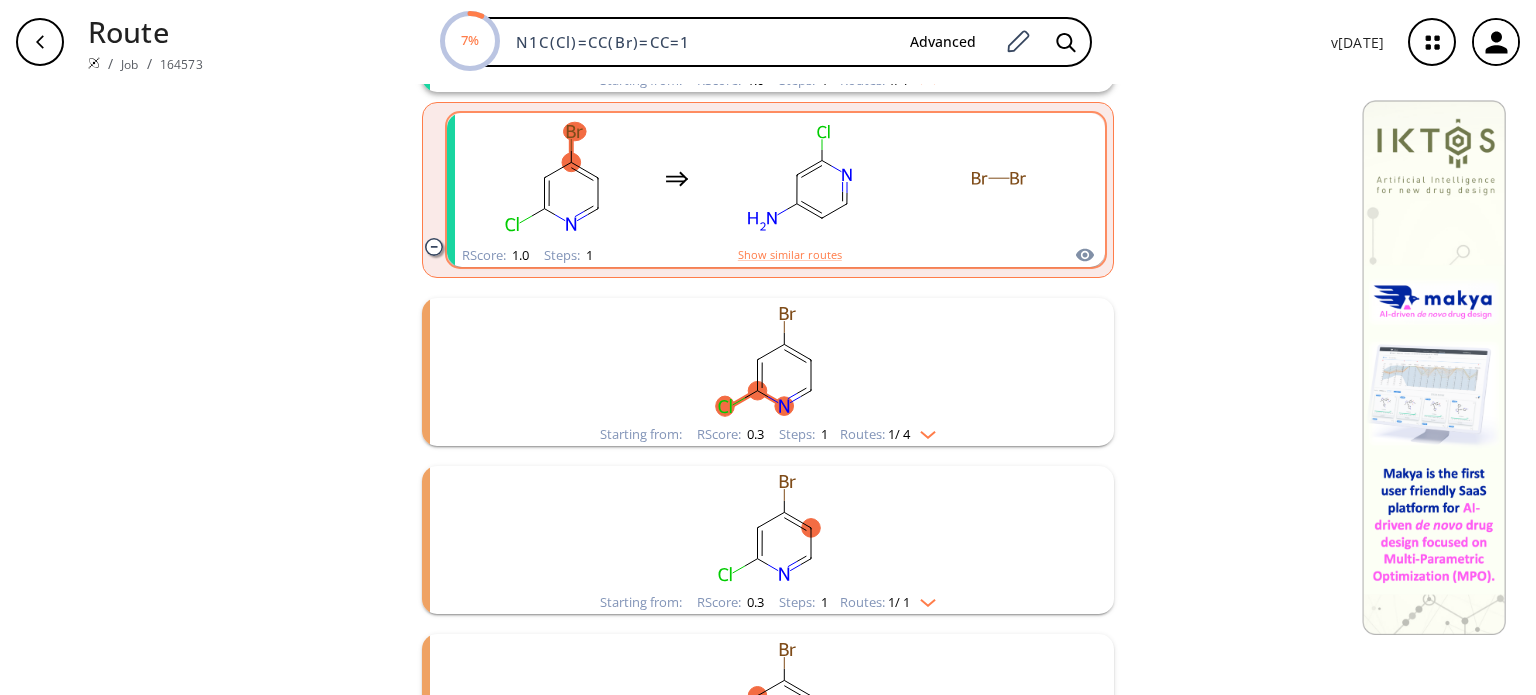 scroll, scrollTop: 0, scrollLeft: 0, axis: both 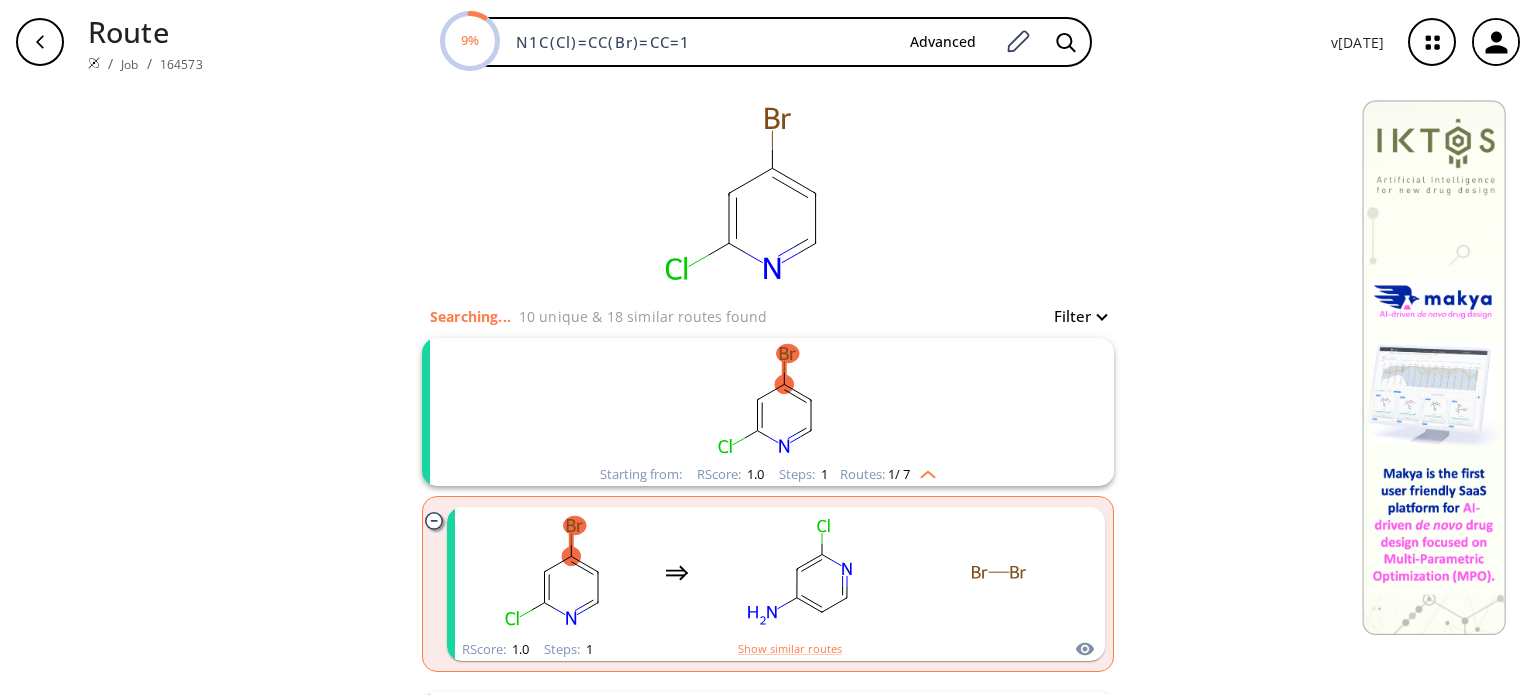 click 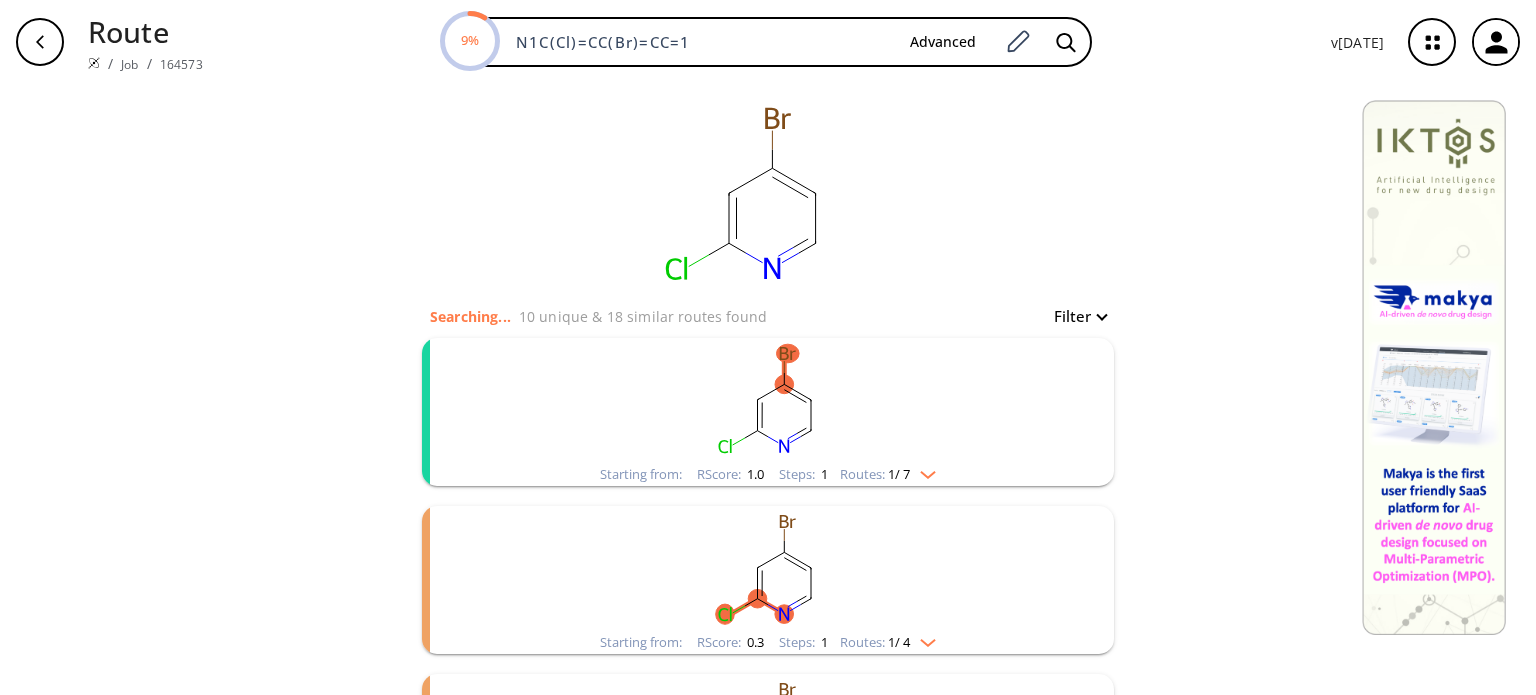 click at bounding box center (923, 639) 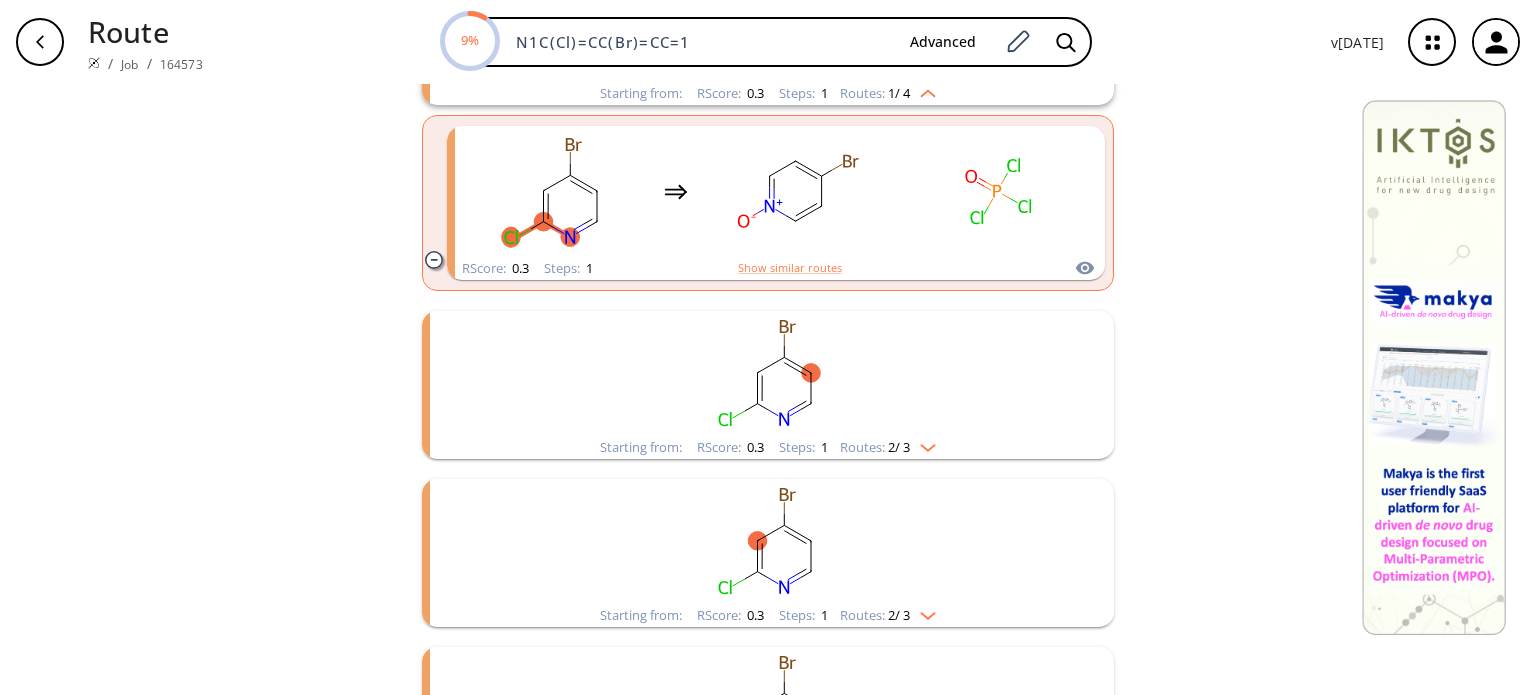 scroll, scrollTop: 600, scrollLeft: 0, axis: vertical 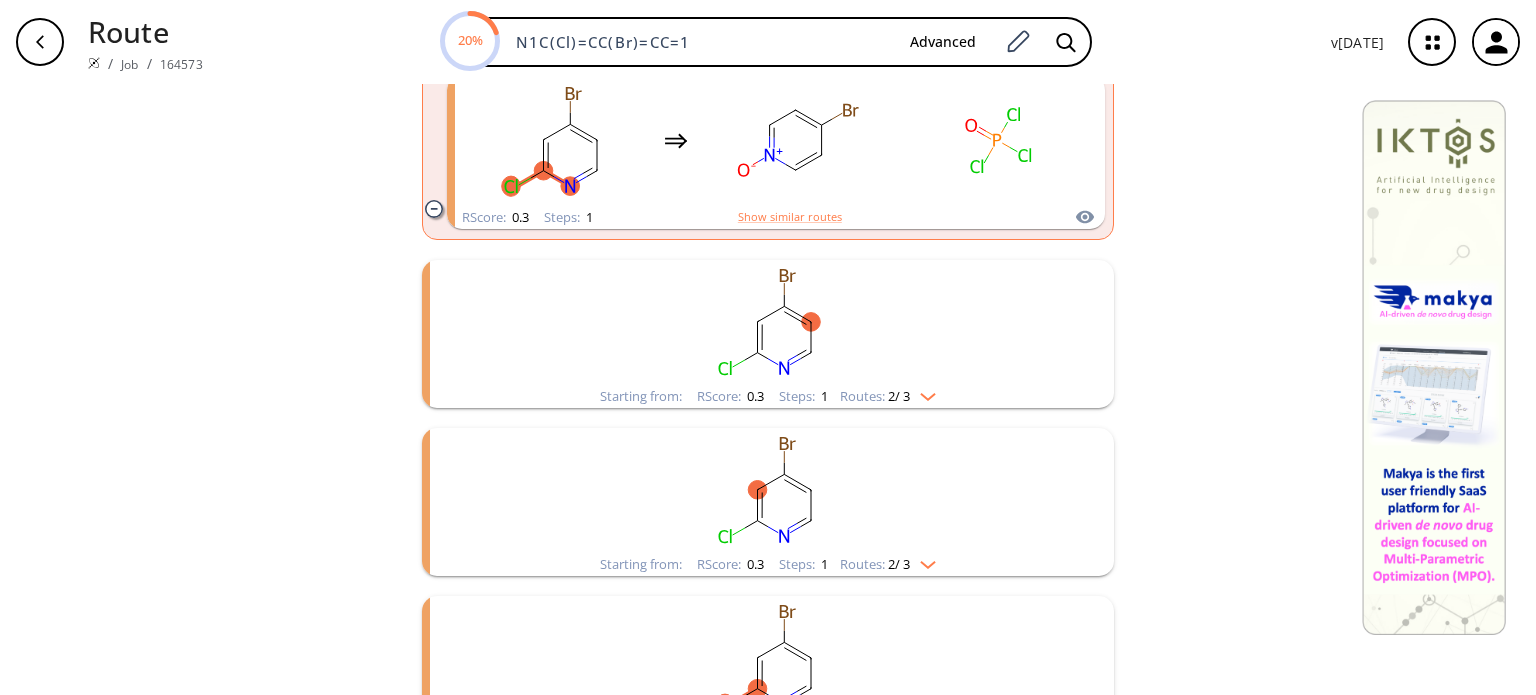 click at bounding box center [923, 393] 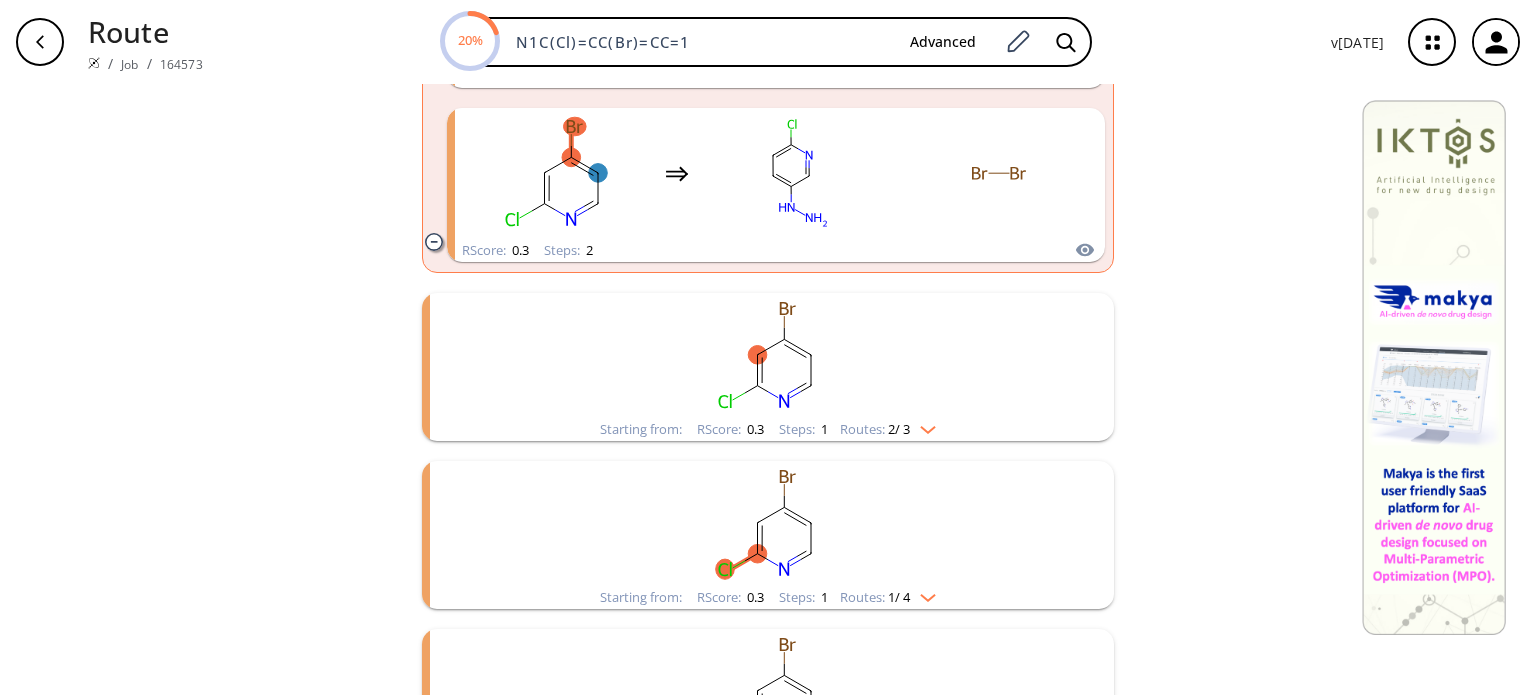 scroll, scrollTop: 1200, scrollLeft: 0, axis: vertical 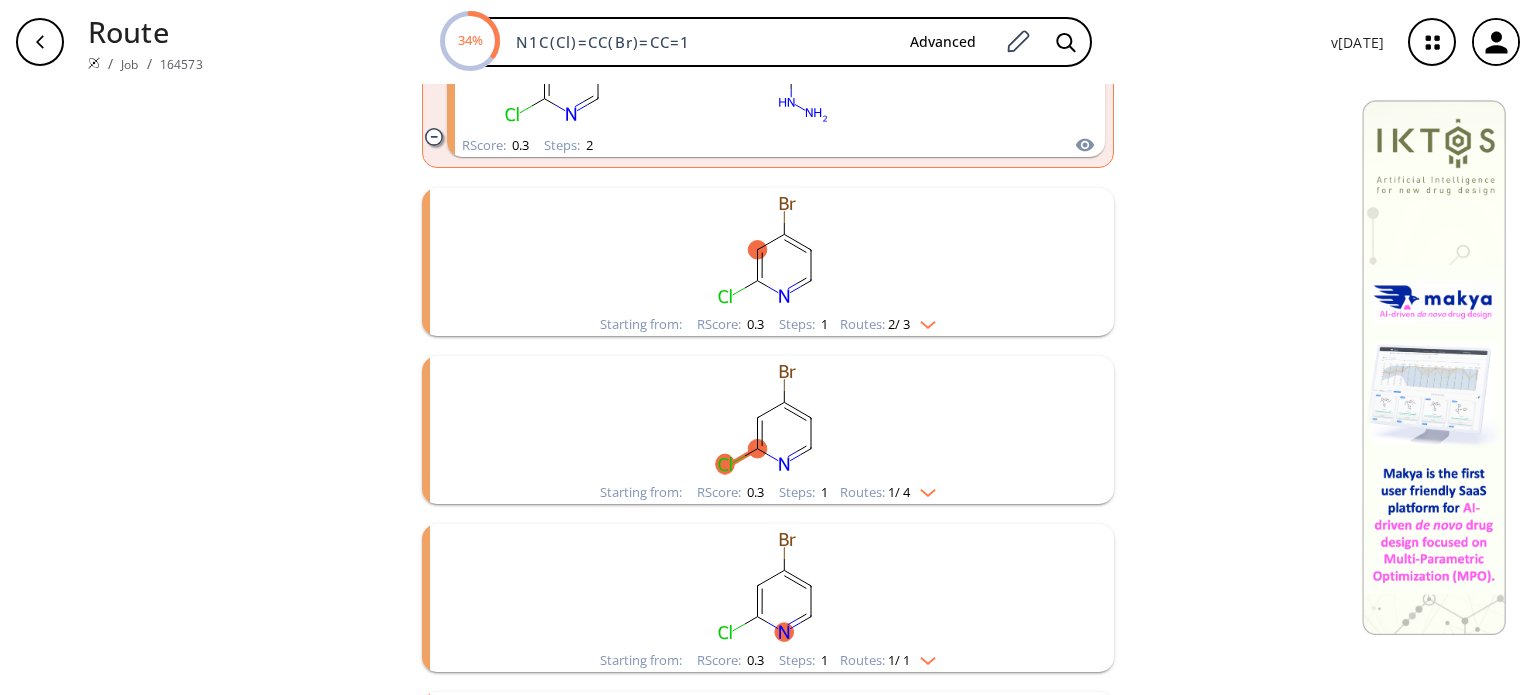 click at bounding box center (923, 489) 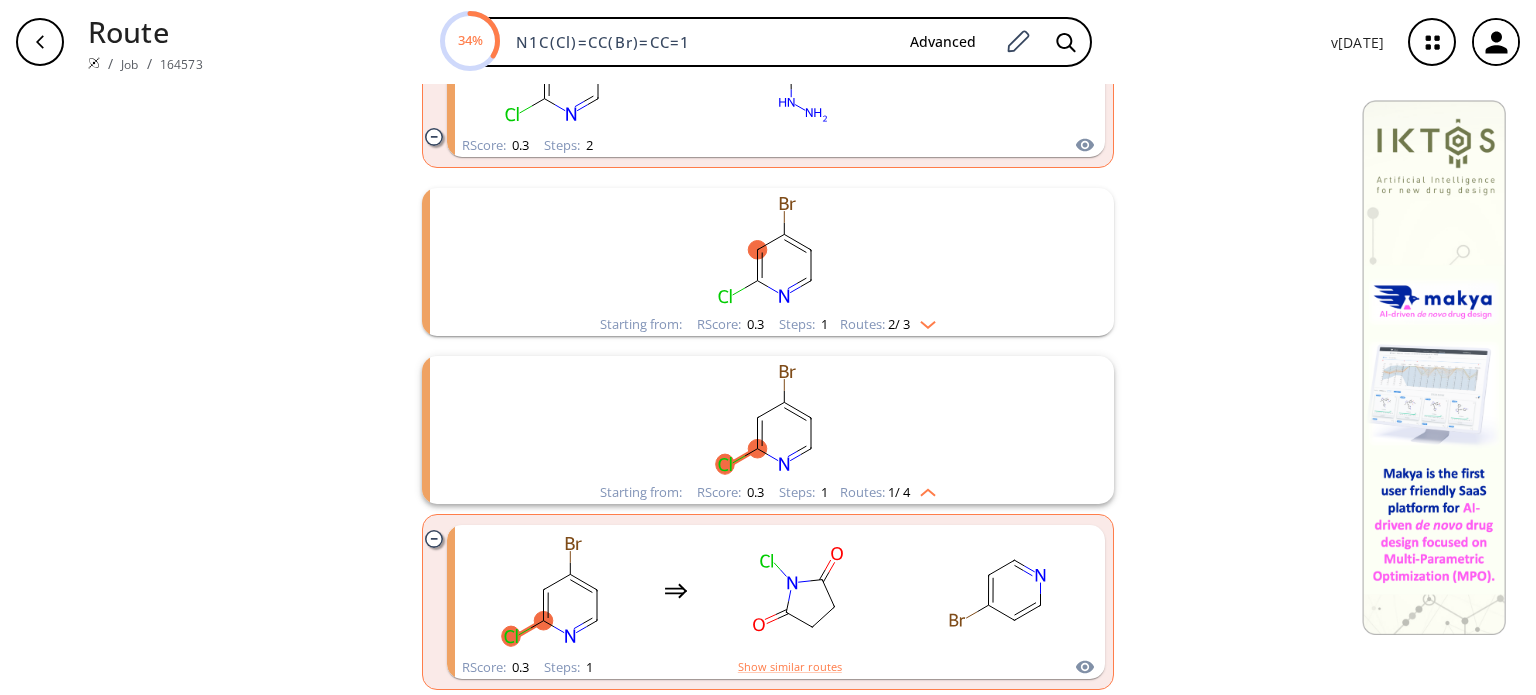 click on "Starting from: RScore :   0.3   Steps :   1   Routes:   2  / 3" at bounding box center (768, 324) 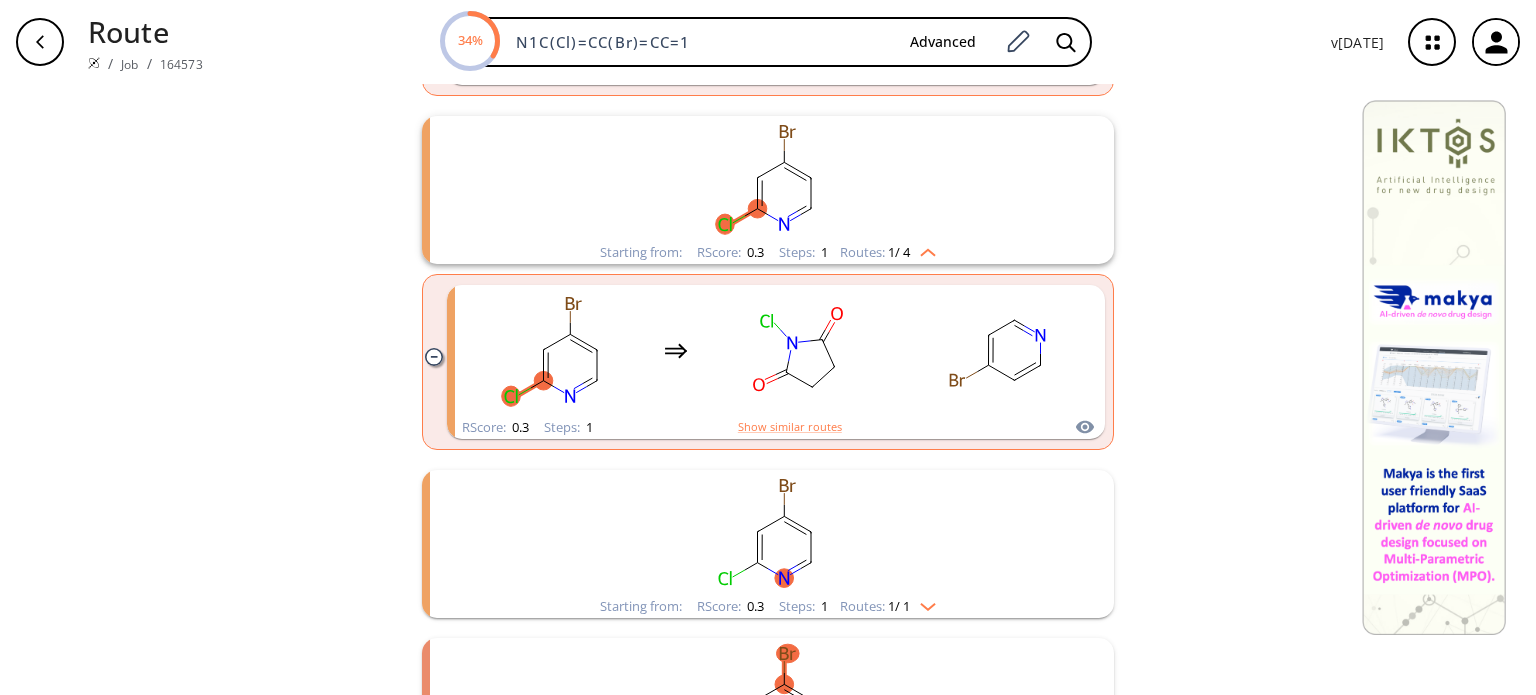scroll, scrollTop: 1900, scrollLeft: 0, axis: vertical 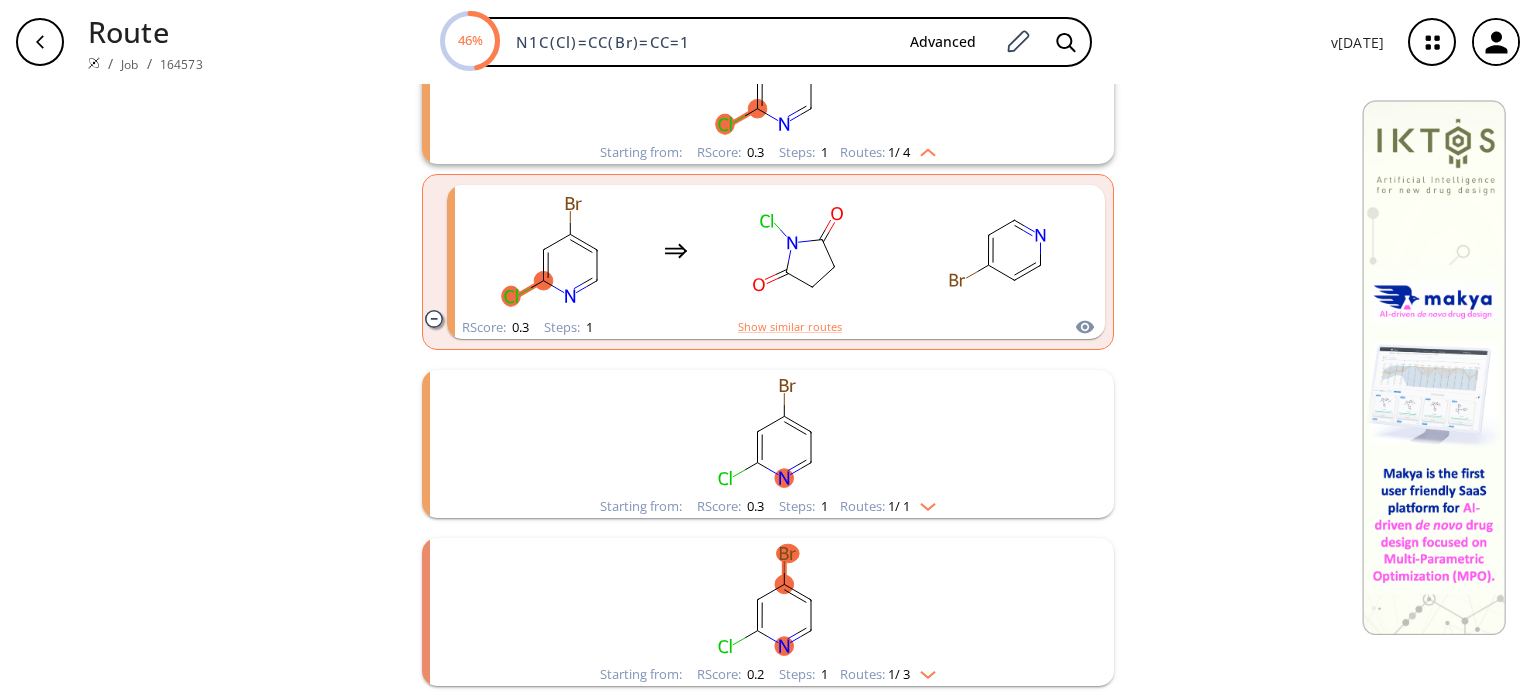 click on "Starting from: RScore :   0.3   Steps :   1   Routes:   1  / 1" at bounding box center [768, 506] 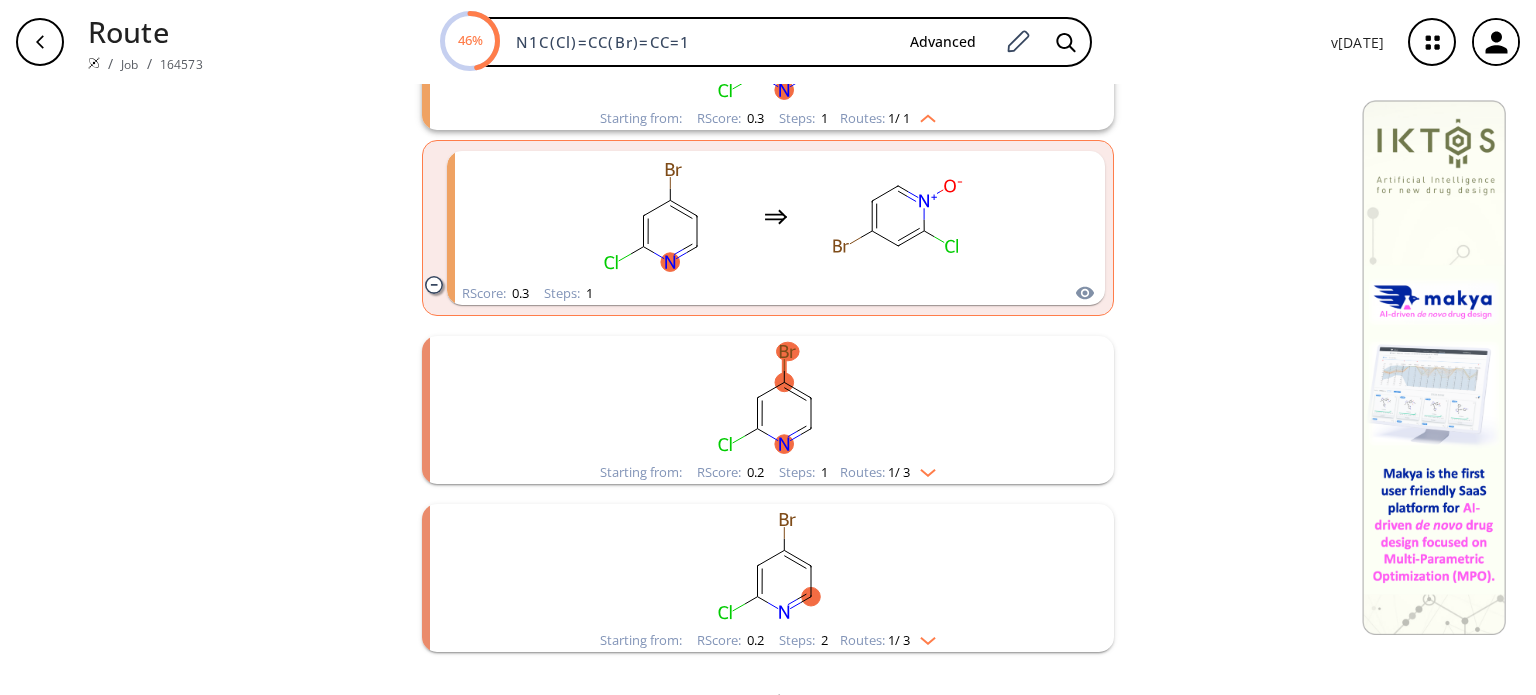 scroll, scrollTop: 2300, scrollLeft: 0, axis: vertical 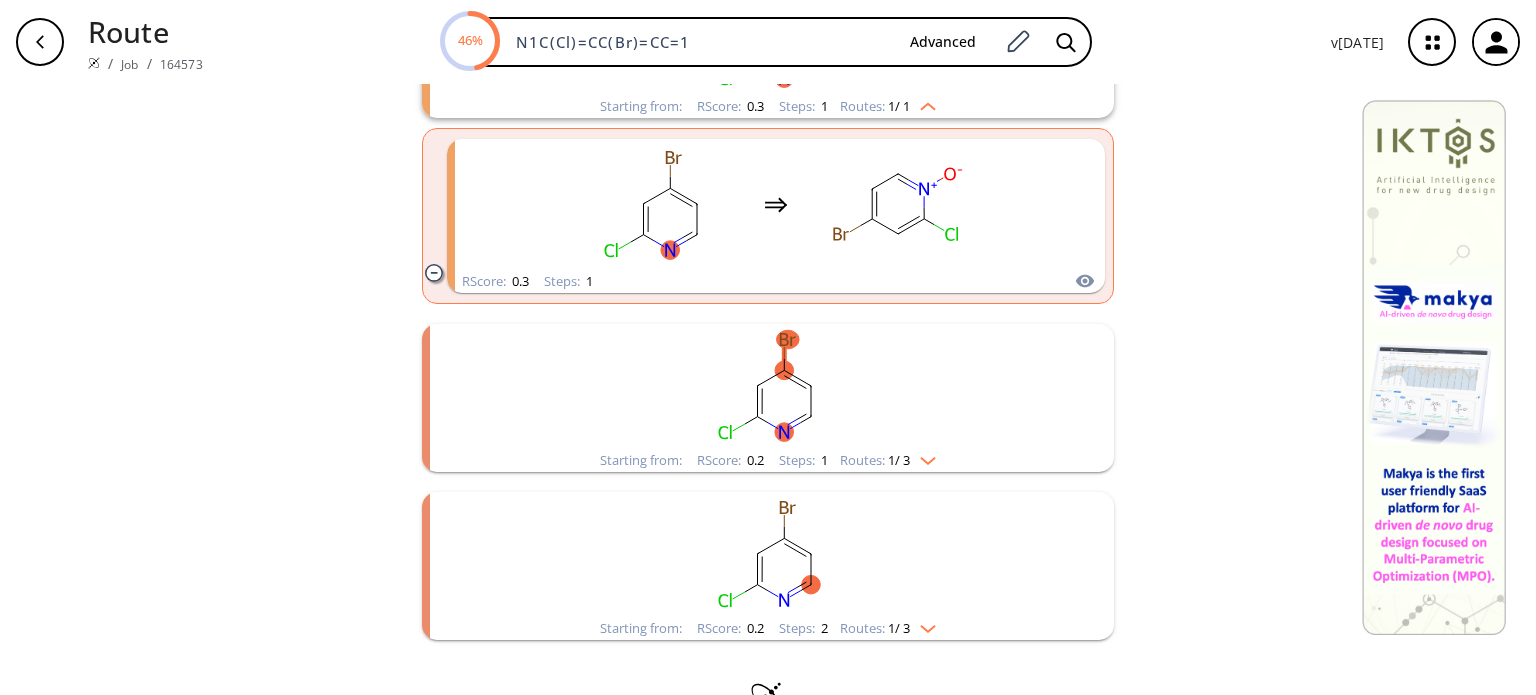 click at bounding box center [923, 457] 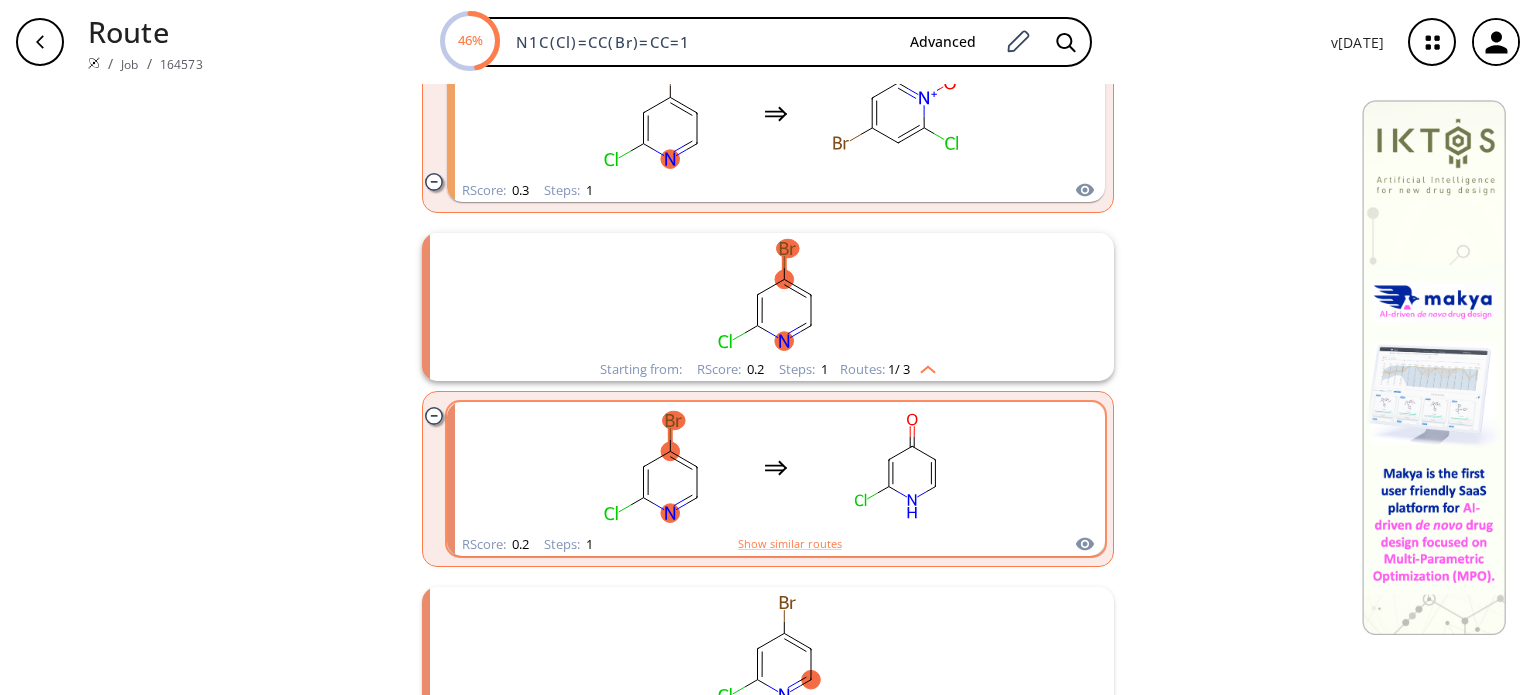 scroll, scrollTop: 2540, scrollLeft: 0, axis: vertical 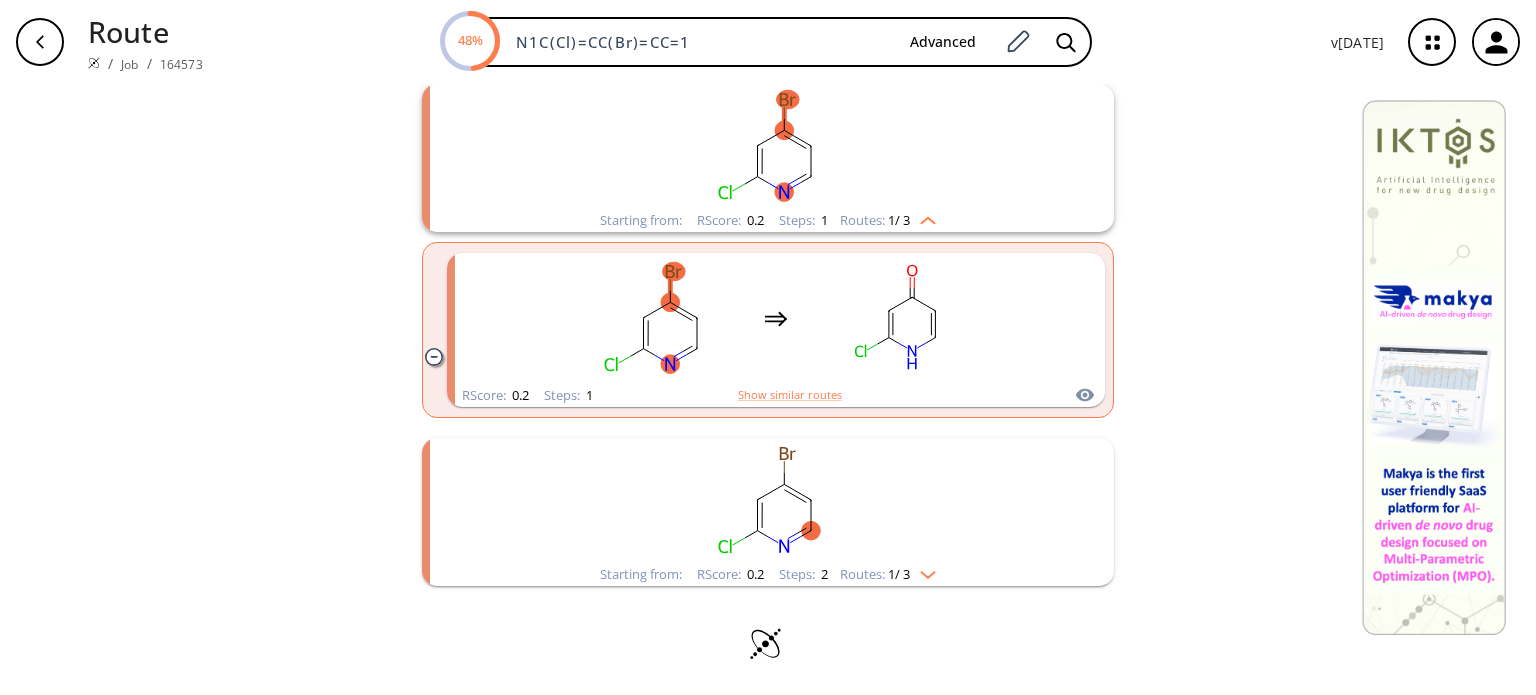 click at bounding box center (923, 571) 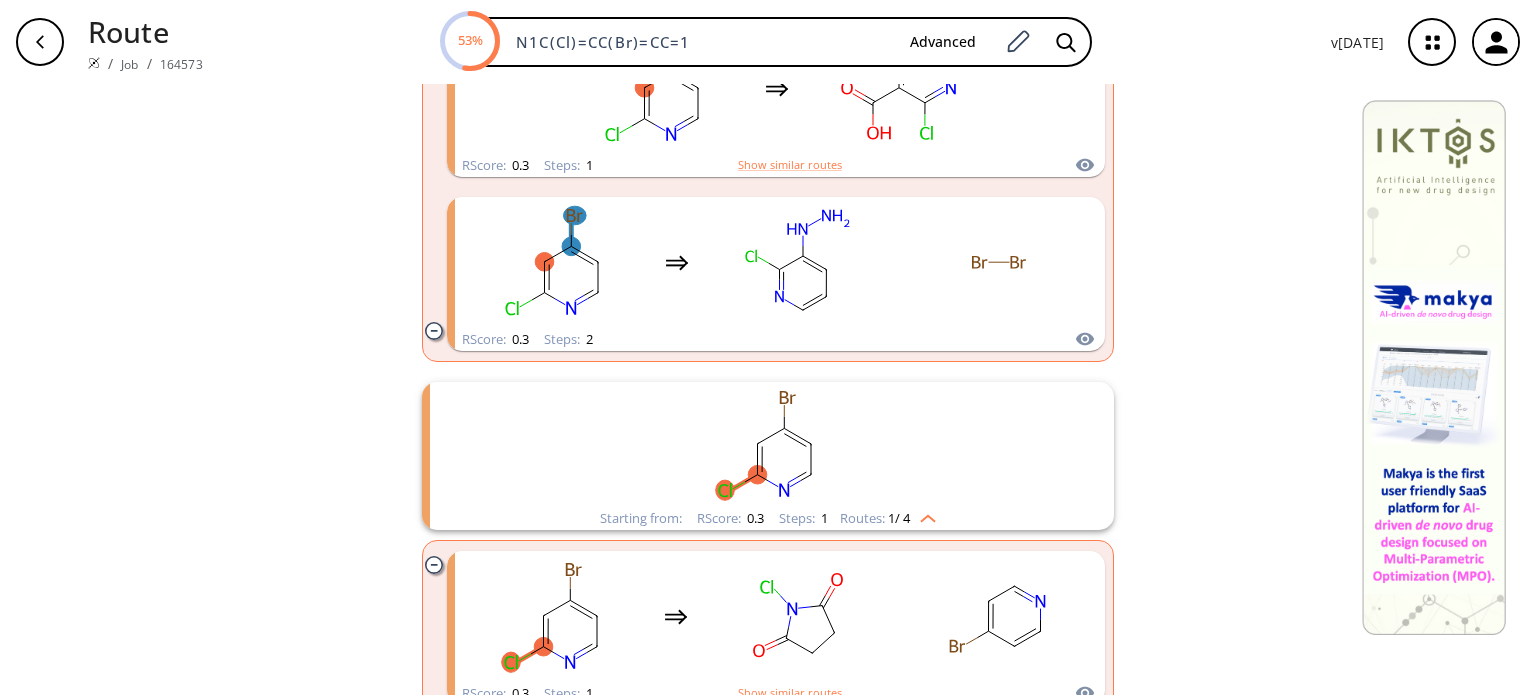 scroll, scrollTop: 1627, scrollLeft: 0, axis: vertical 